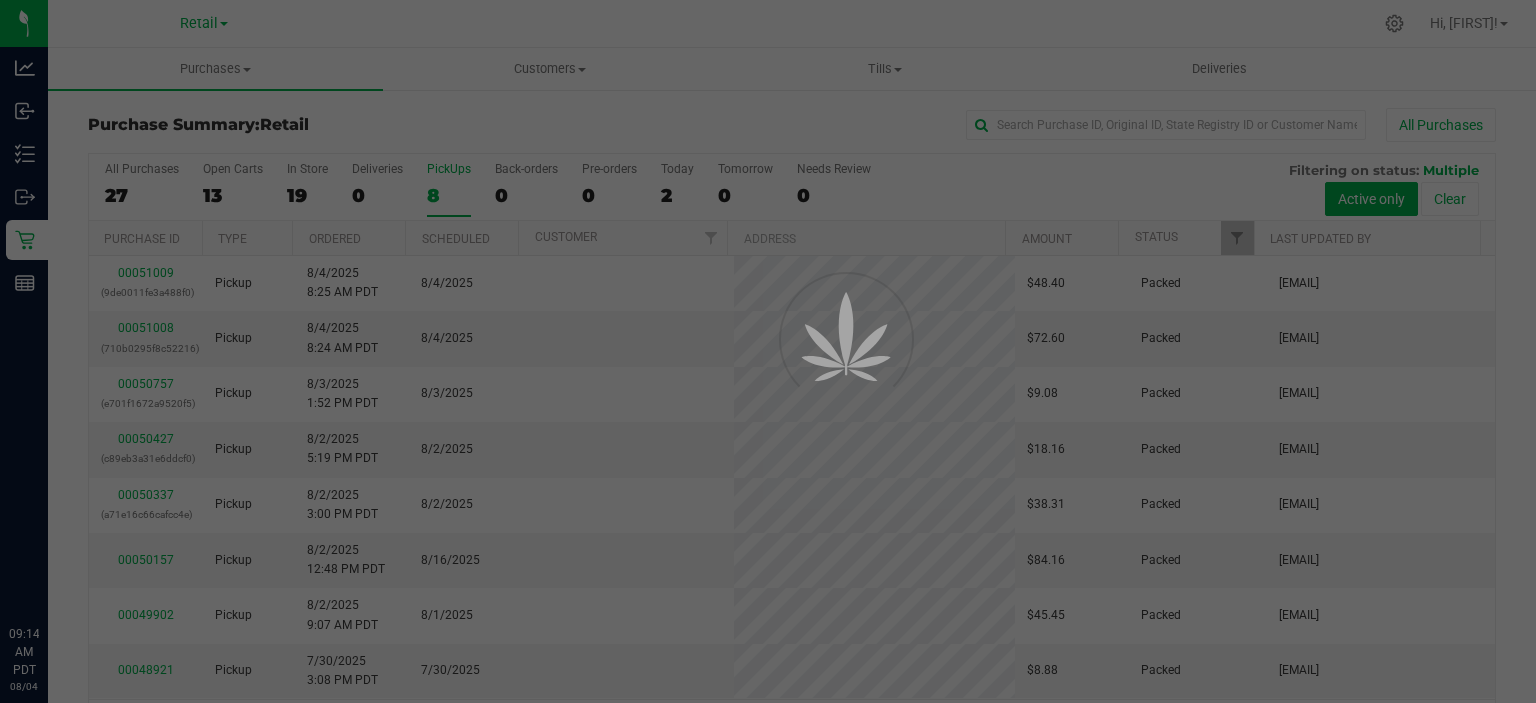 scroll, scrollTop: 0, scrollLeft: 0, axis: both 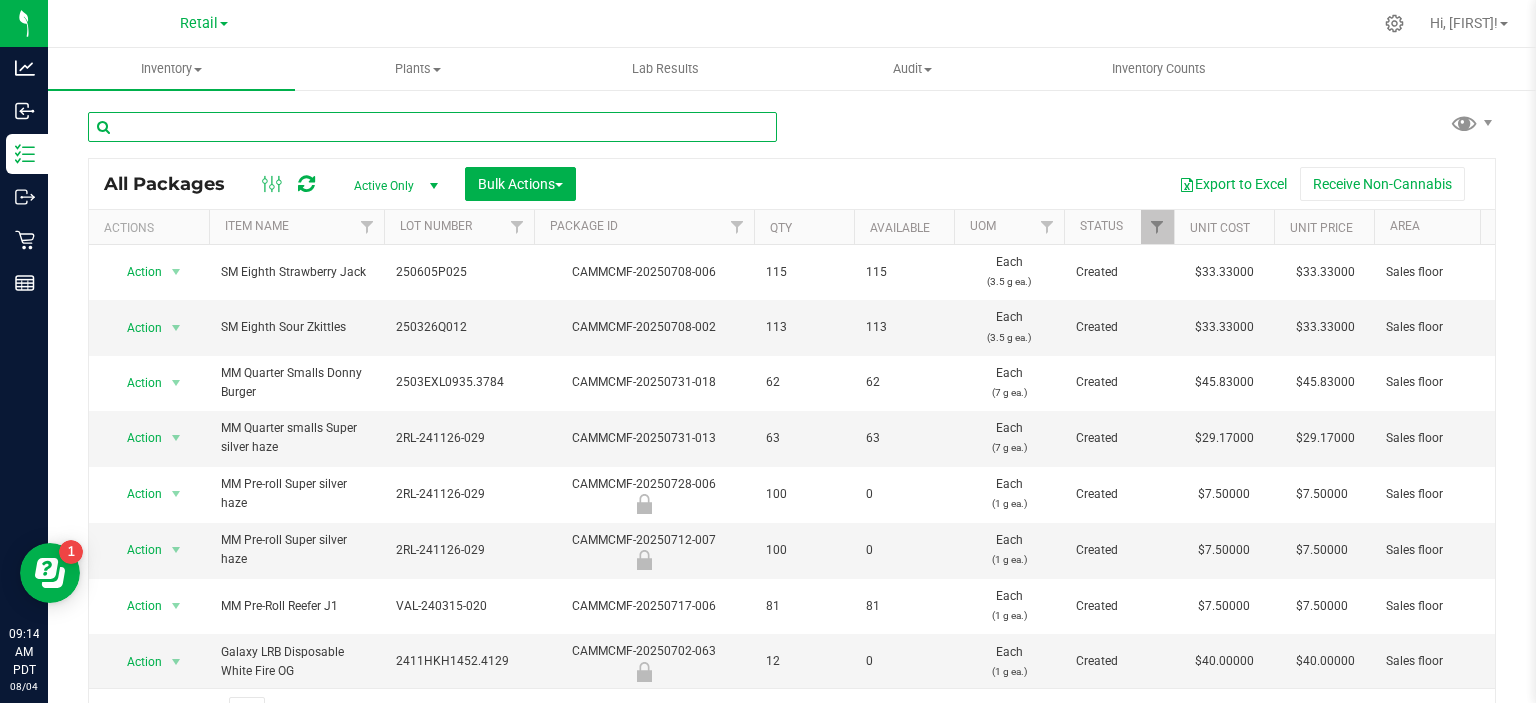 click at bounding box center [432, 127] 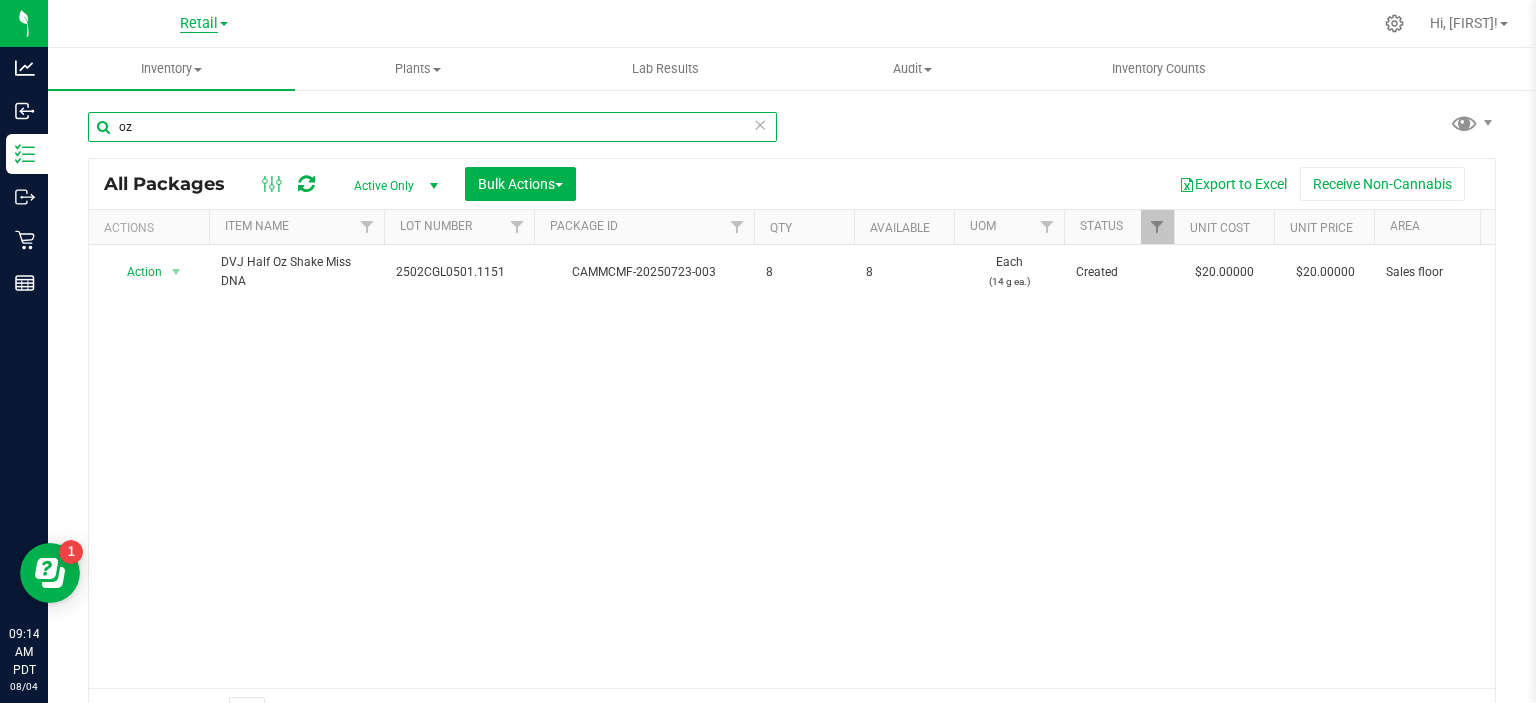 type on "oz" 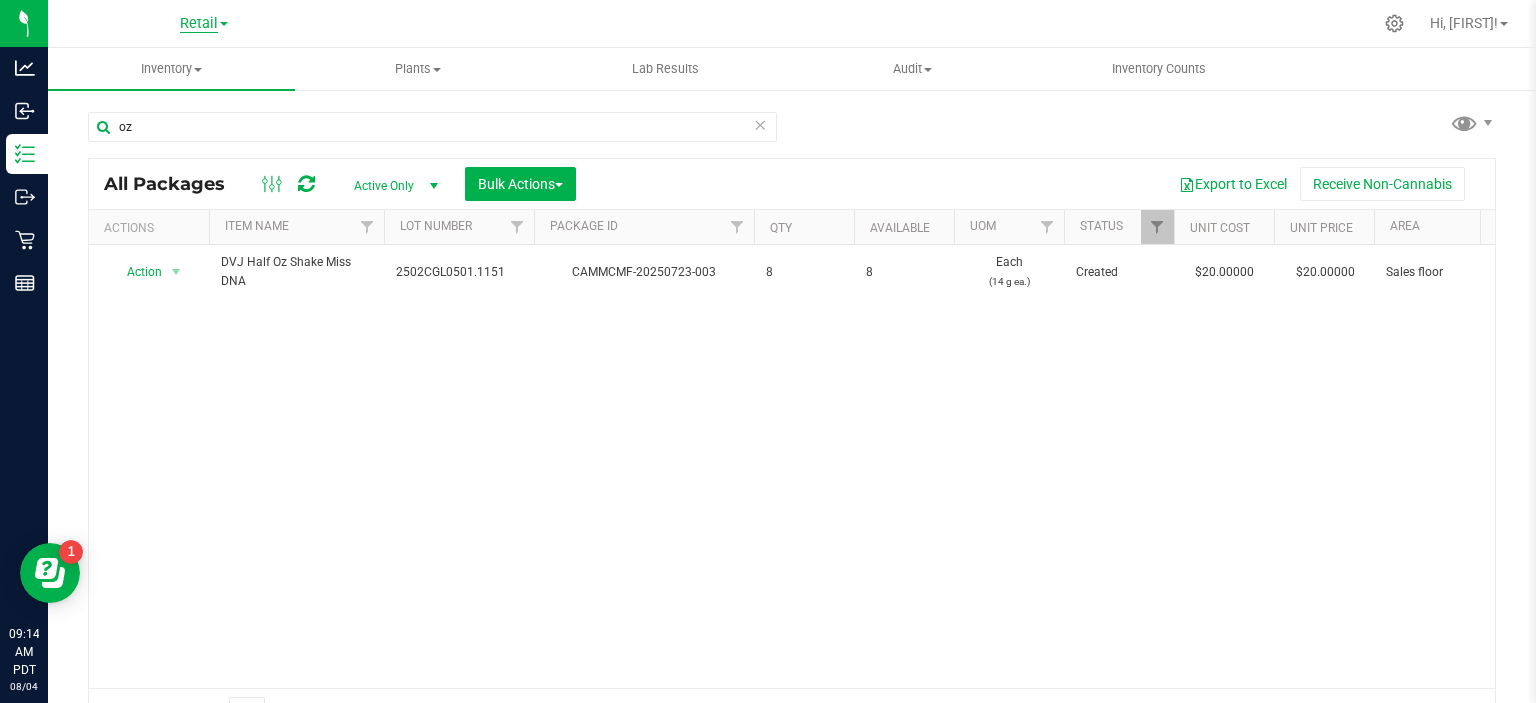 click on "Retail" at bounding box center (199, 24) 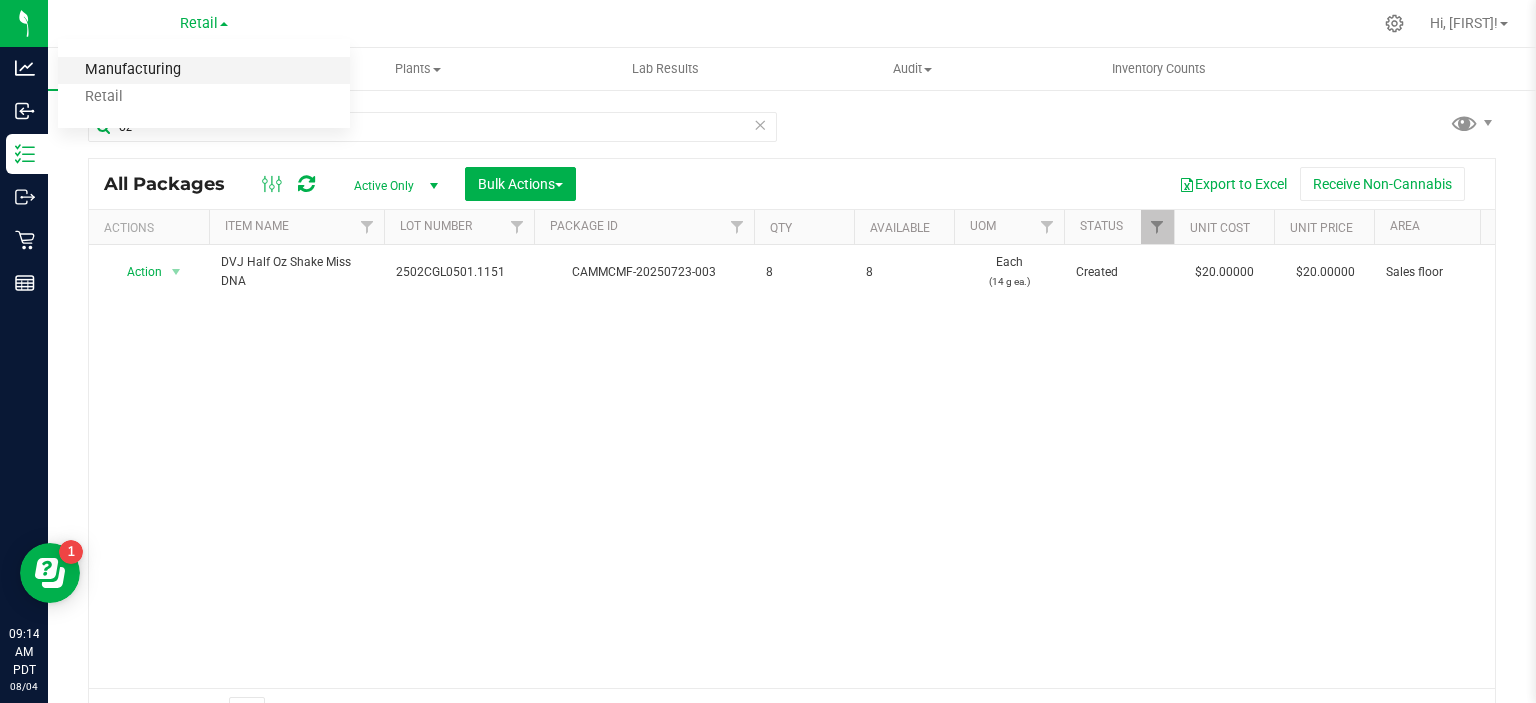 click on "Manufacturing" at bounding box center (204, 70) 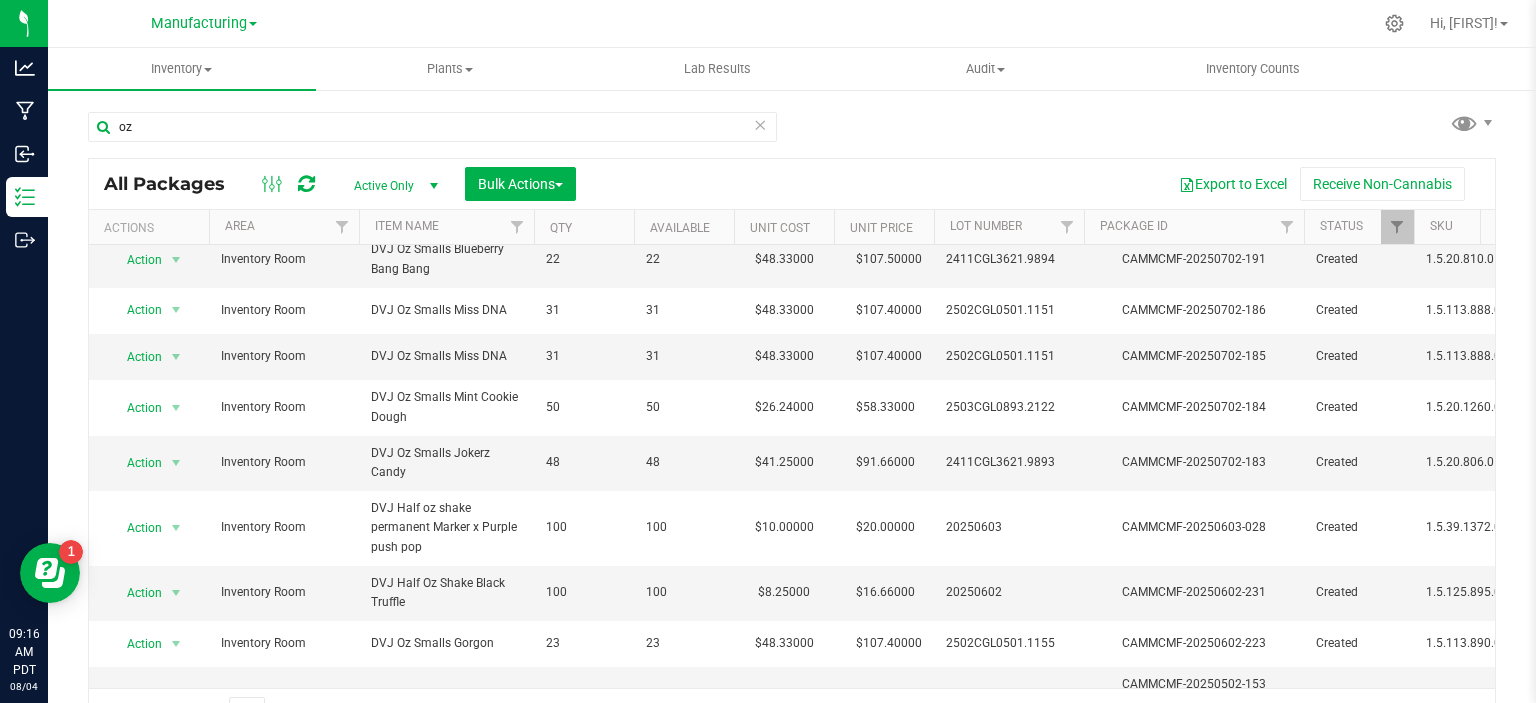 scroll, scrollTop: 677, scrollLeft: 0, axis: vertical 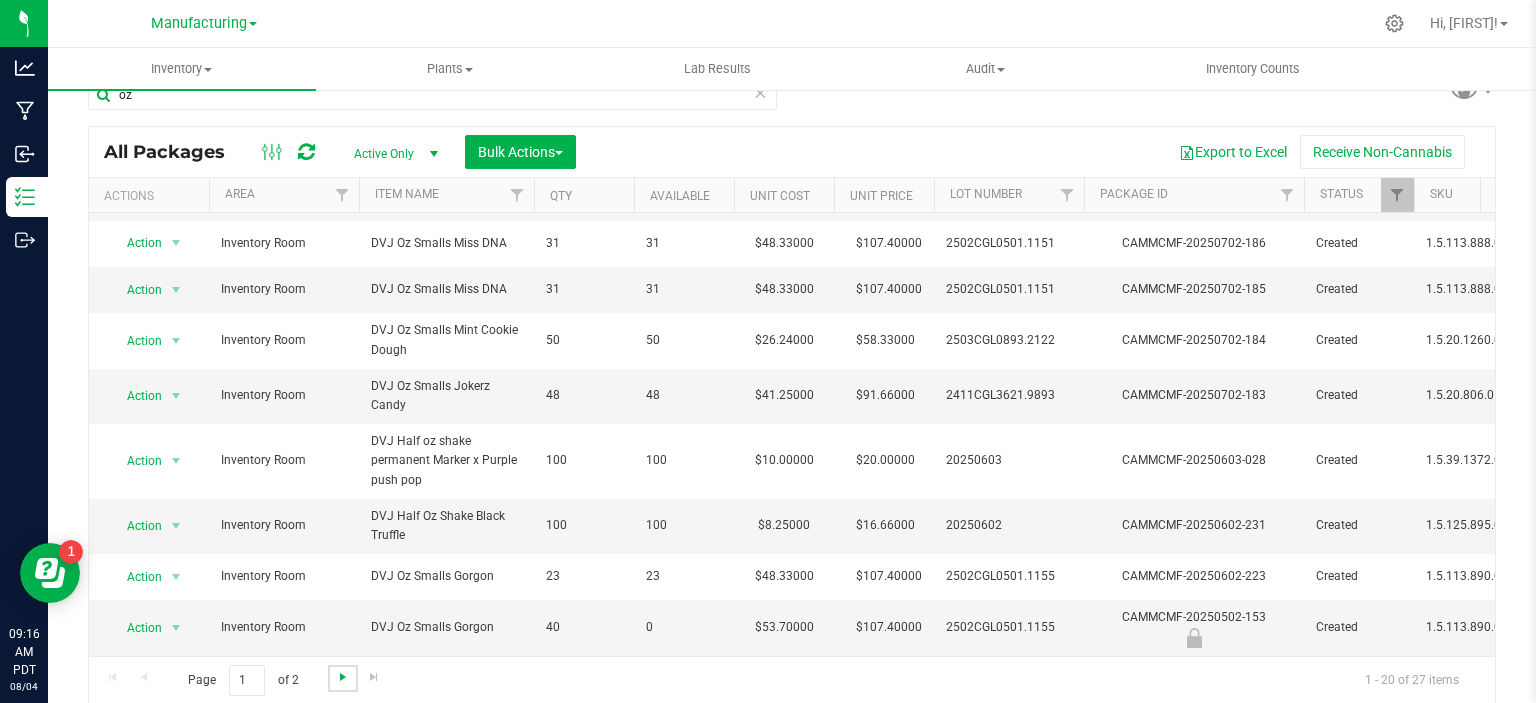 click at bounding box center [343, 677] 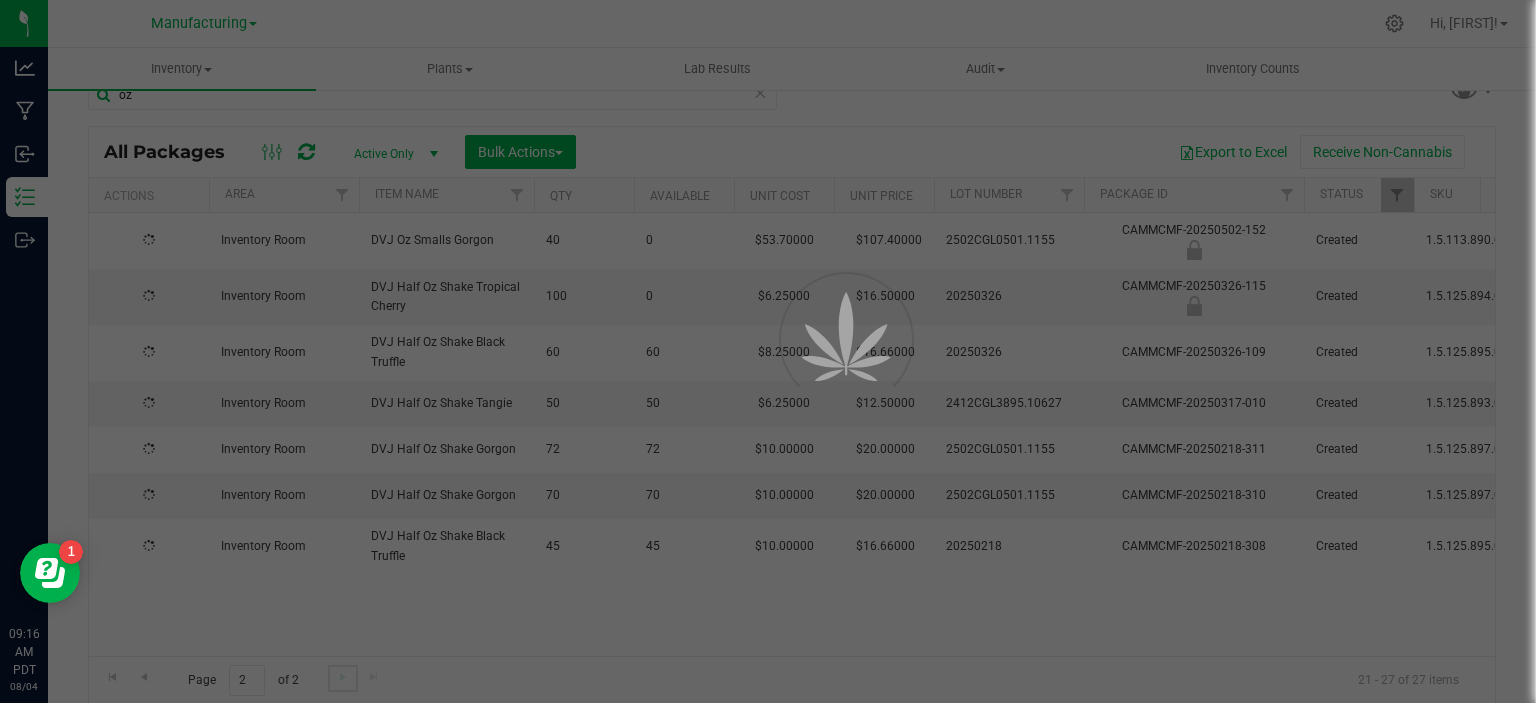 scroll, scrollTop: 0, scrollLeft: 0, axis: both 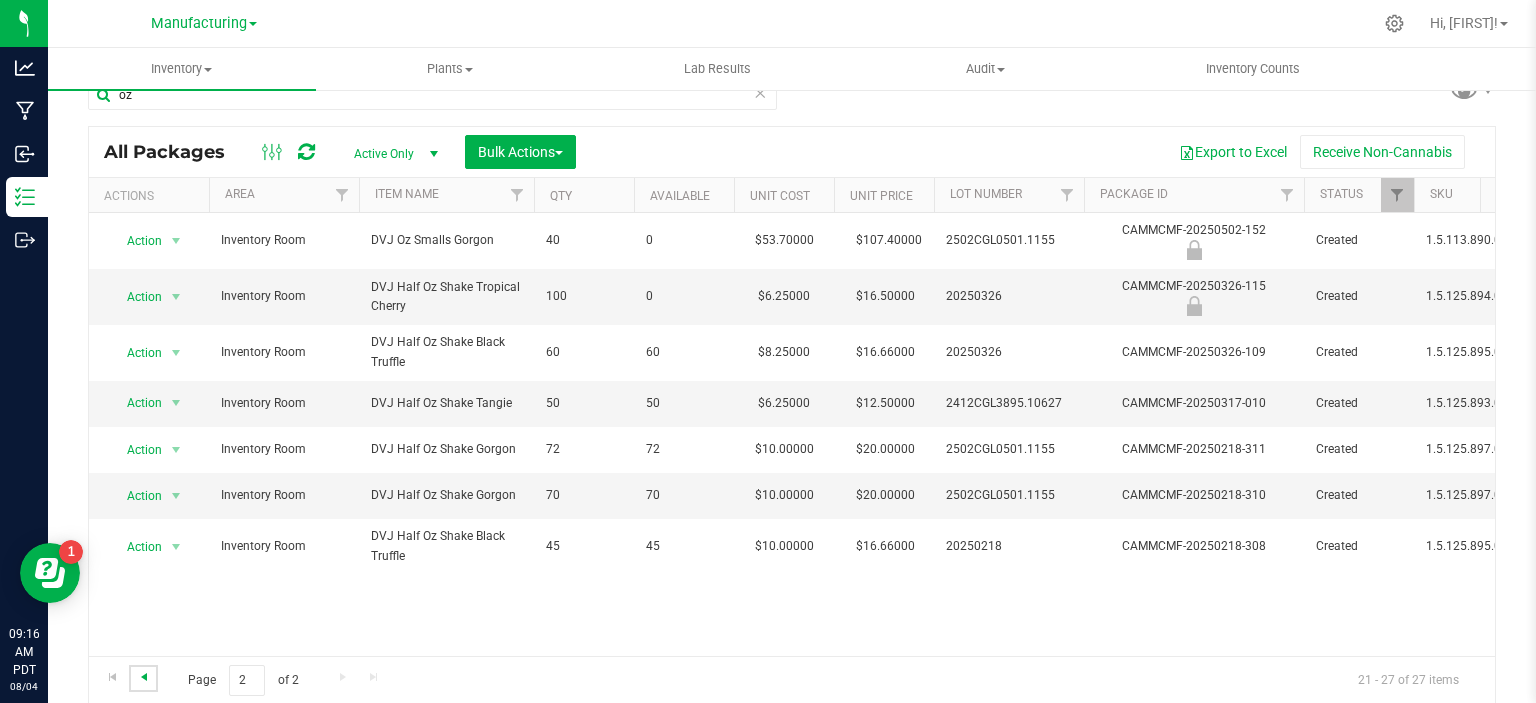 click at bounding box center (144, 677) 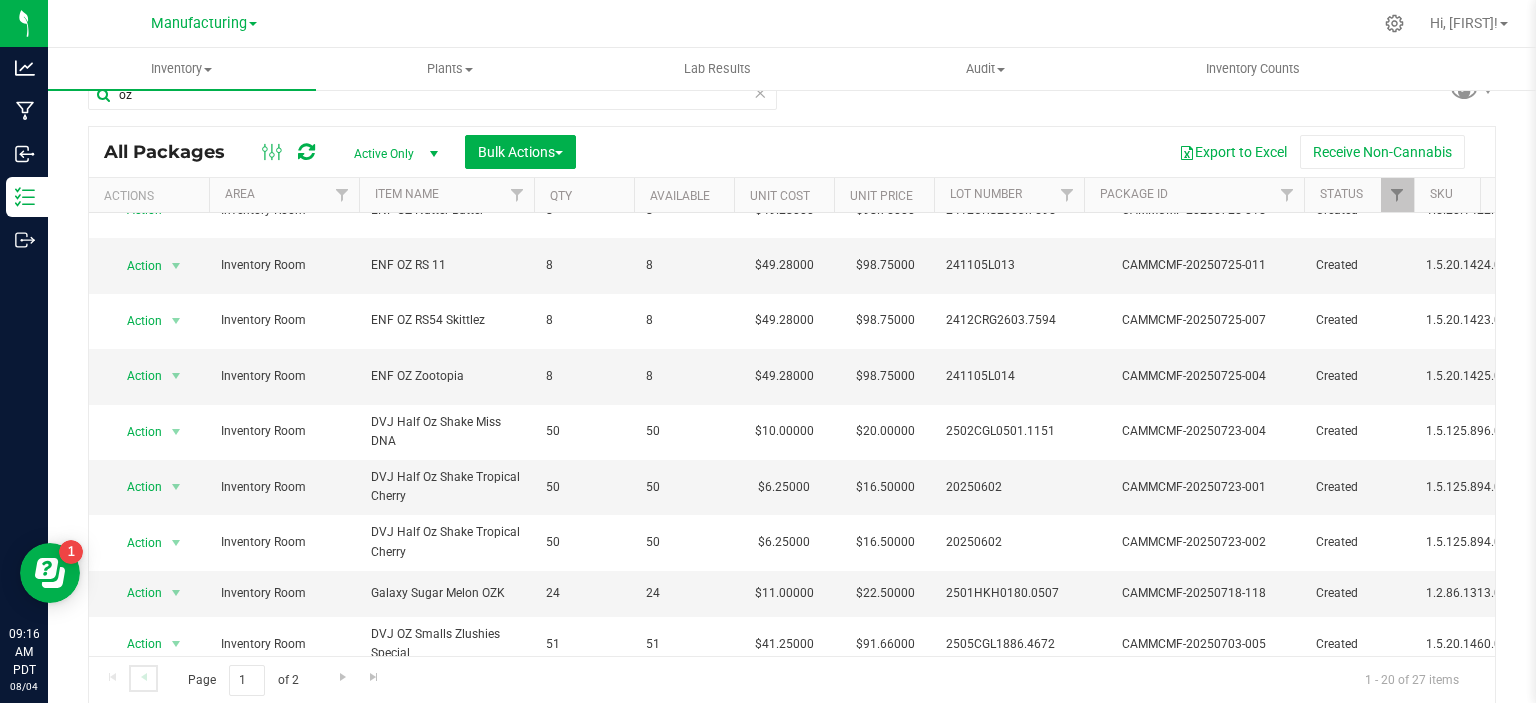 scroll, scrollTop: 0, scrollLeft: 0, axis: both 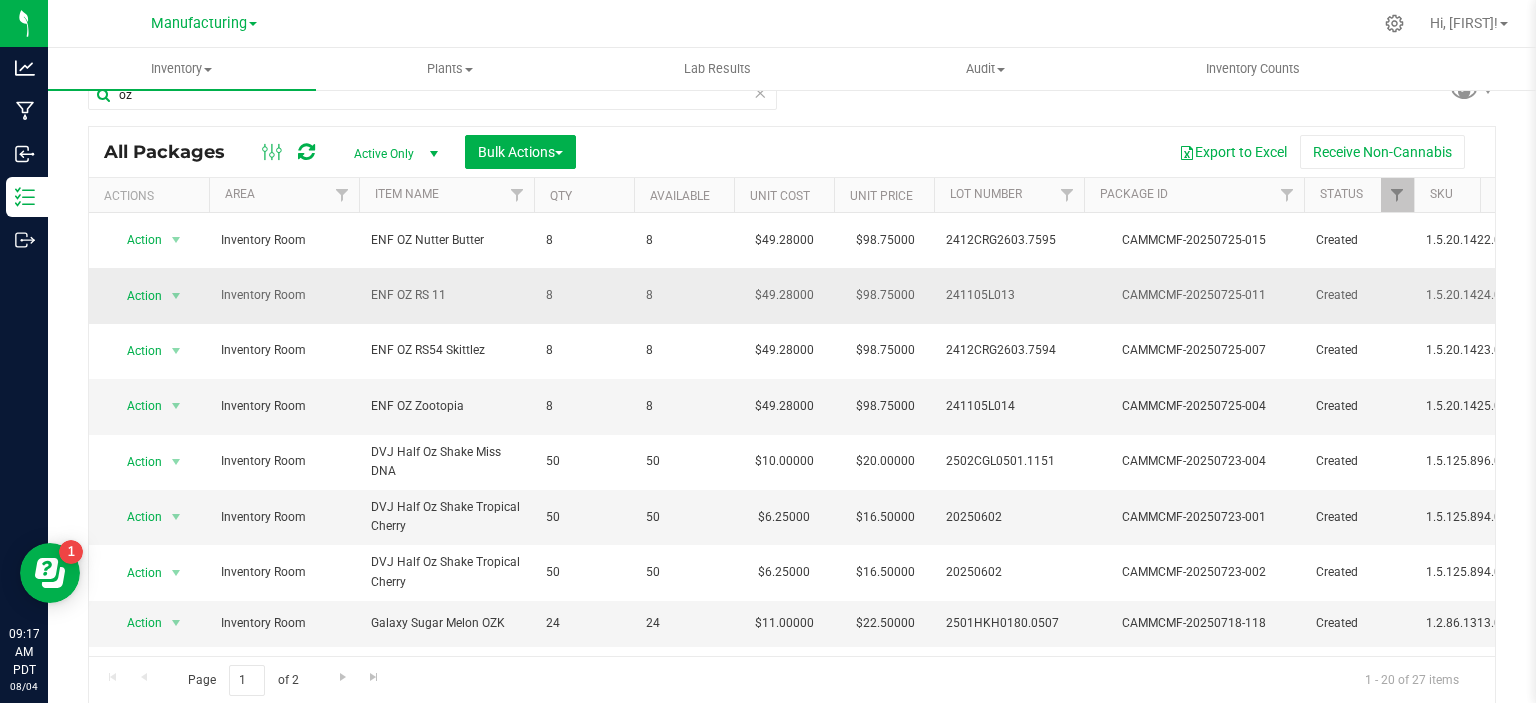 click on "ENF OZ RS 11" at bounding box center [446, 295] 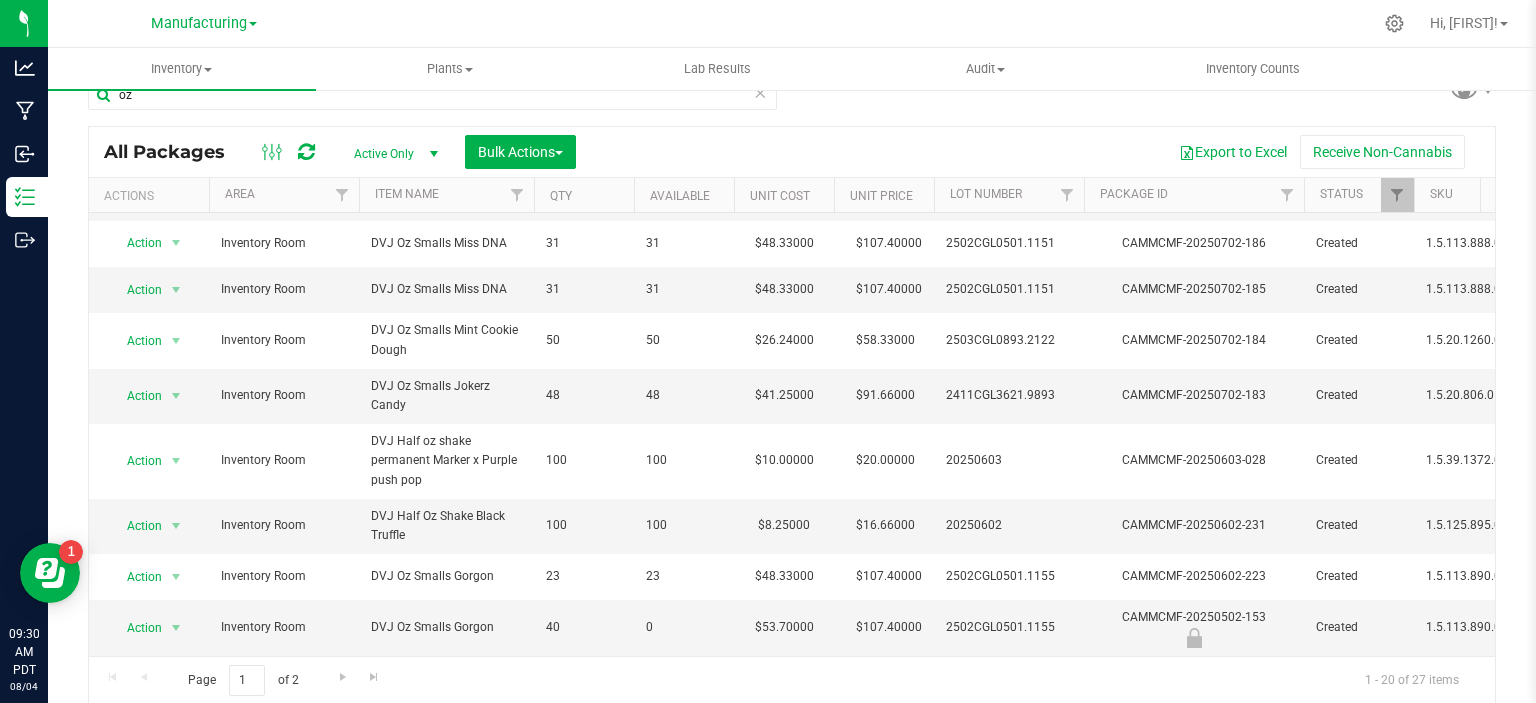scroll, scrollTop: 677, scrollLeft: 0, axis: vertical 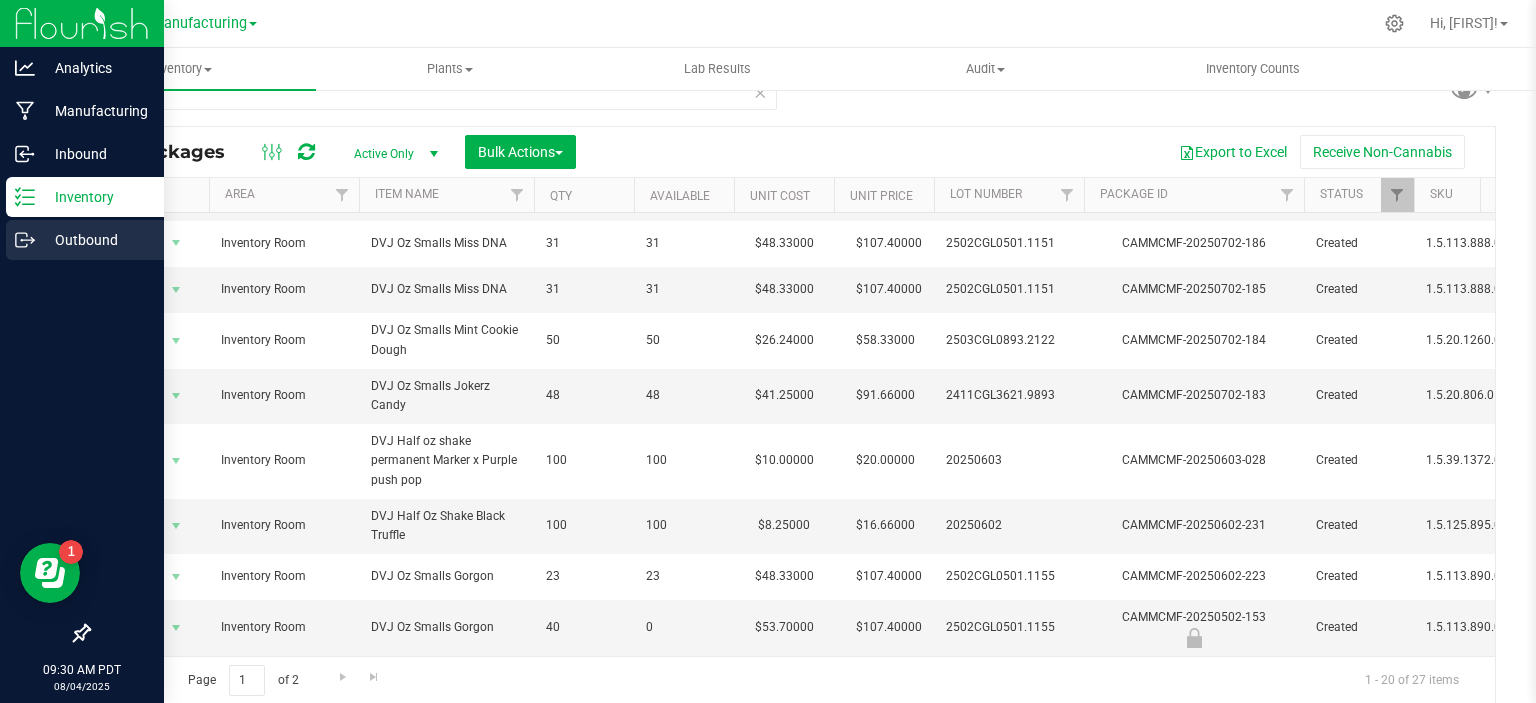 click on "Outbound" at bounding box center [95, 240] 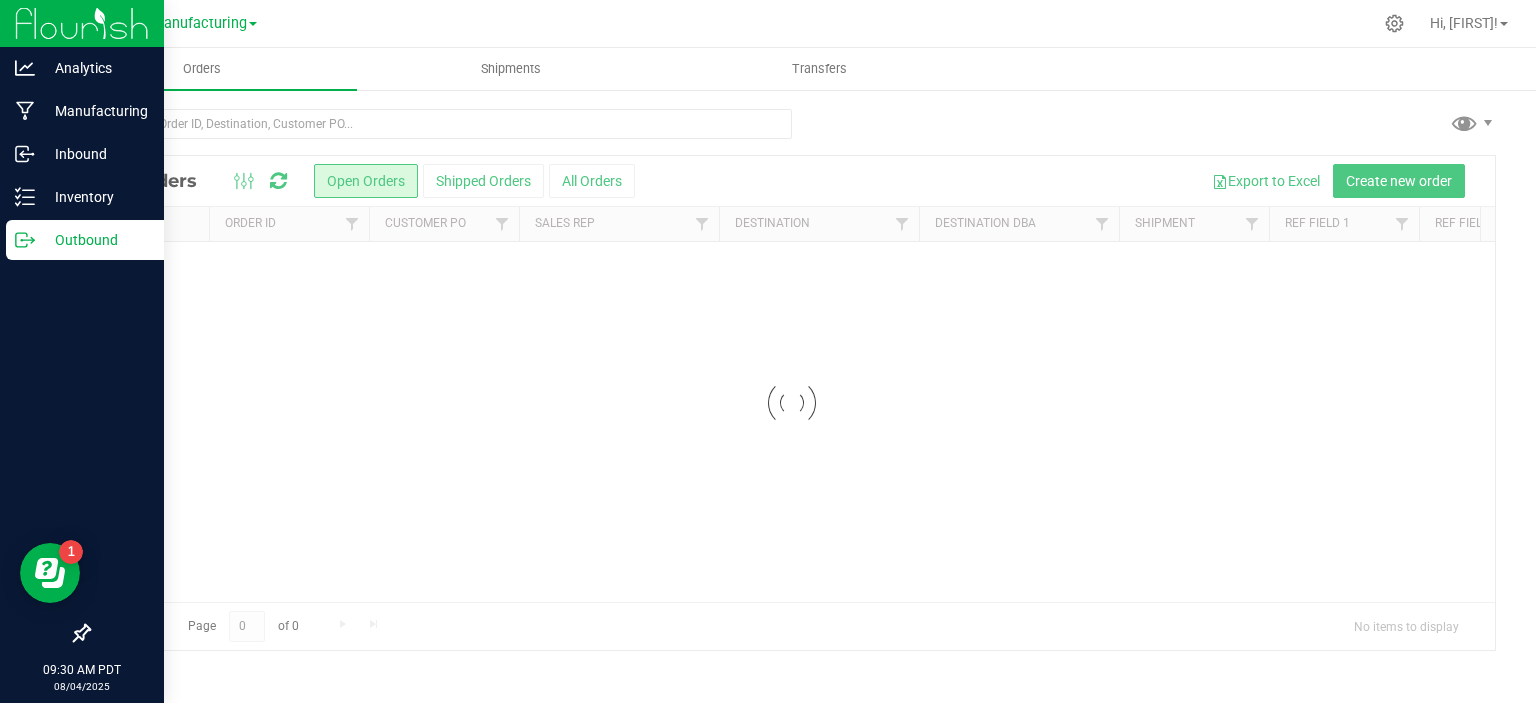scroll, scrollTop: 0, scrollLeft: 0, axis: both 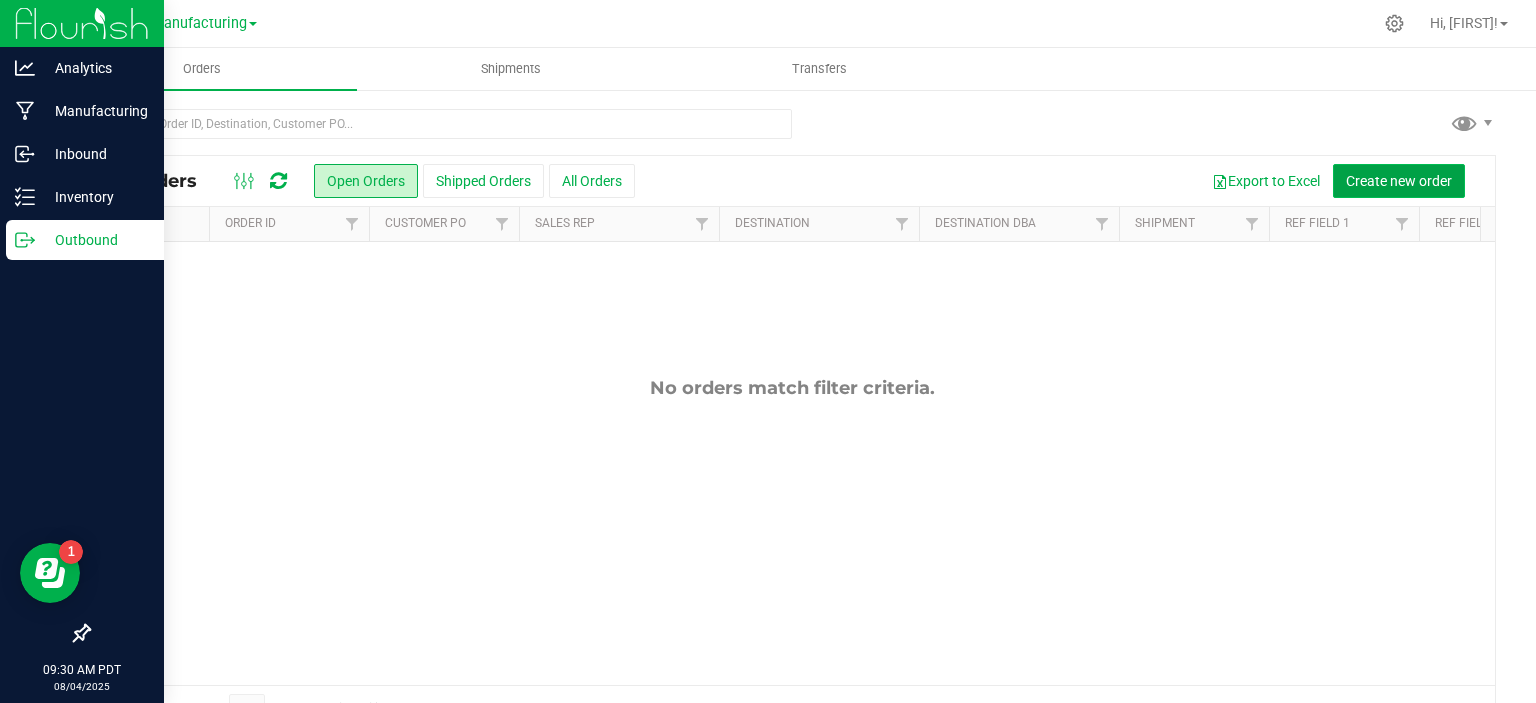 click on "Create new order" at bounding box center [1399, 181] 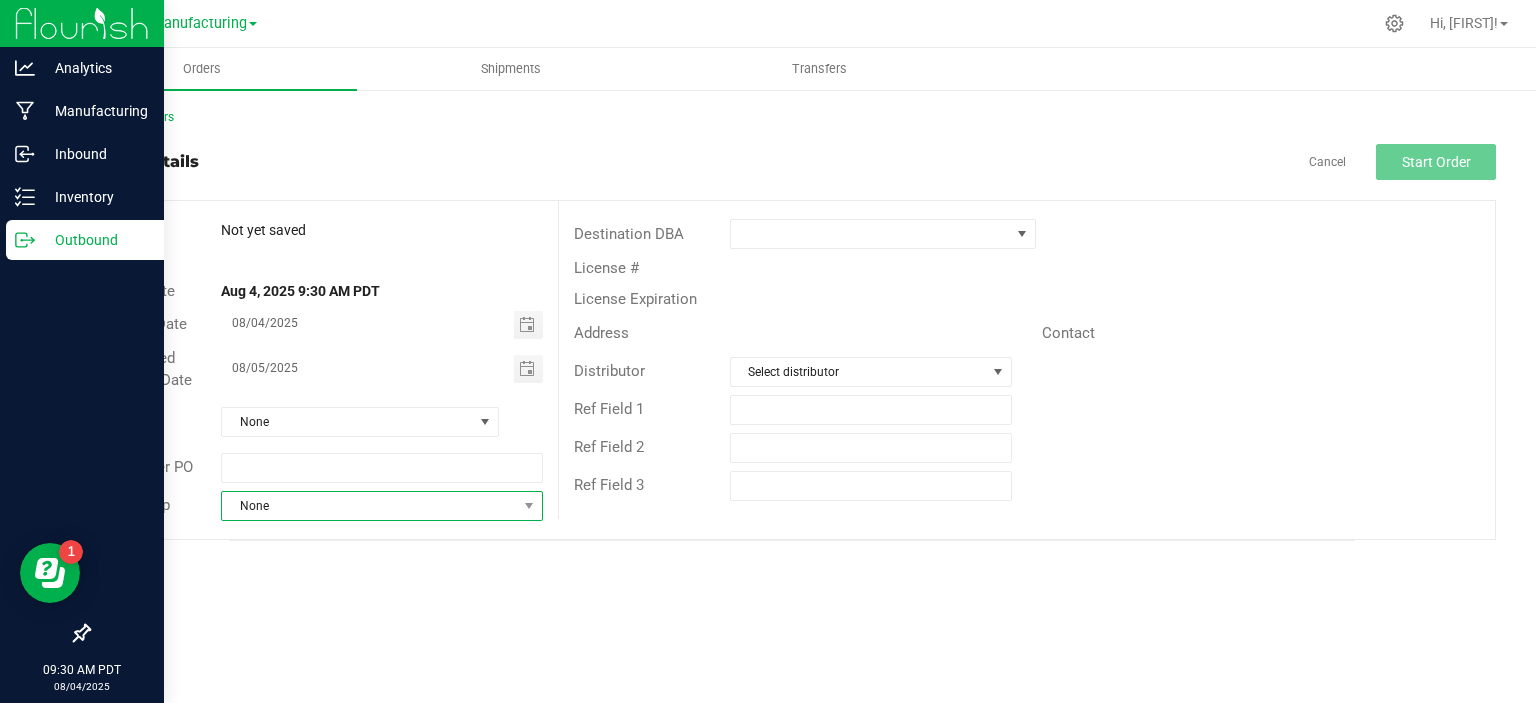 click on "None" at bounding box center [369, 506] 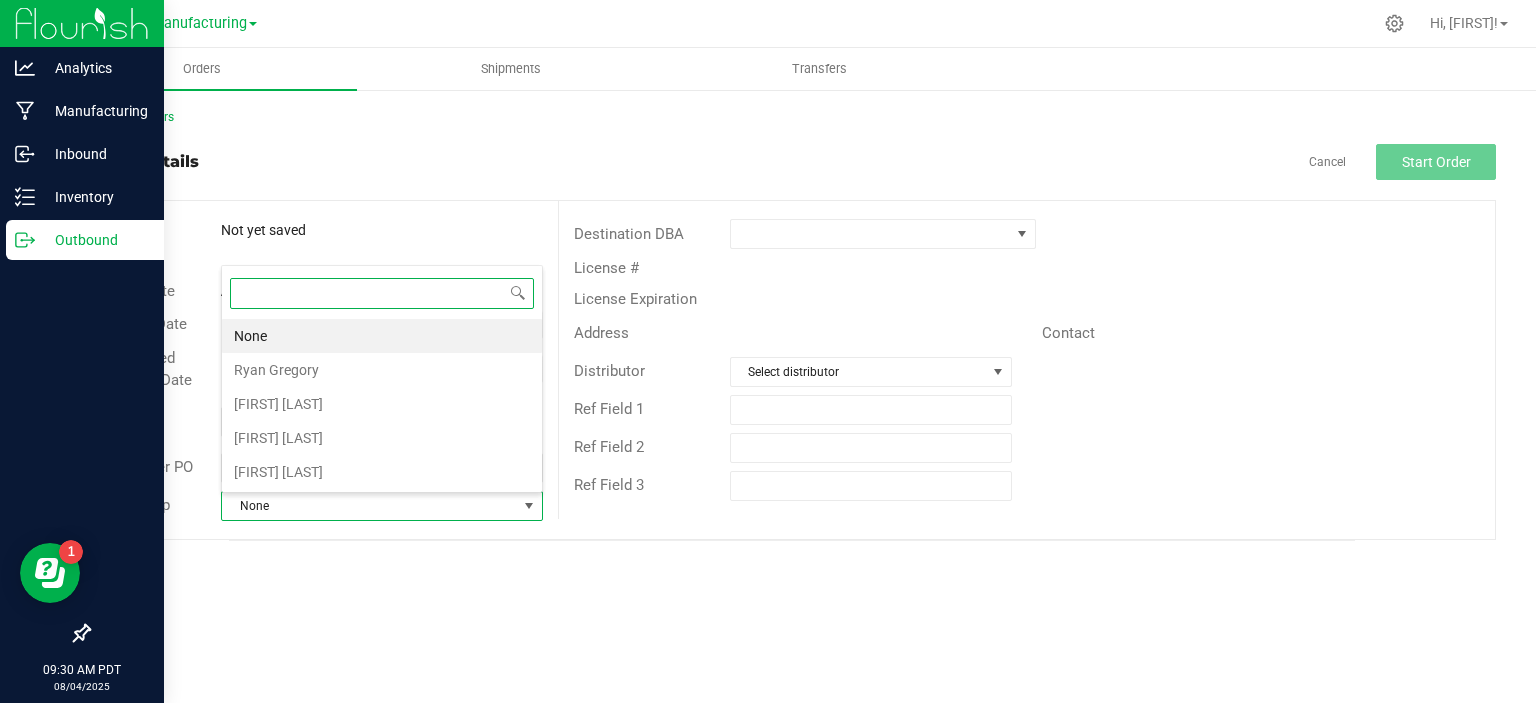 scroll, scrollTop: 0, scrollLeft: 0, axis: both 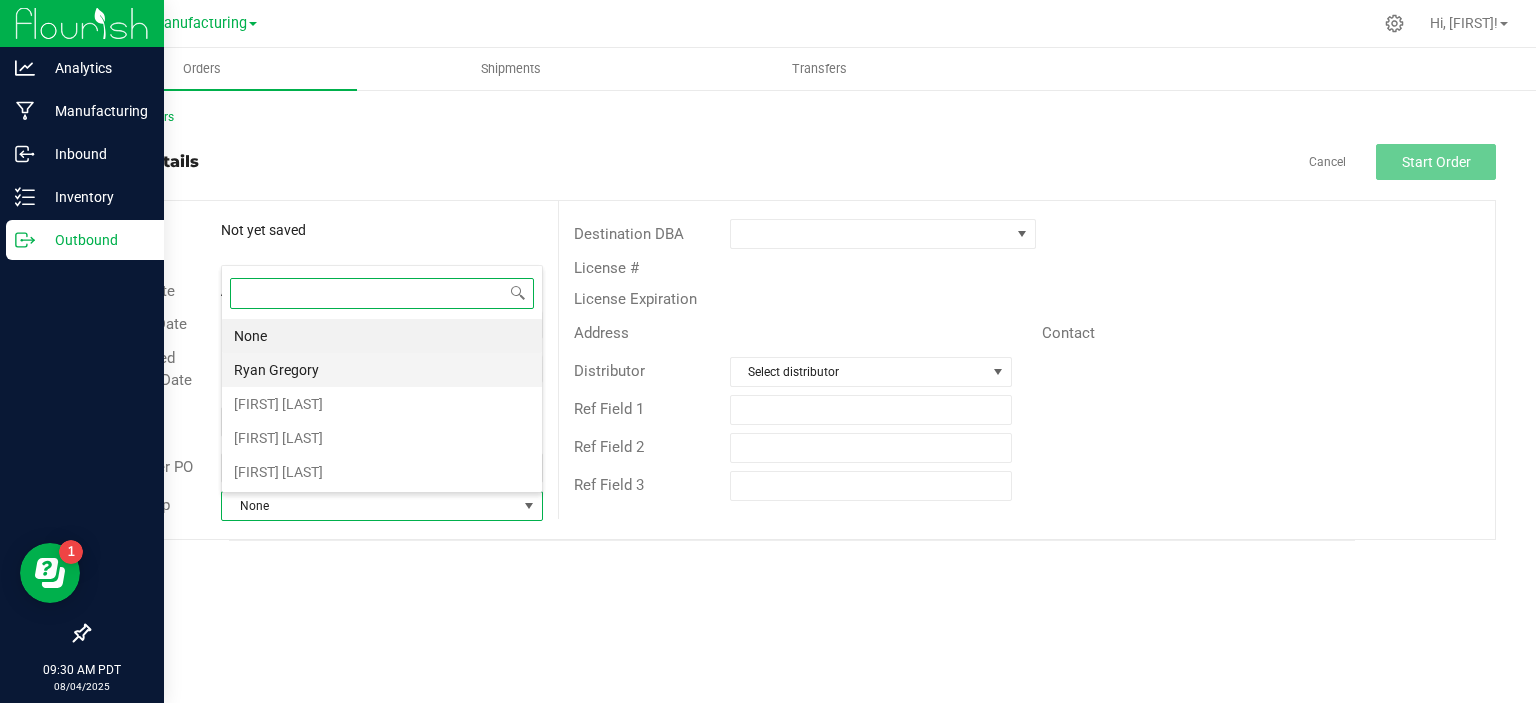 click on "Ryan Gregory" at bounding box center [382, 370] 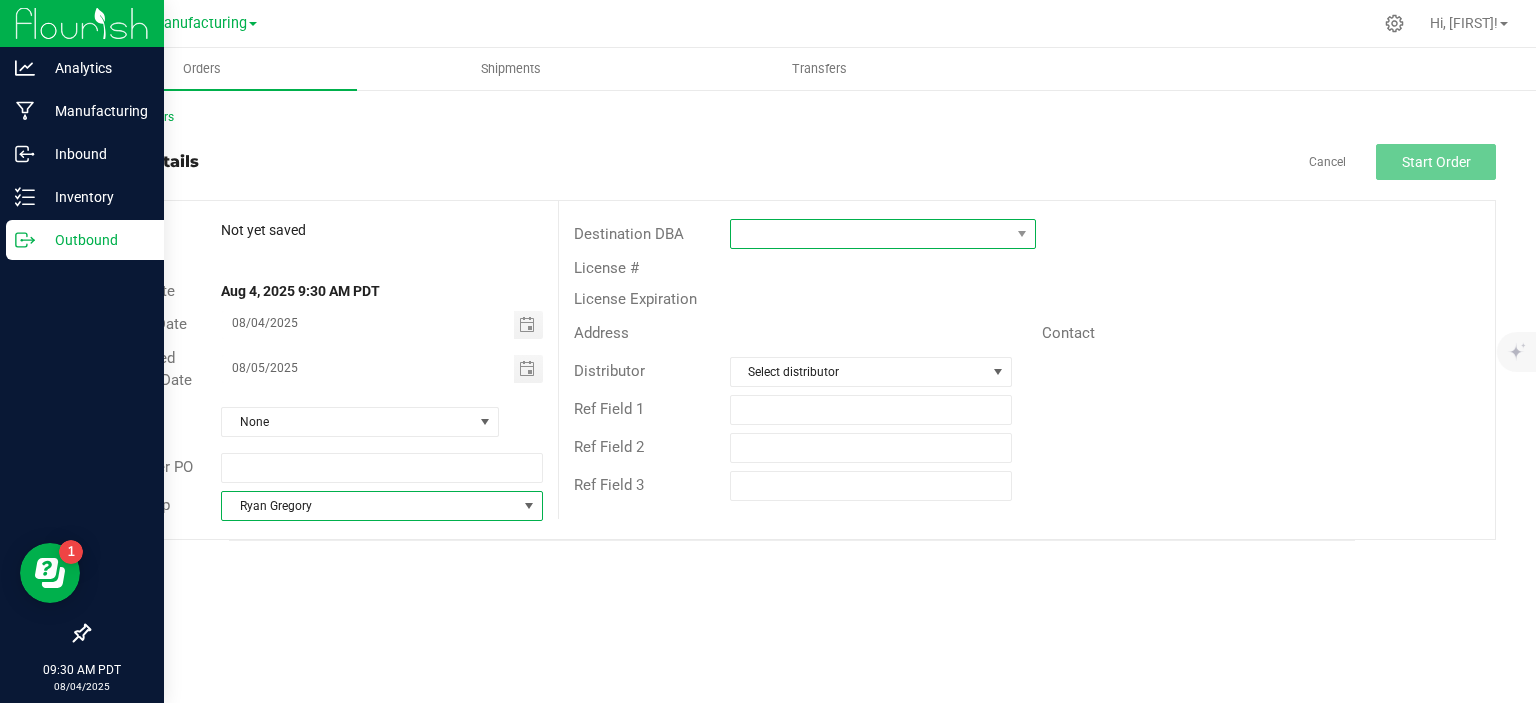 click at bounding box center [870, 234] 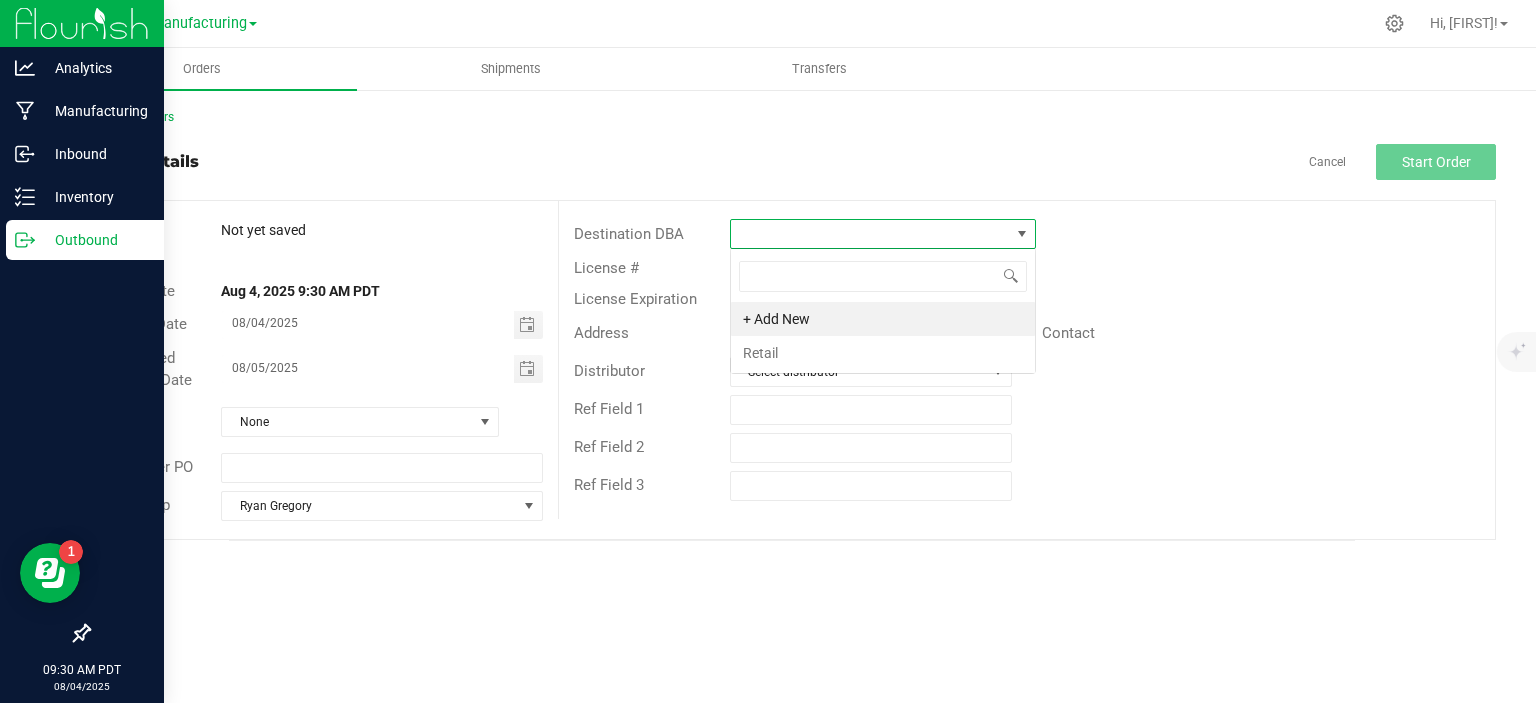 scroll, scrollTop: 99970, scrollLeft: 99693, axis: both 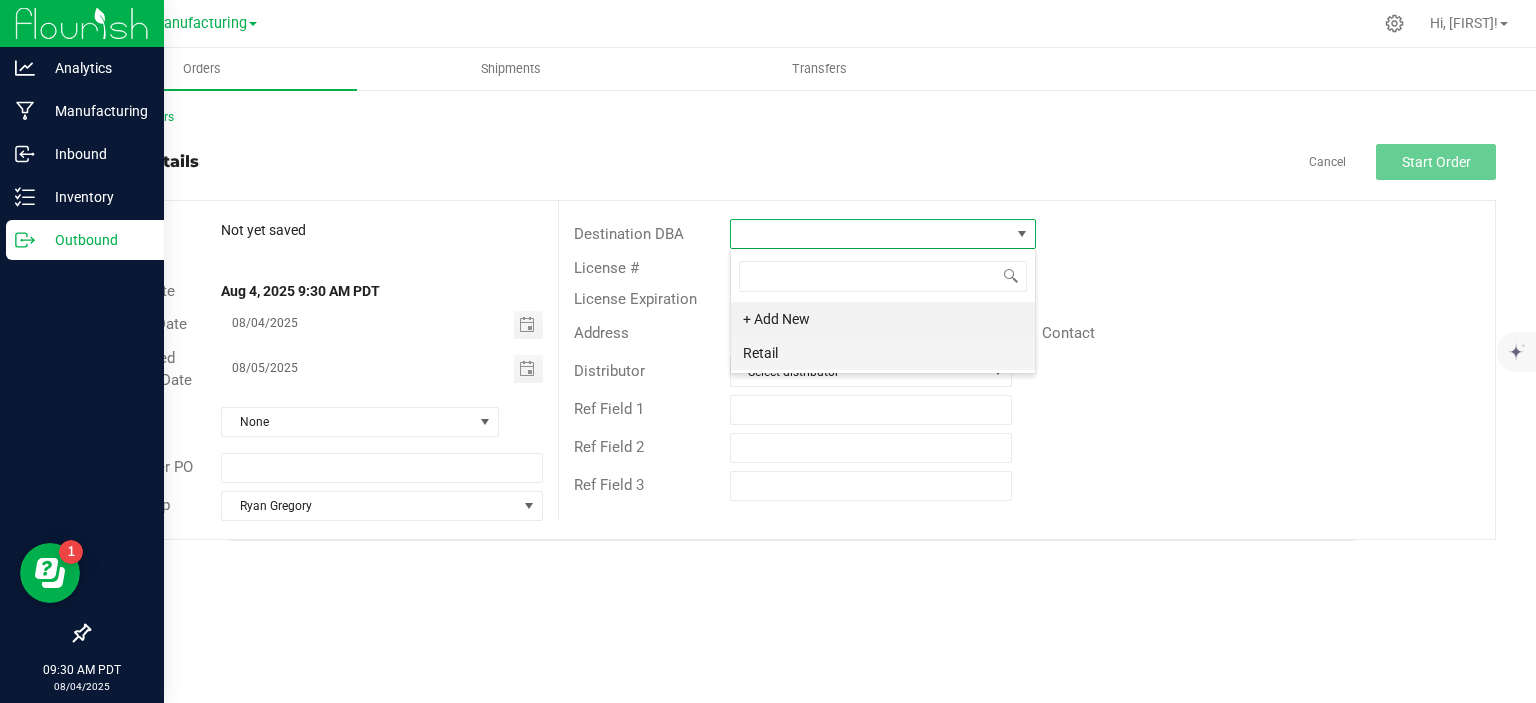 click on "Retail" at bounding box center (883, 353) 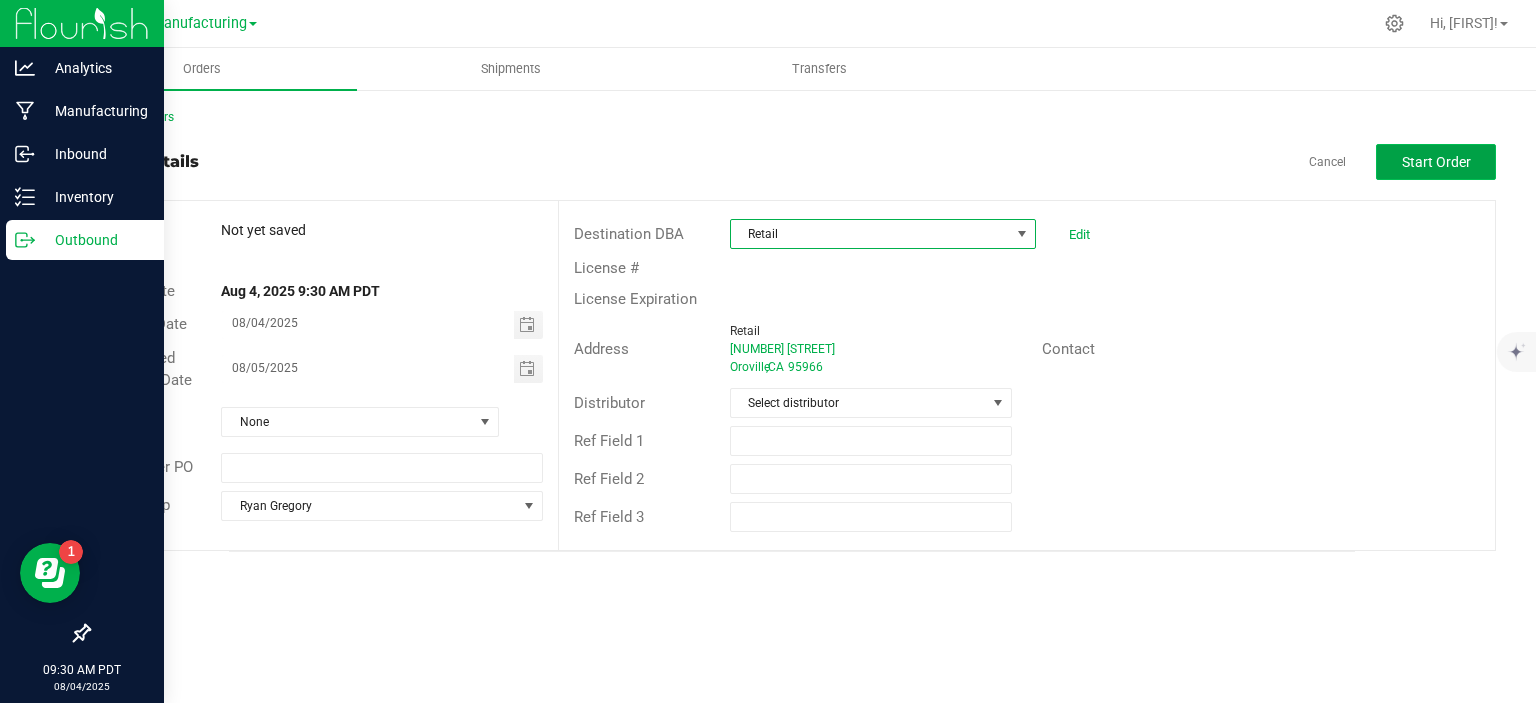click on "Start Order" at bounding box center [1436, 162] 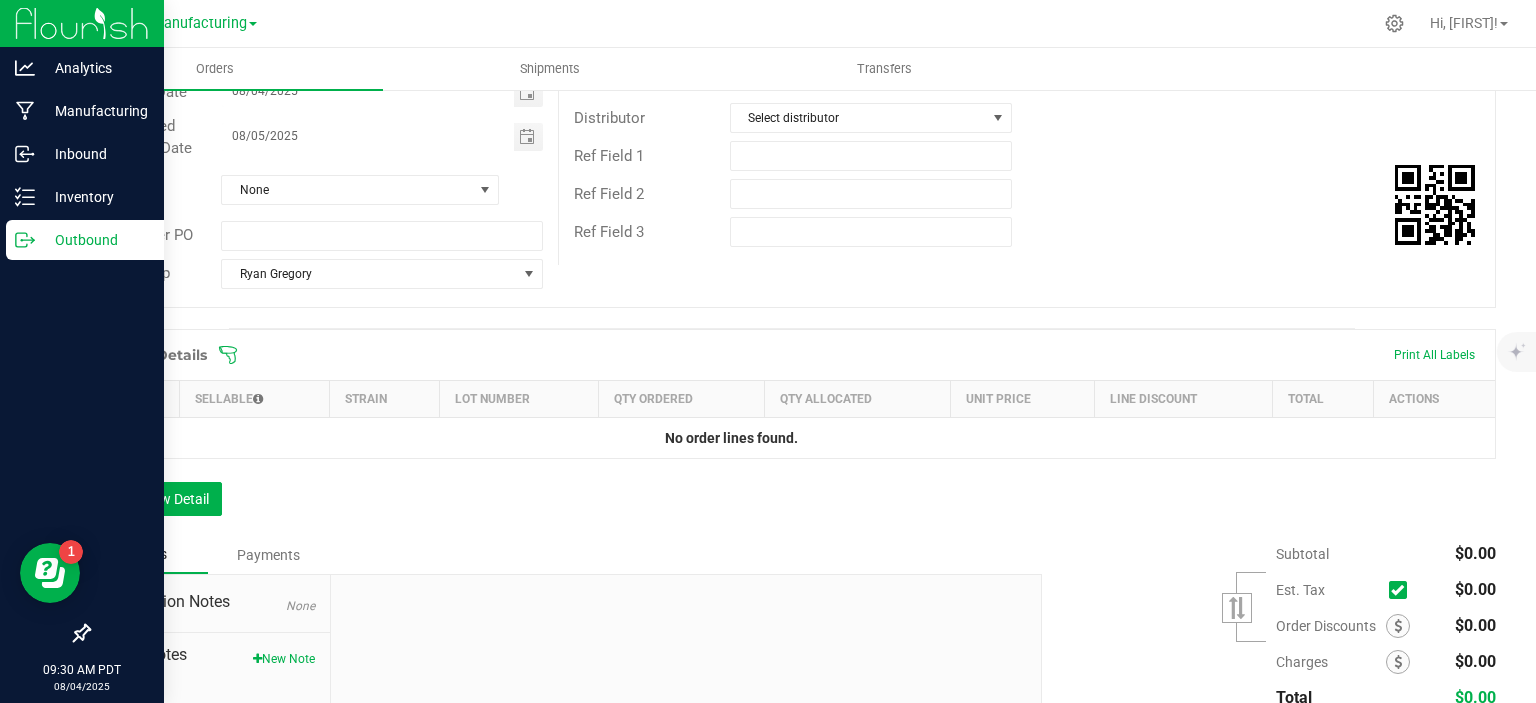 scroll, scrollTop: 288, scrollLeft: 0, axis: vertical 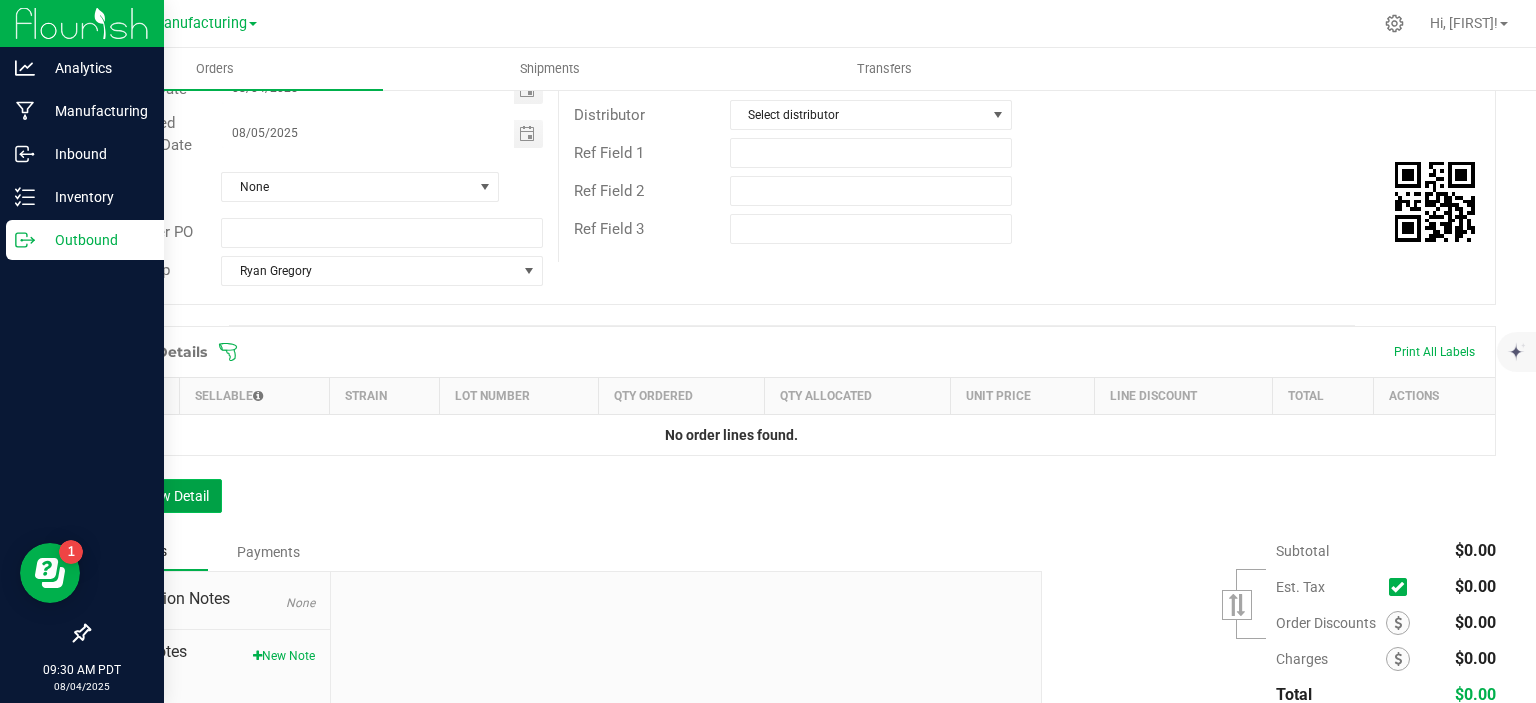 click on "Add New Detail" at bounding box center (155, 496) 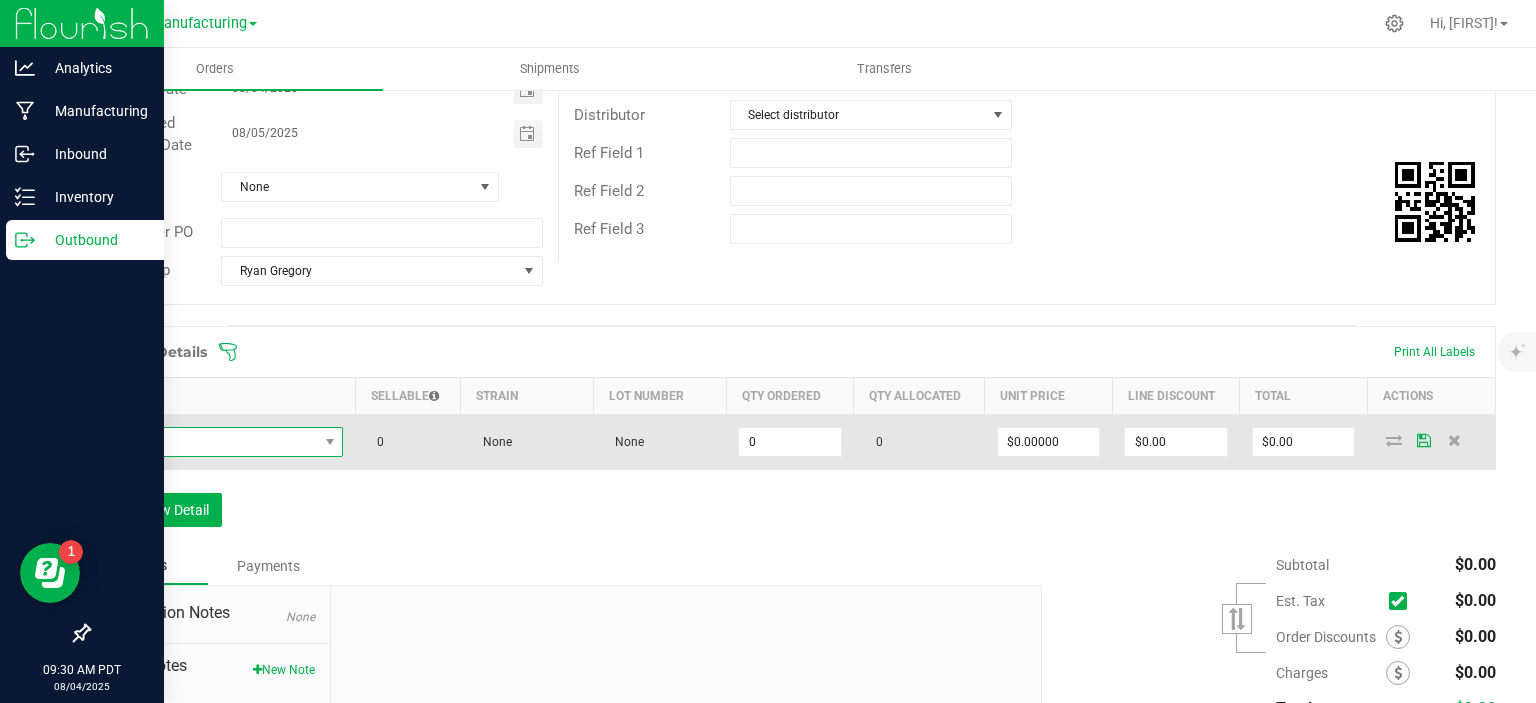 click at bounding box center [210, 442] 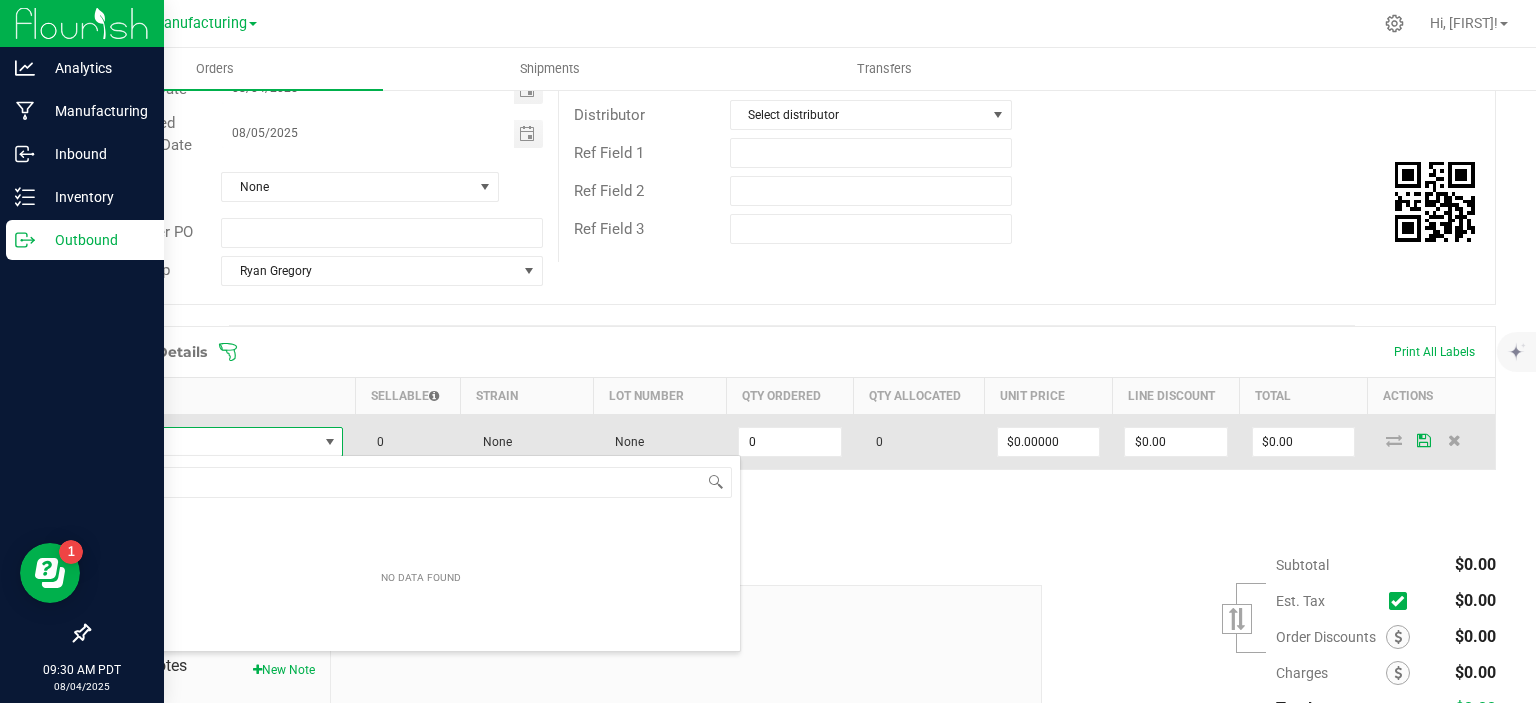 scroll, scrollTop: 99970, scrollLeft: 99760, axis: both 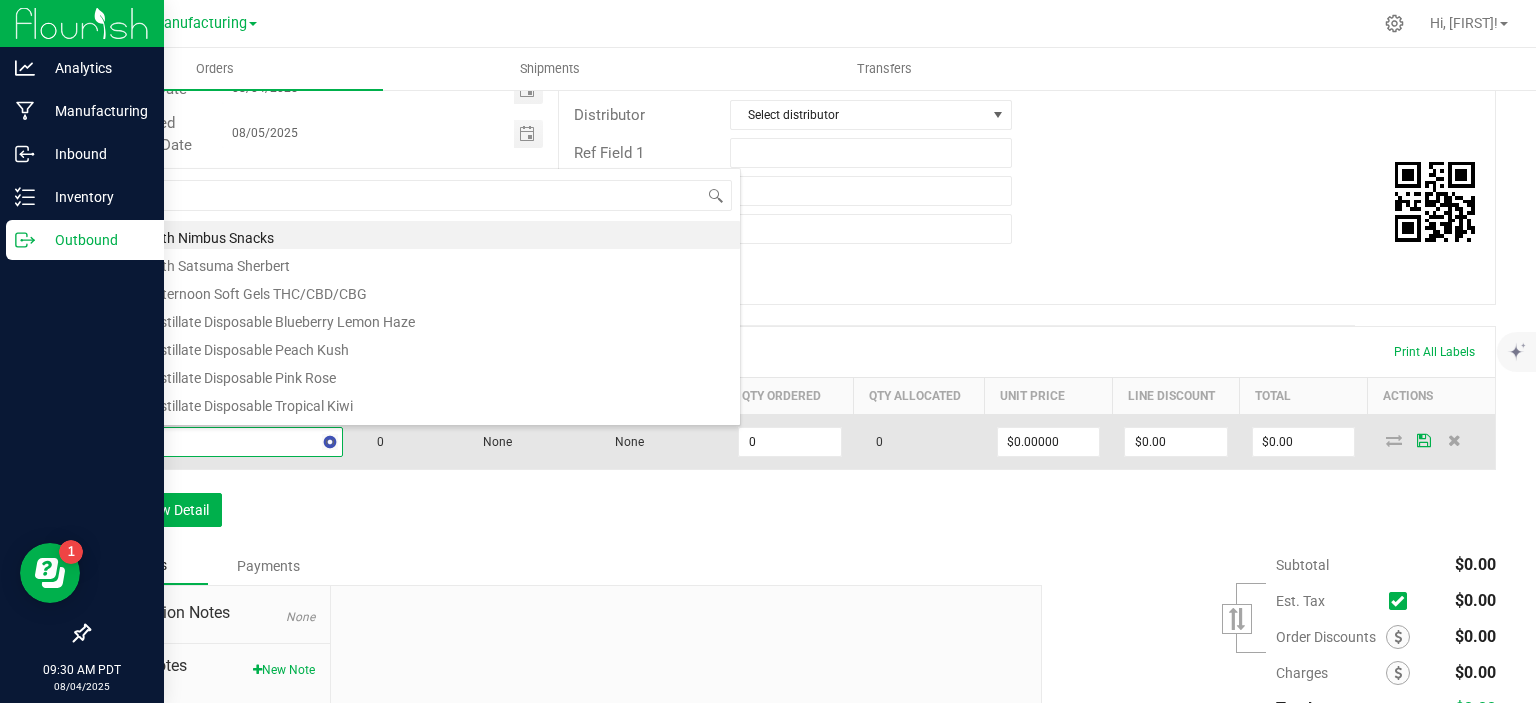 type on "oz" 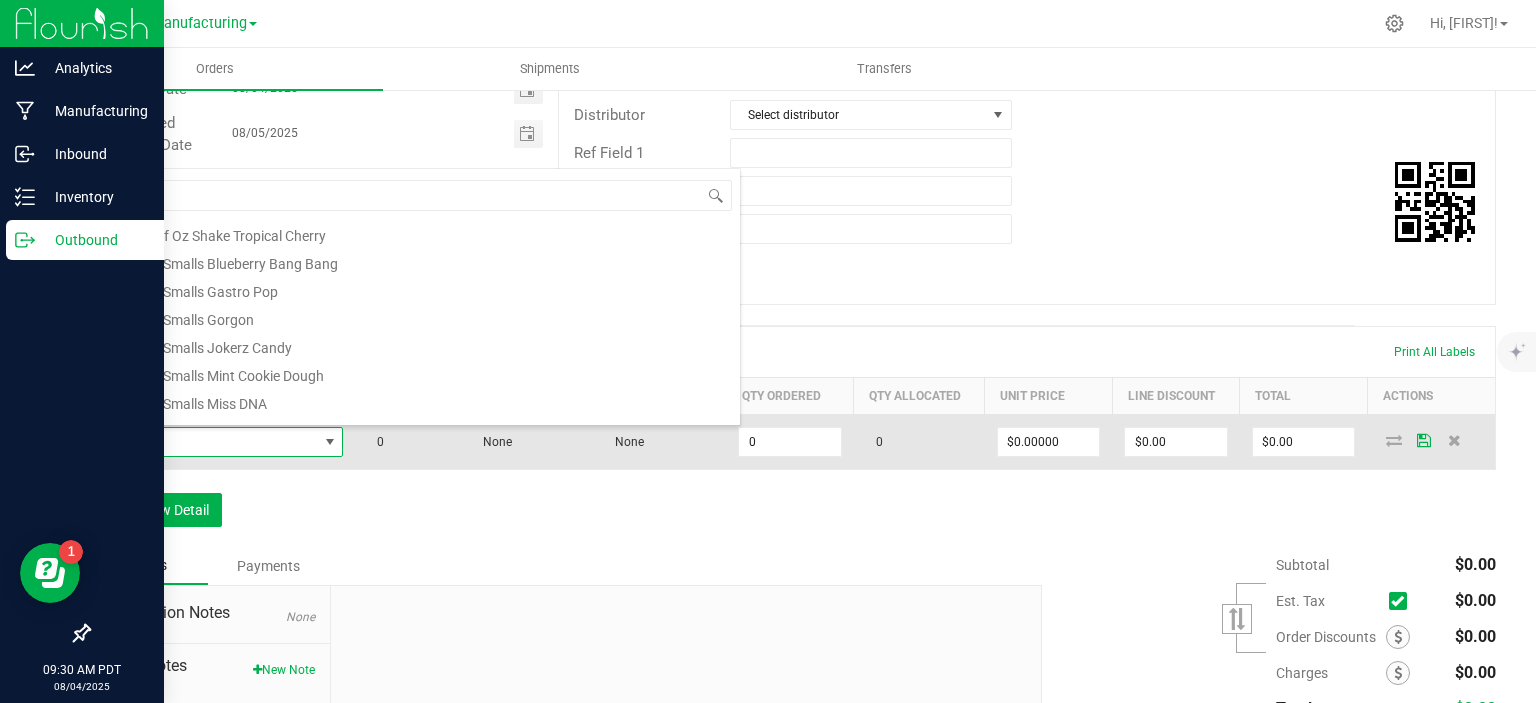 scroll, scrollTop: 148, scrollLeft: 0, axis: vertical 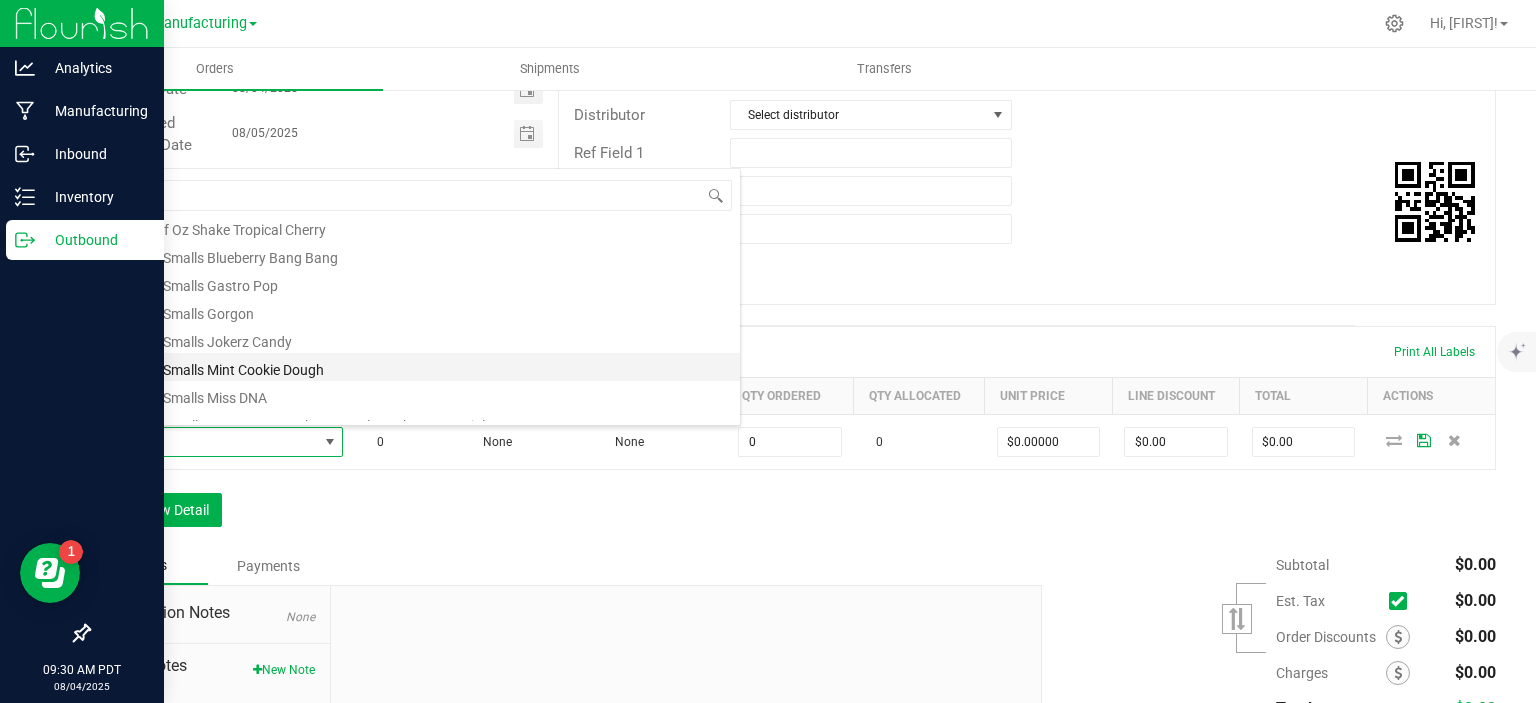 click on "DVJ Oz Smalls Mint Cookie Dough" at bounding box center [421, 367] 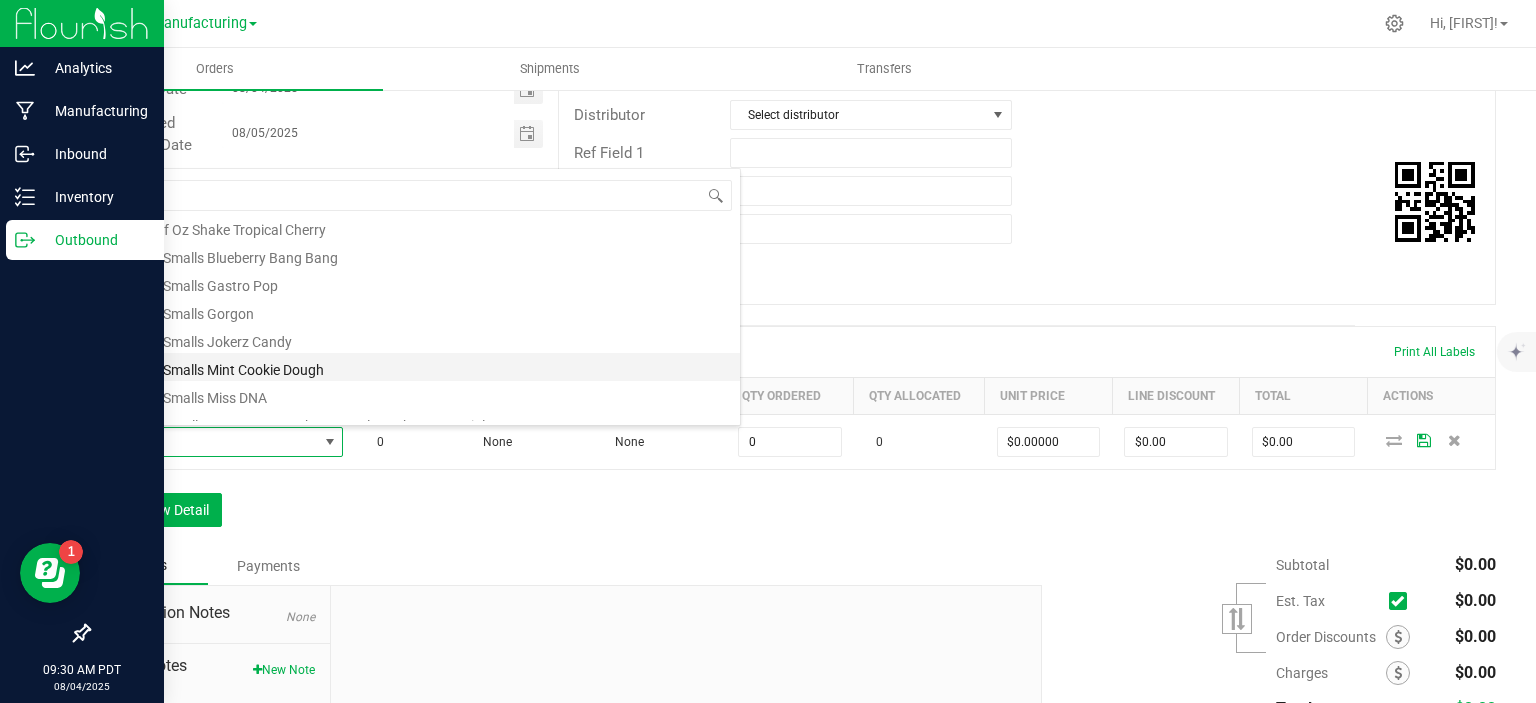 type on "0 ea" 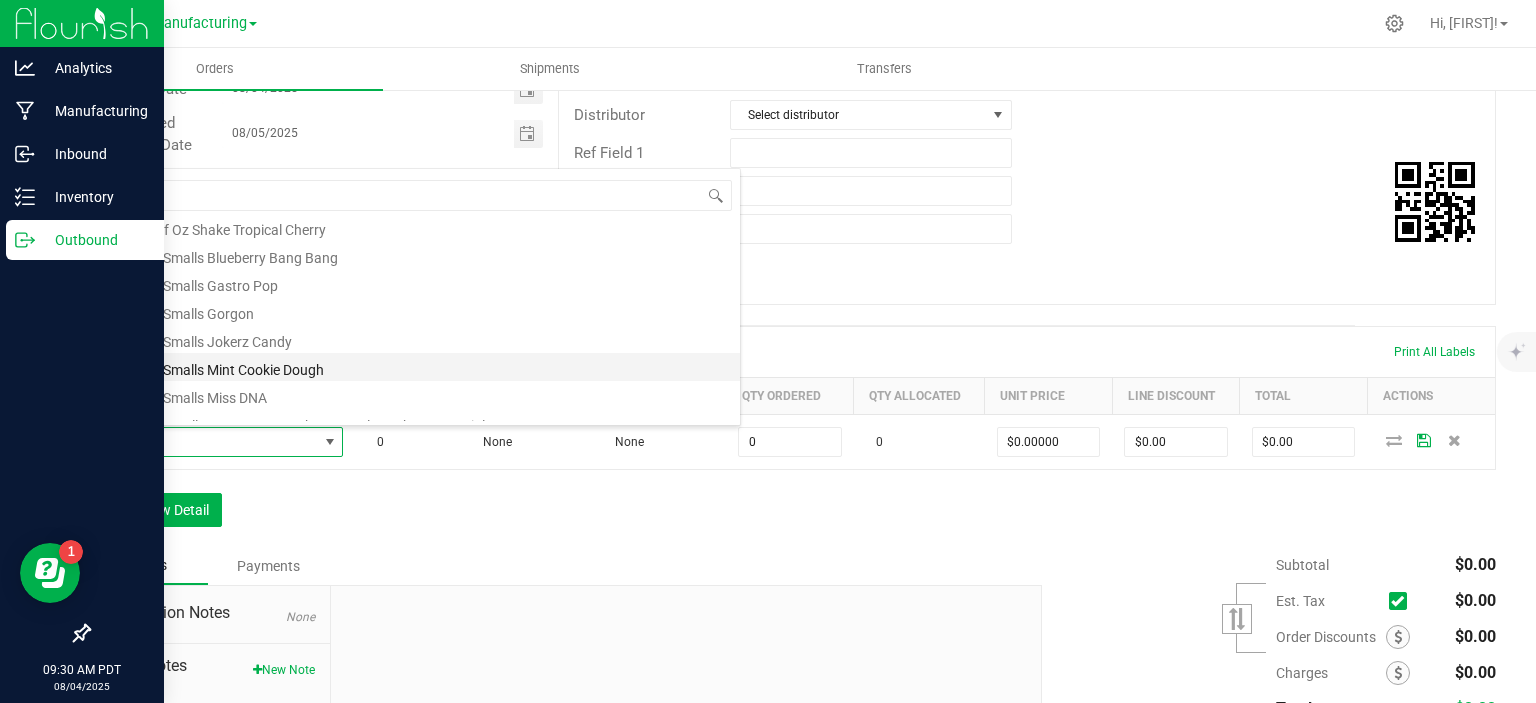 type on "$58.33000" 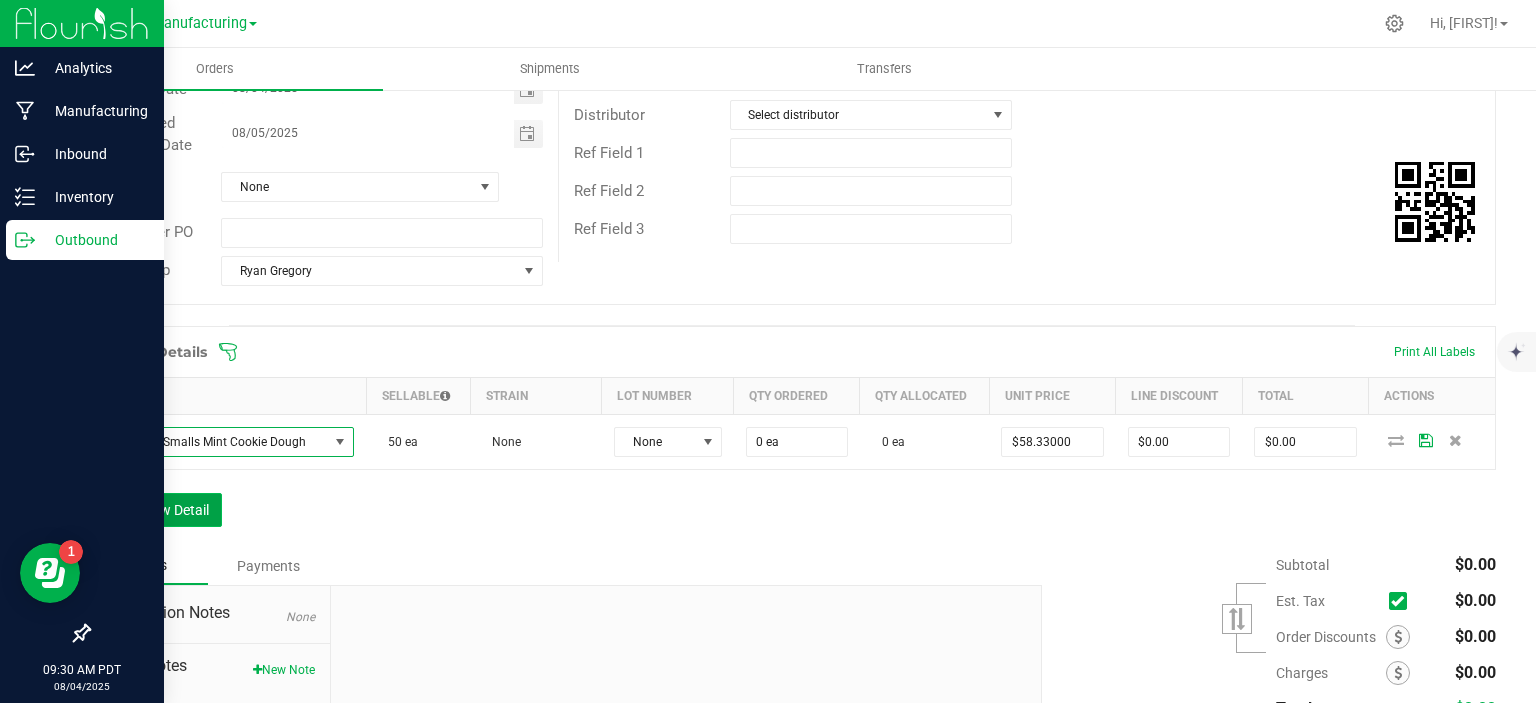 click on "Add New Detail" at bounding box center [155, 510] 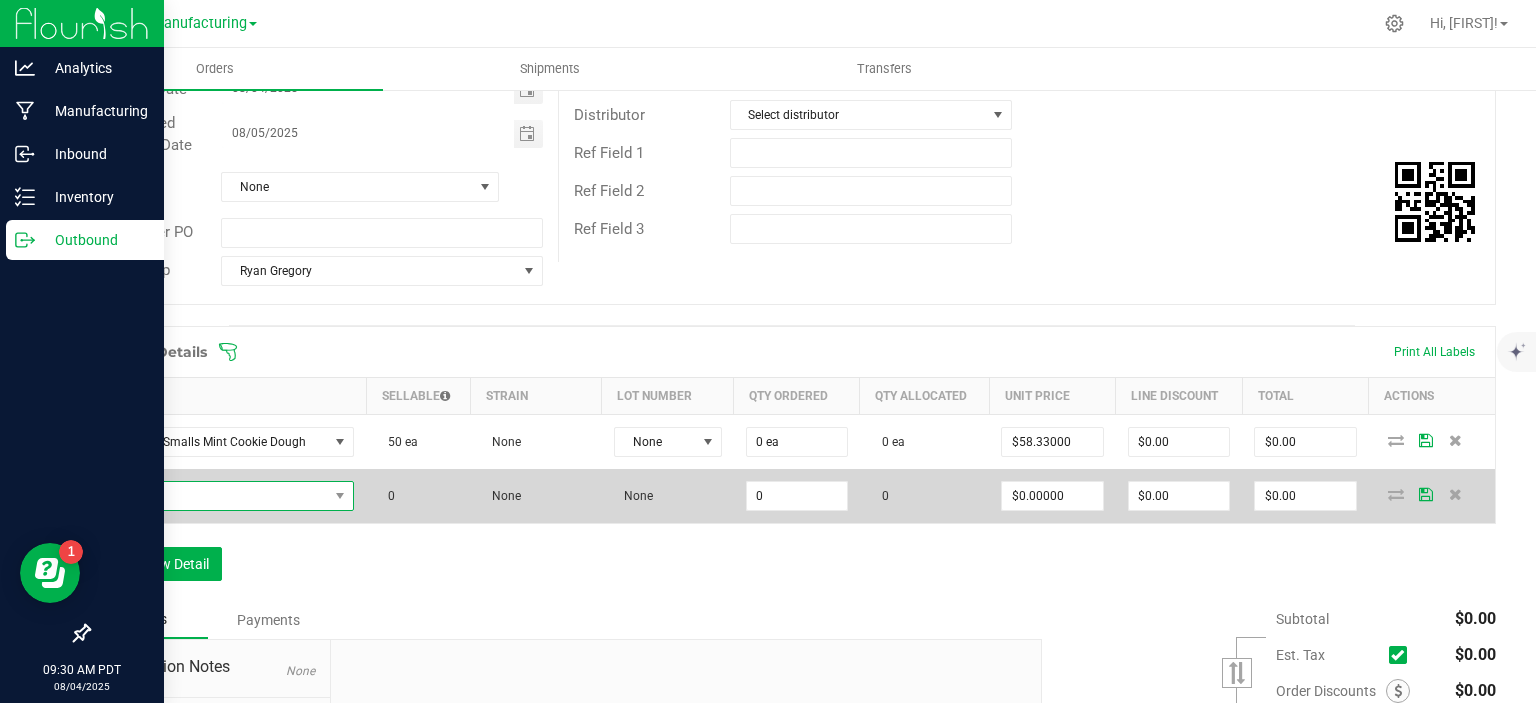 click at bounding box center (216, 496) 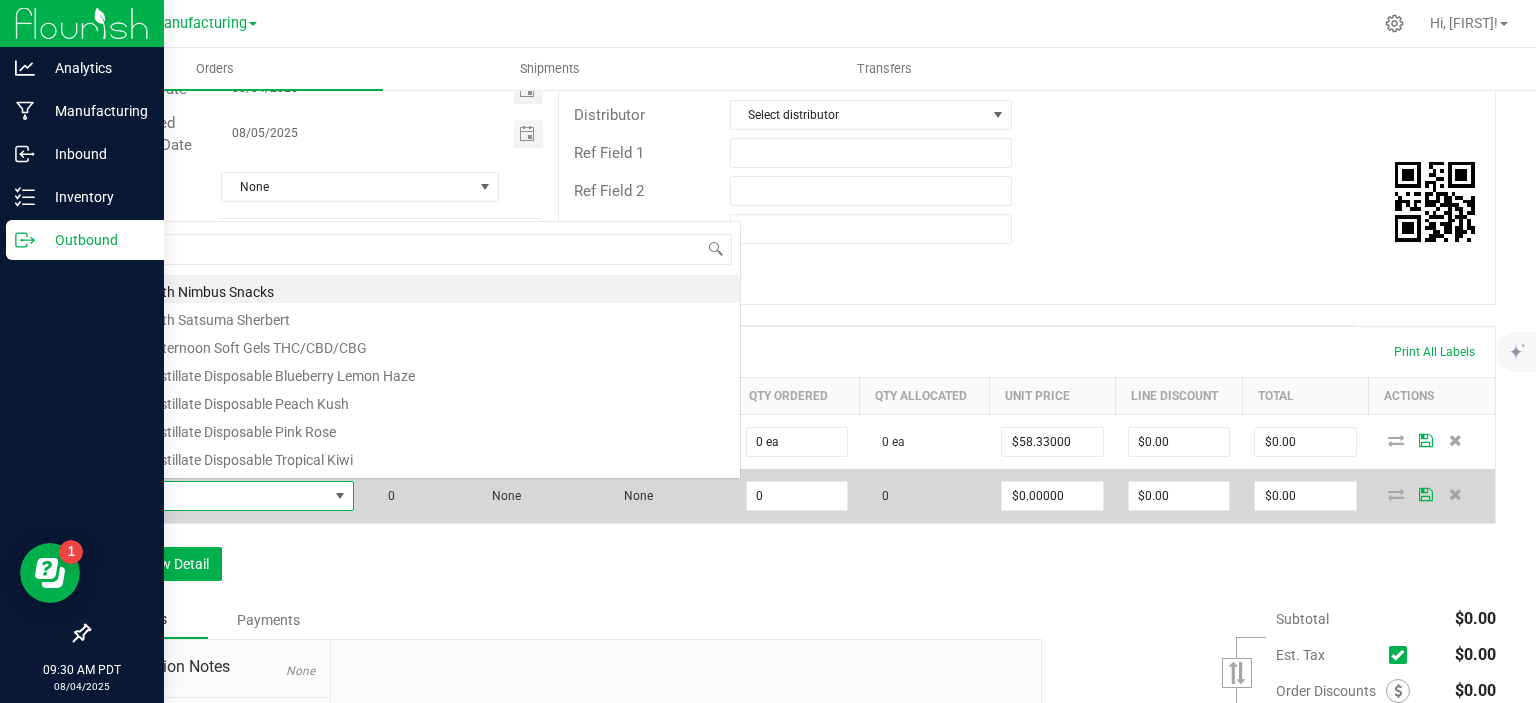 scroll, scrollTop: 0, scrollLeft: 0, axis: both 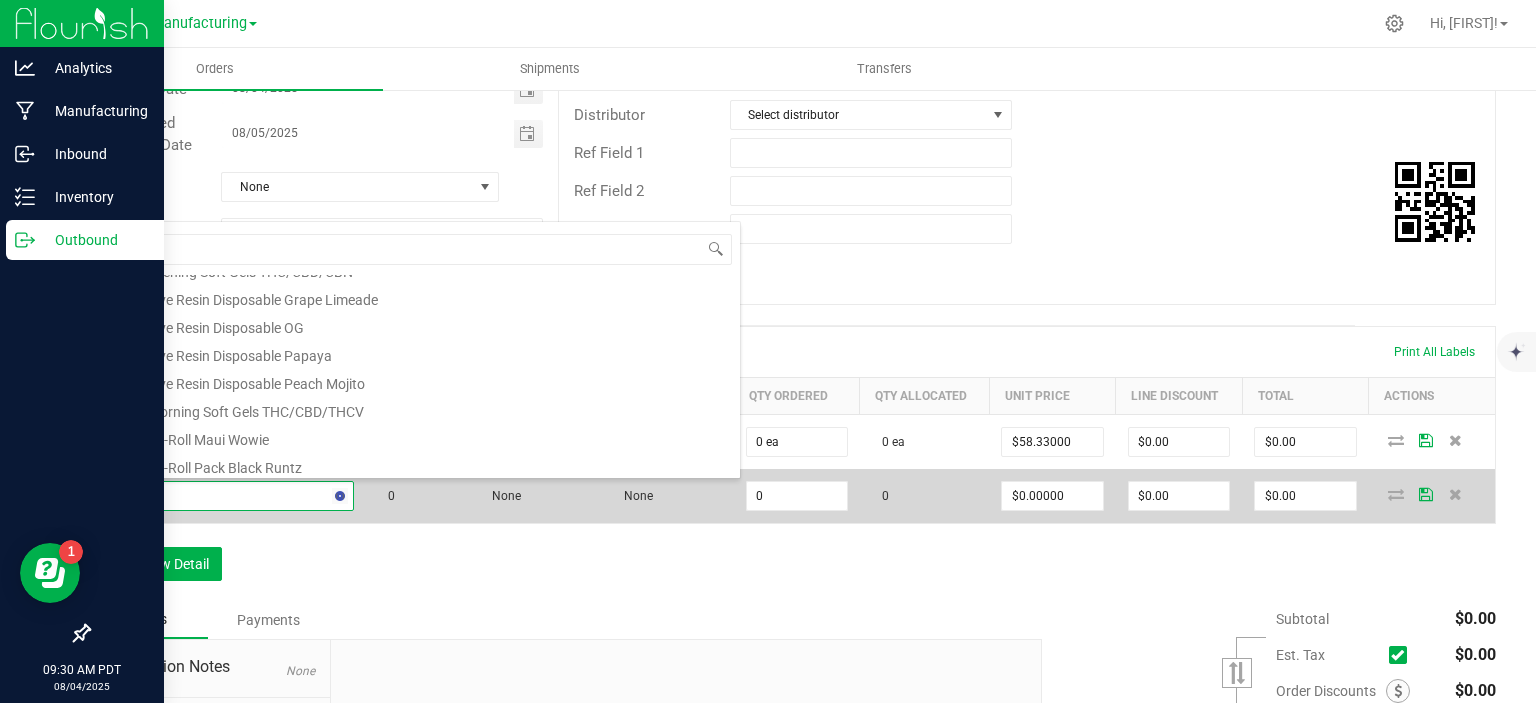 type on "oz" 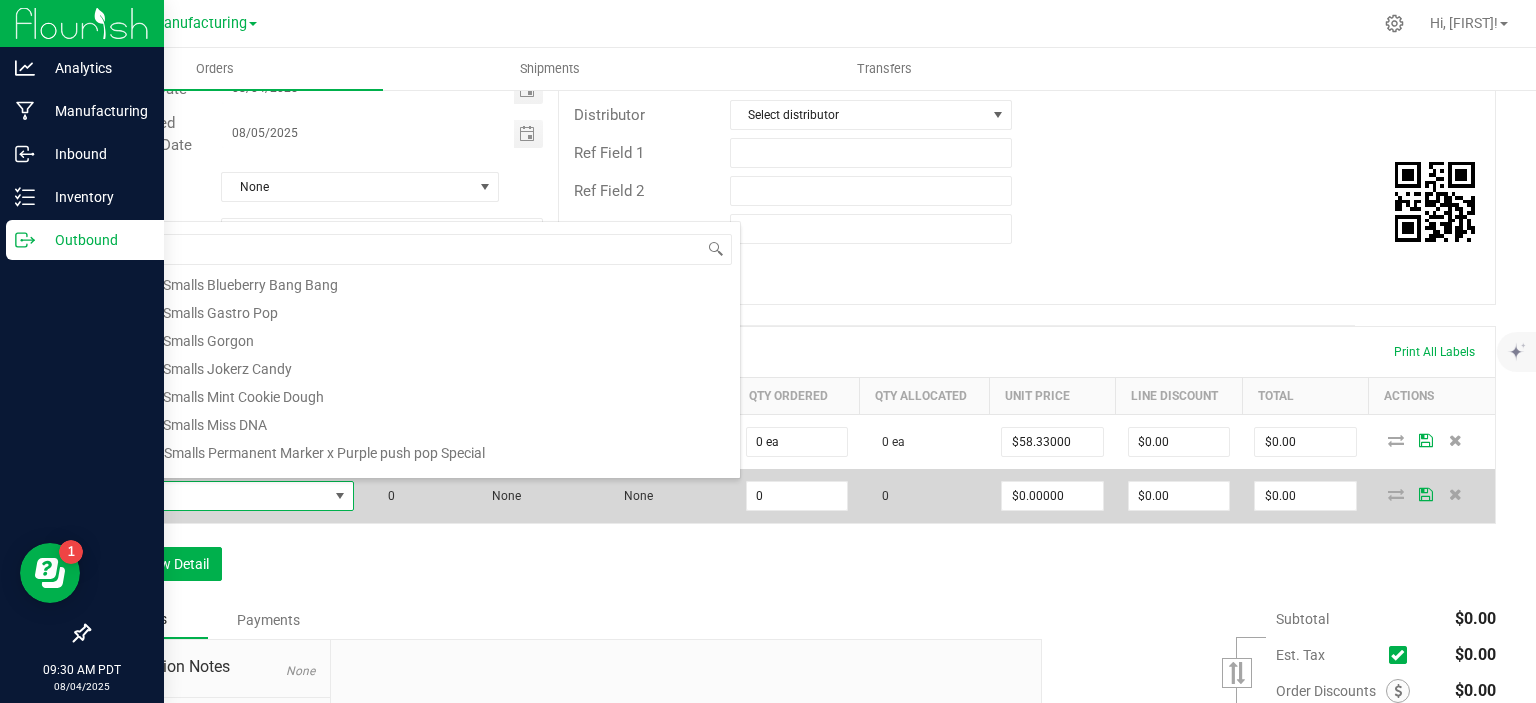 scroll, scrollTop: 220, scrollLeft: 0, axis: vertical 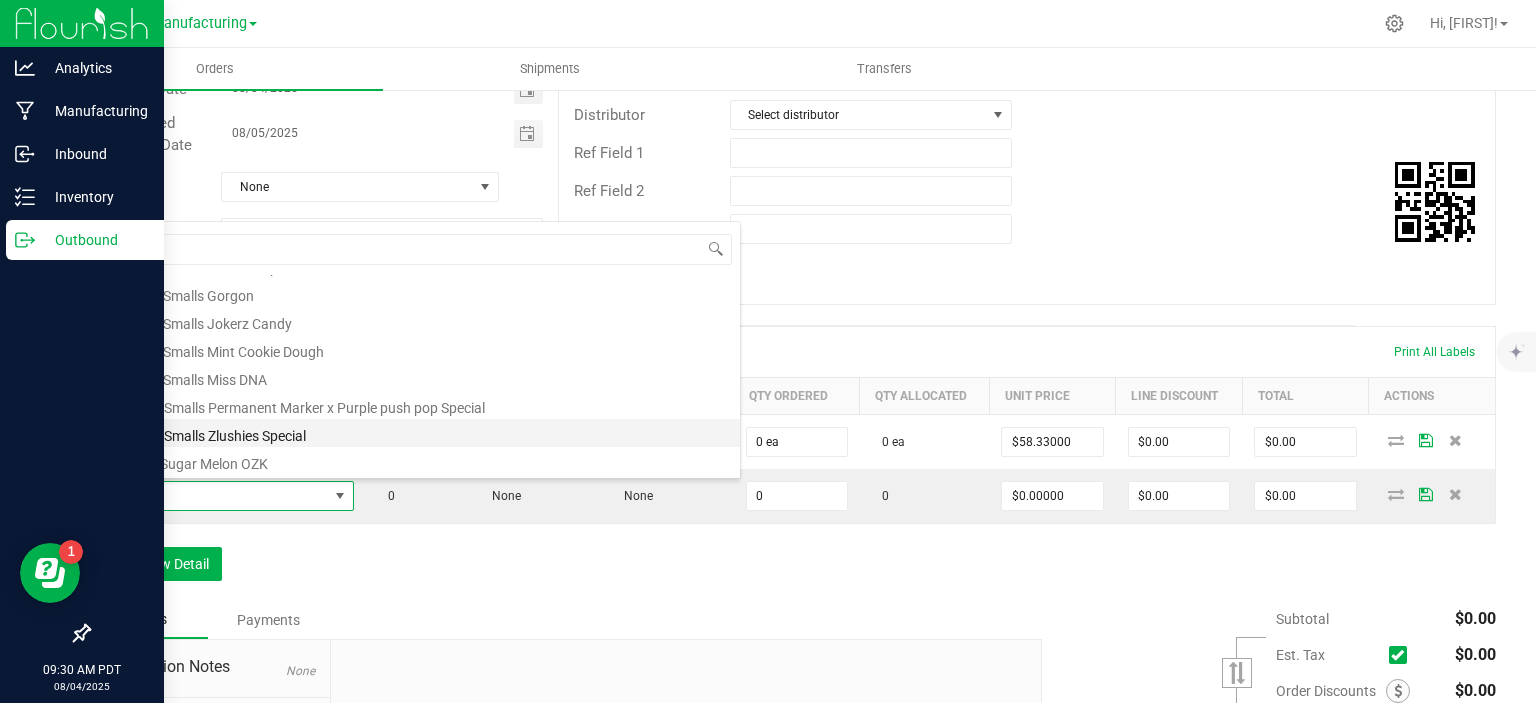 click on "DVJ OZ Smalls Zlushies Special" at bounding box center [421, 433] 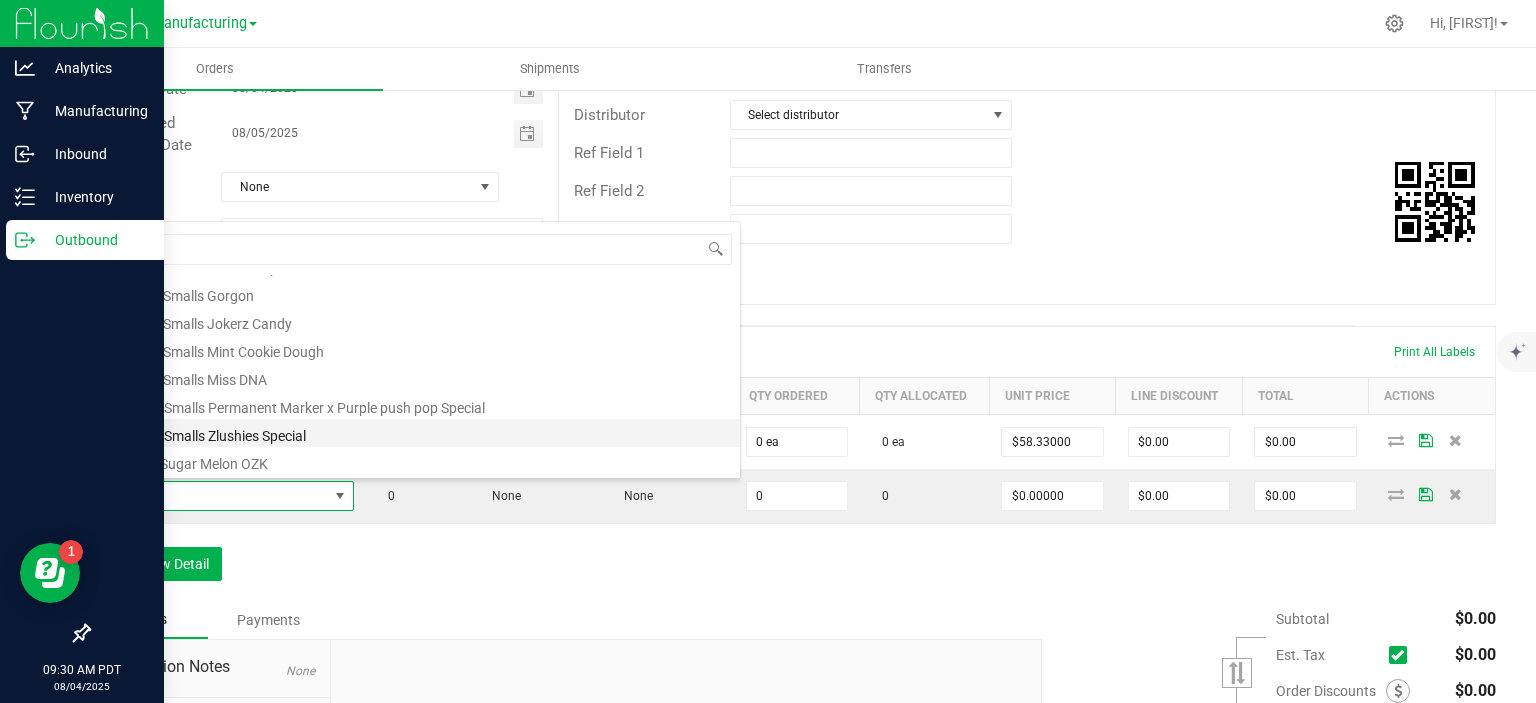 type on "0 ea" 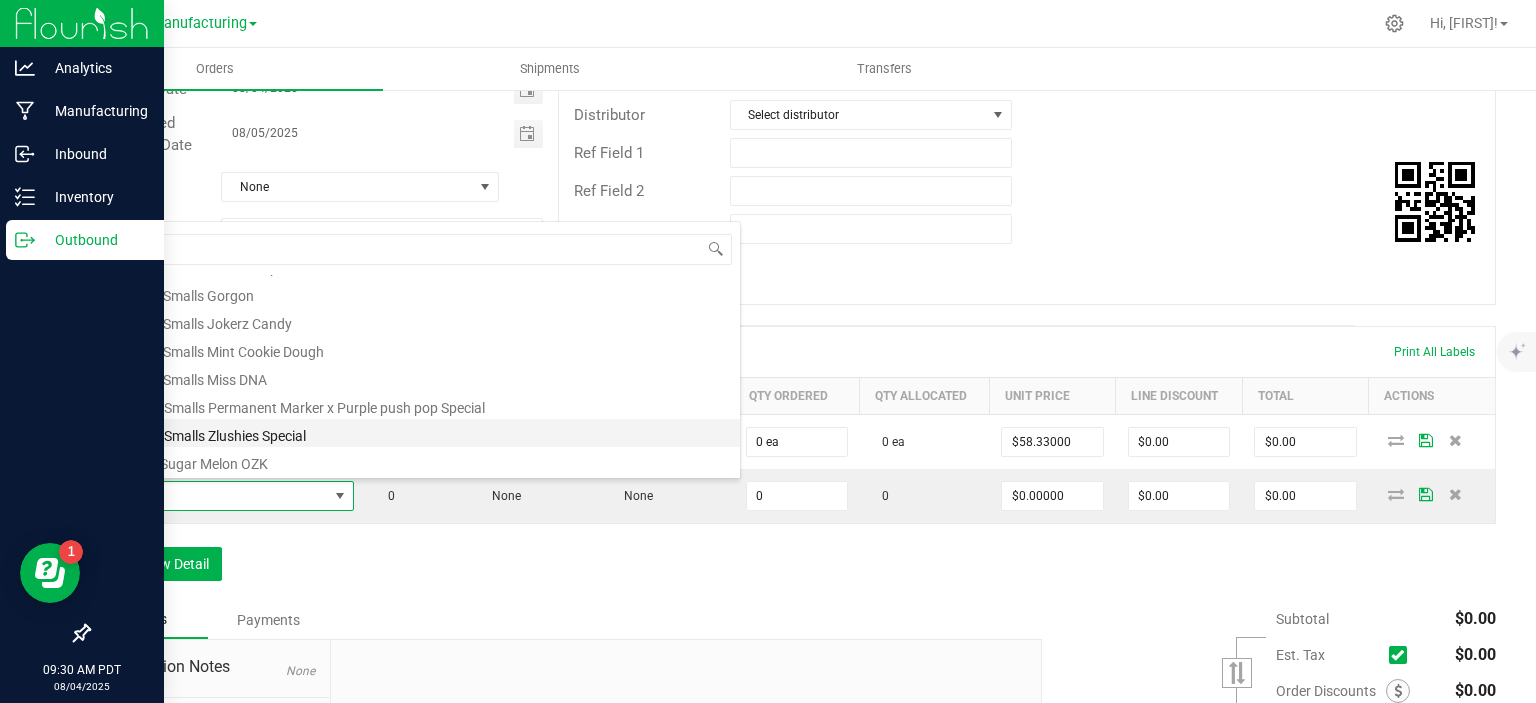 type on "$91.66000" 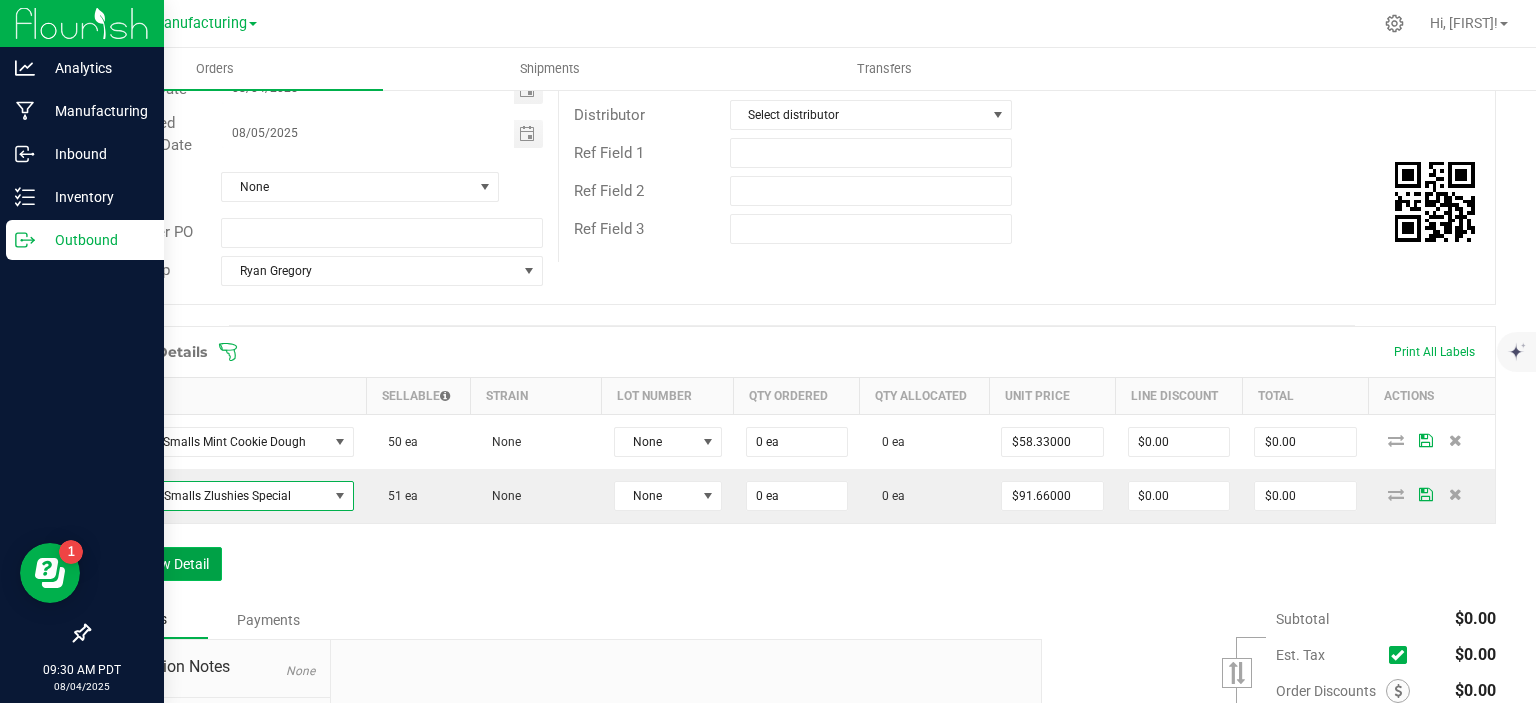 click on "Add New Detail" at bounding box center [155, 564] 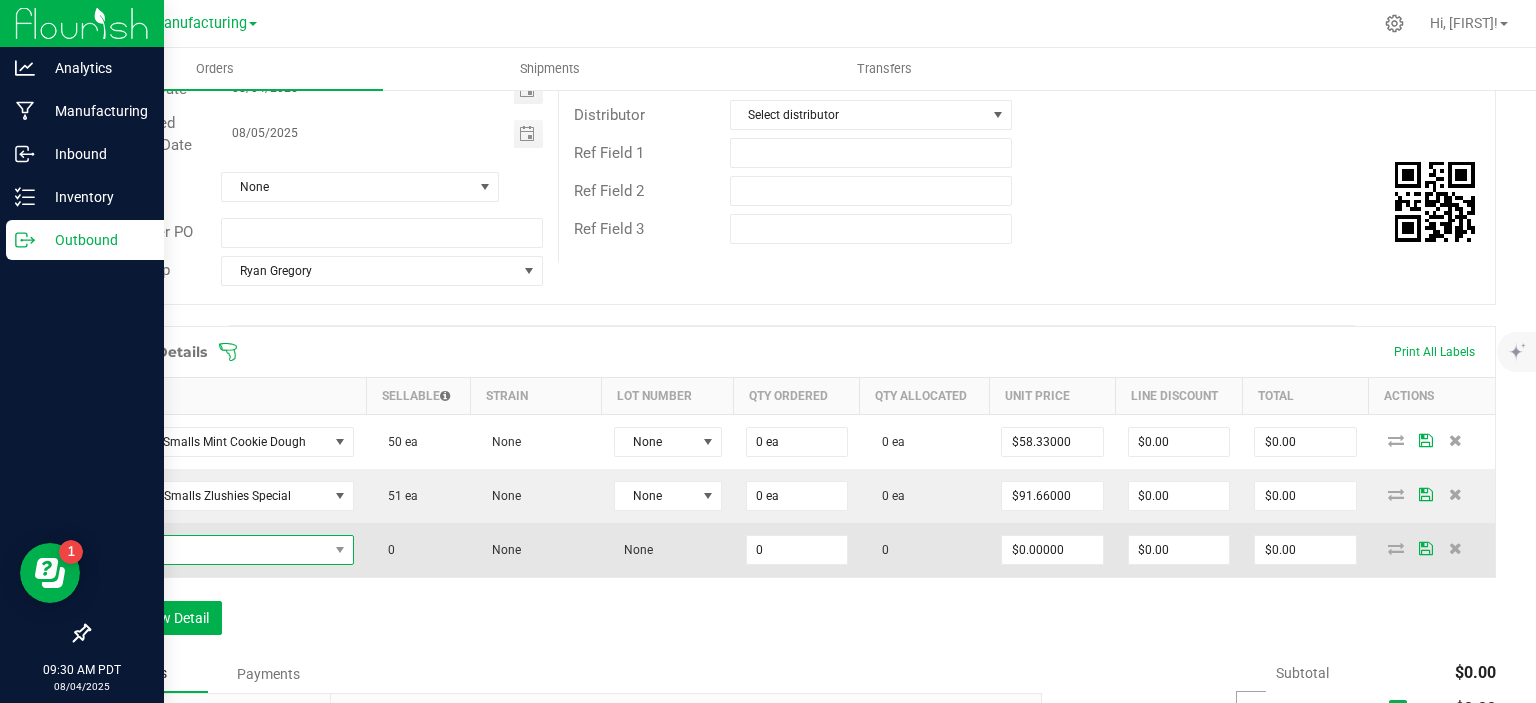 click at bounding box center [216, 550] 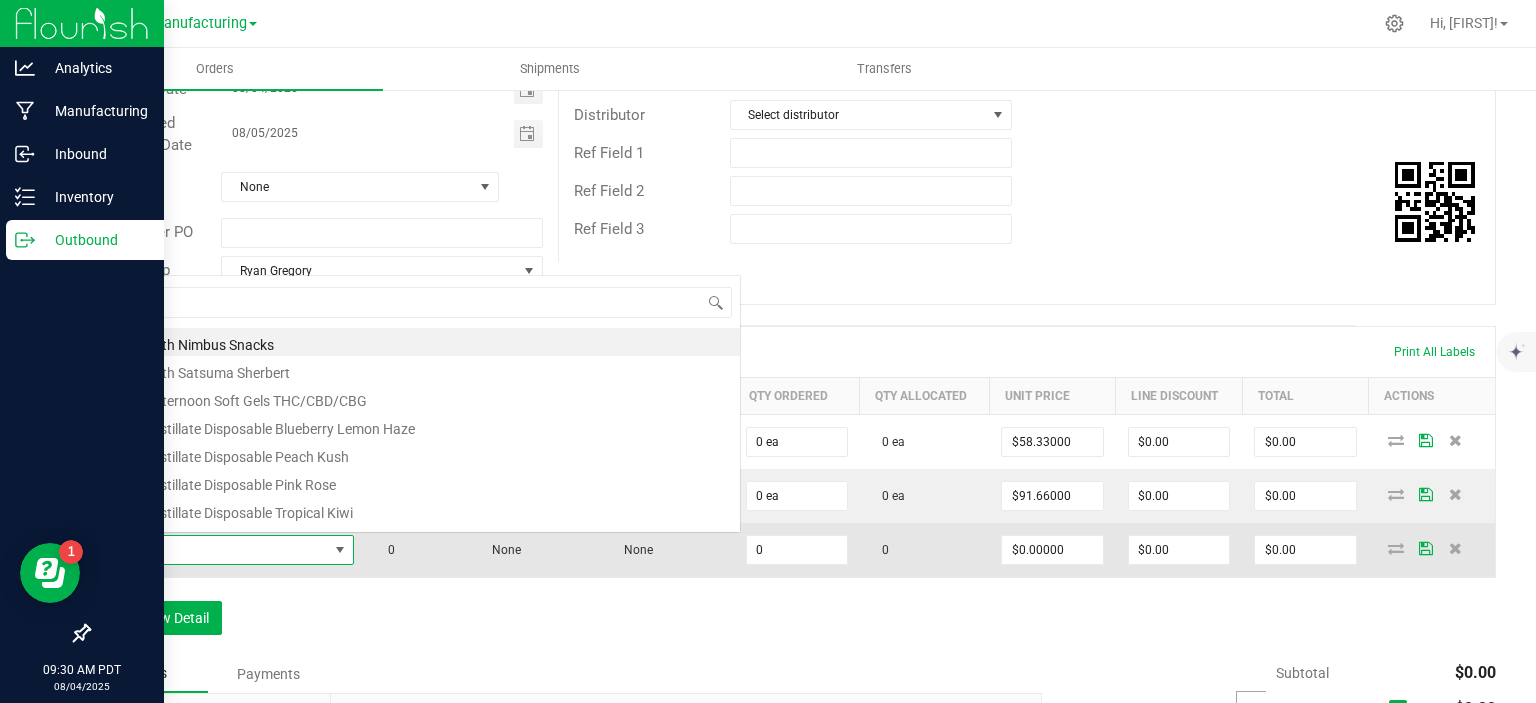 scroll, scrollTop: 0, scrollLeft: 0, axis: both 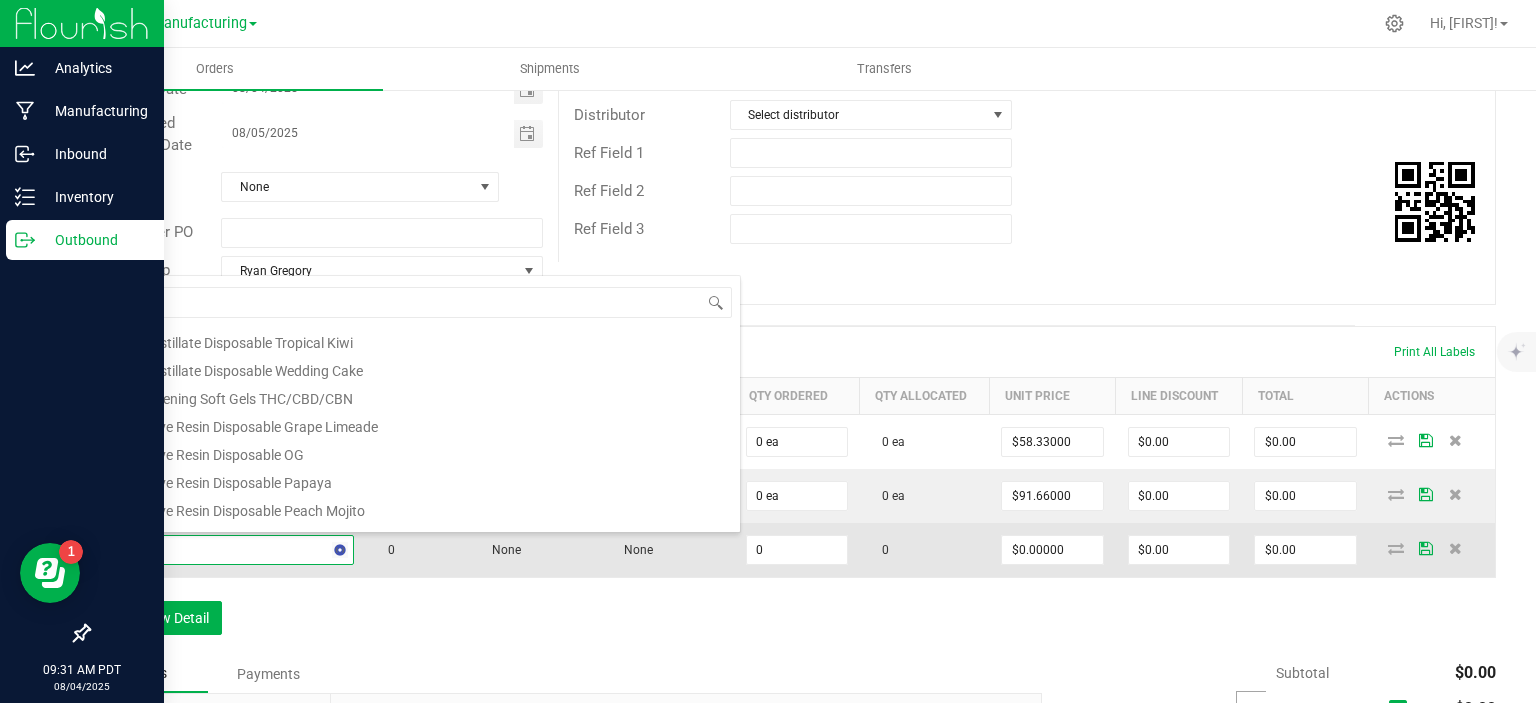 type on "oz" 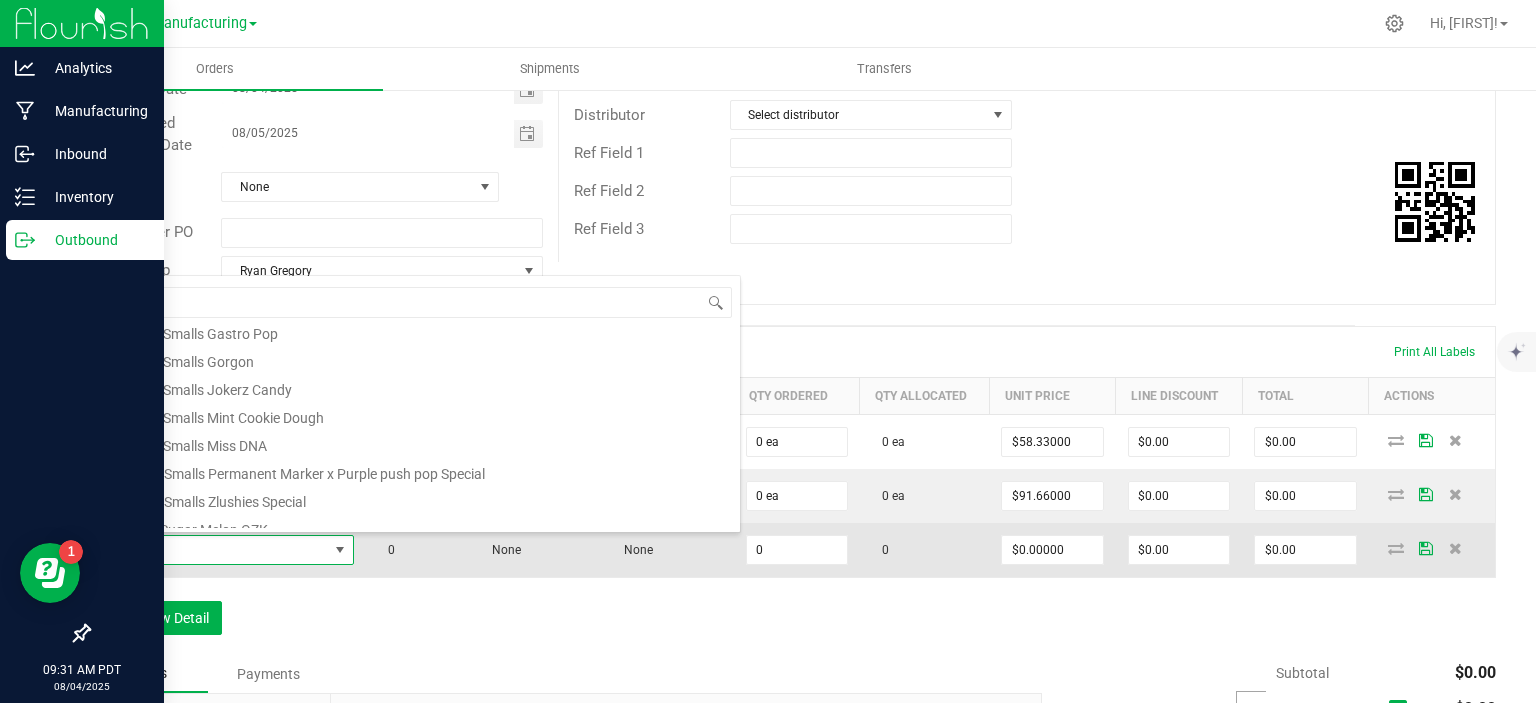scroll, scrollTop: 220, scrollLeft: 0, axis: vertical 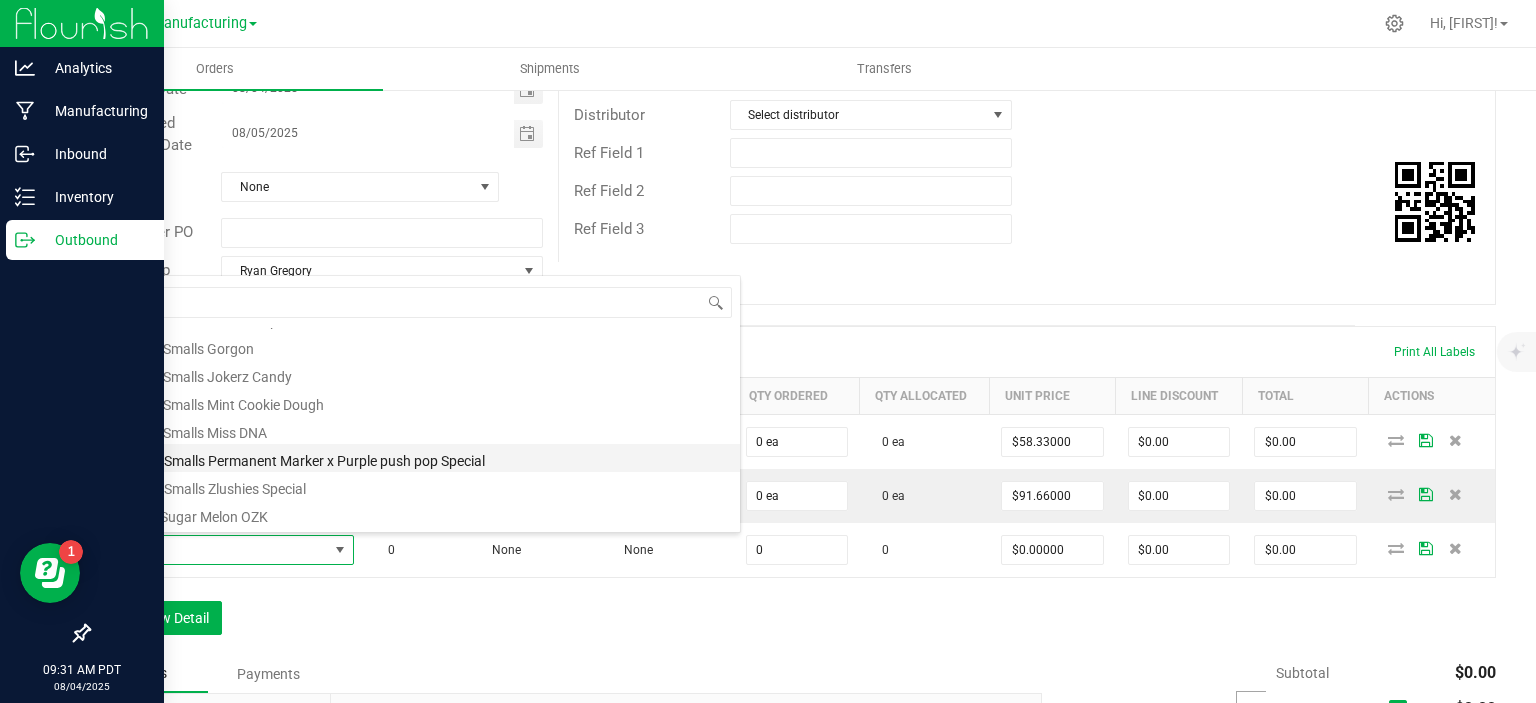 click on "DVJ OZ Smalls Permanent Marker x Purple push pop Special" at bounding box center (421, 458) 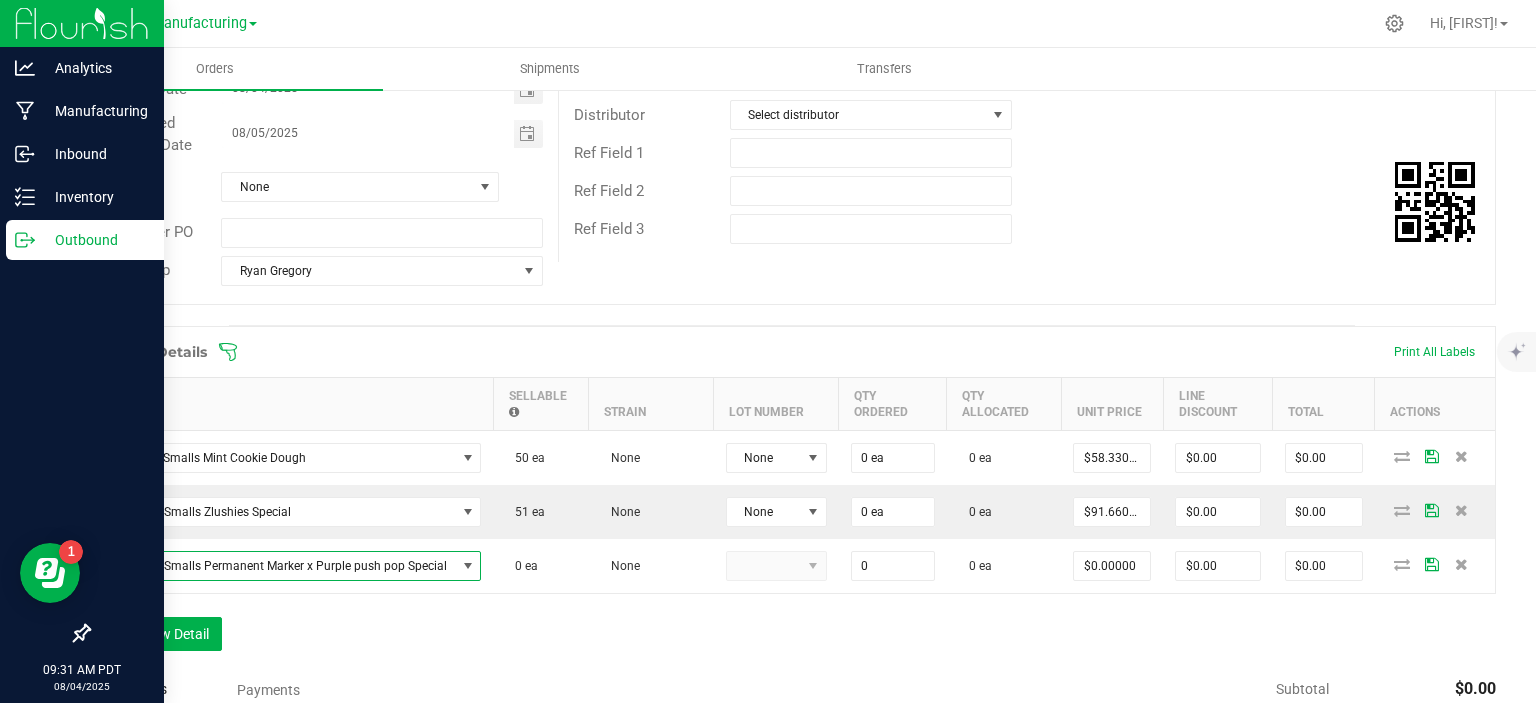 type on "0 ea" 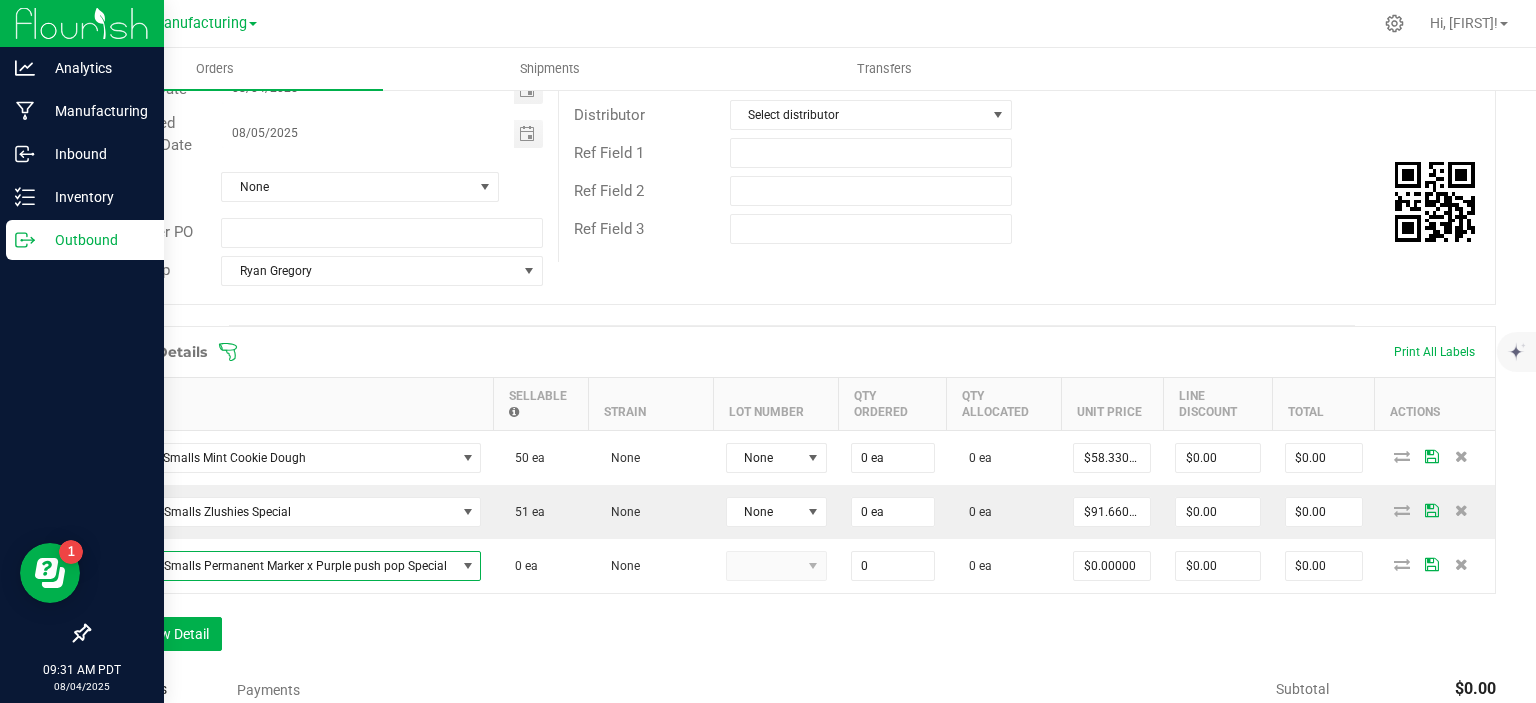 type on "$96.66000" 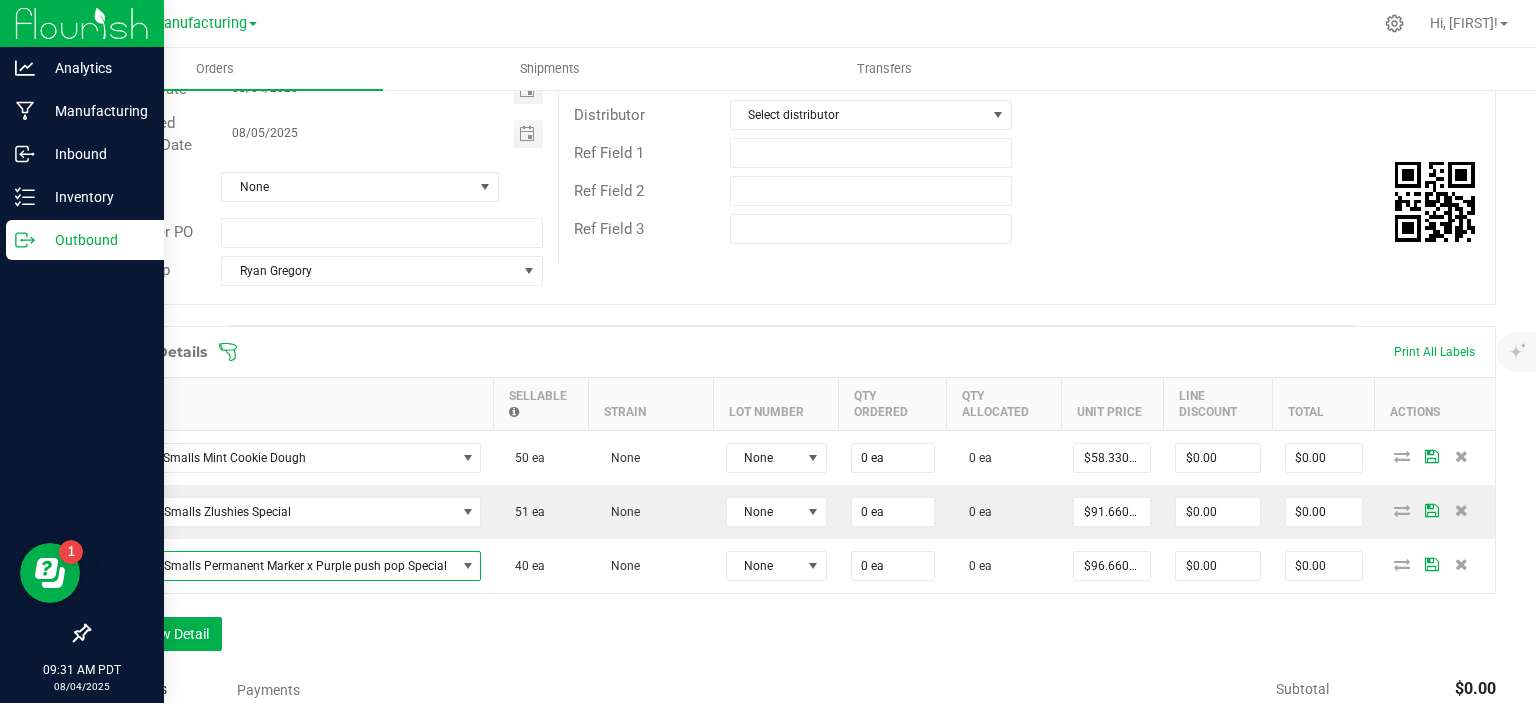 click on "Order Details Print All Labels Item  Sellable  Strain  Lot Number  Qty Ordered Qty Allocated Unit Price Line Discount Total Actions DVJ Oz Smalls Mint Cookie Dough  50 ea   None  None 0 ea  0 ea  $58.33000 $0.00 $0.00 DVJ OZ Smalls Zlushies Special  51 ea   None  None 0 ea  0 ea  $91.66000 $0.00 $0.00 DVJ OZ Smalls Permanent Marker x Purple push pop Special  40 ea   None  None 0 ea  0 ea  $96.66000 $0.00 $0.00
Add New Detail" at bounding box center [792, 498] 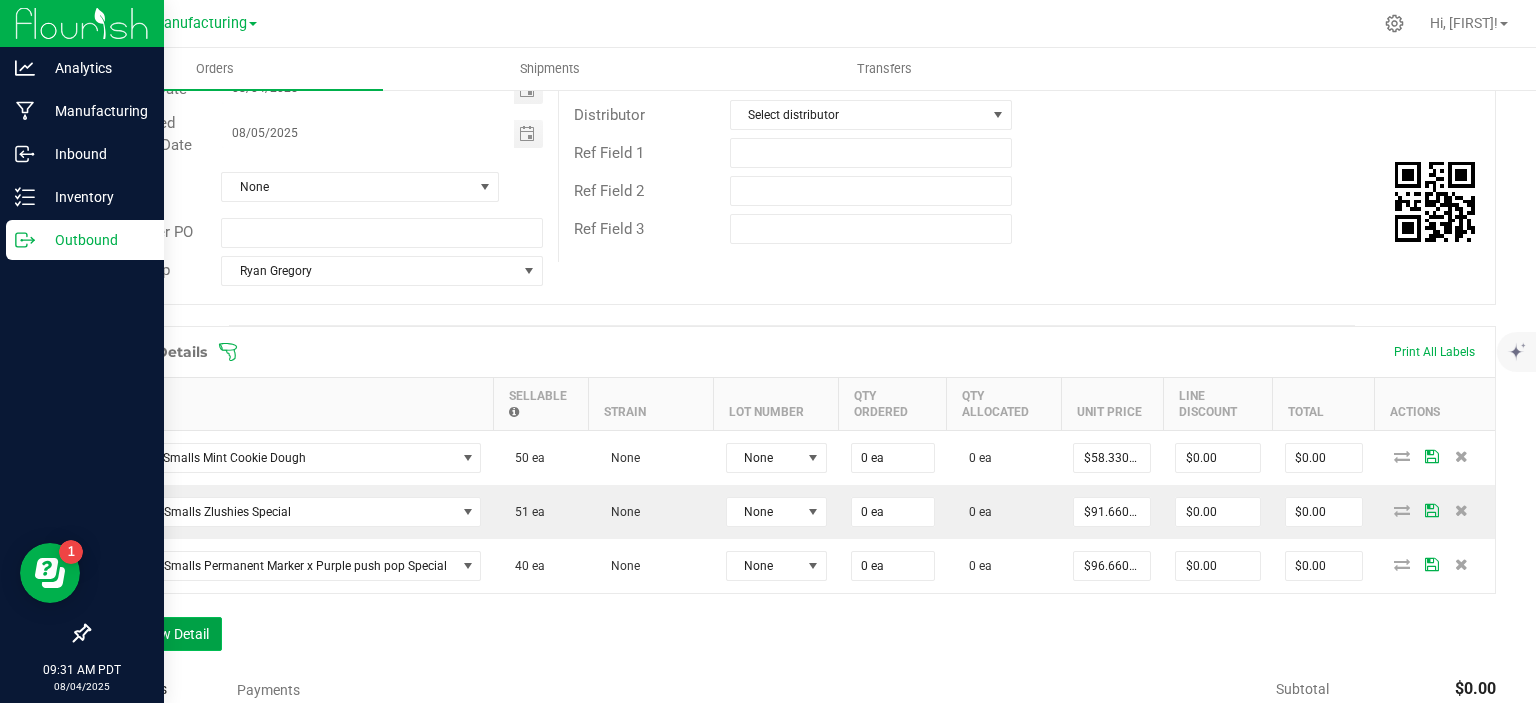 click on "Add New Detail" at bounding box center [155, 634] 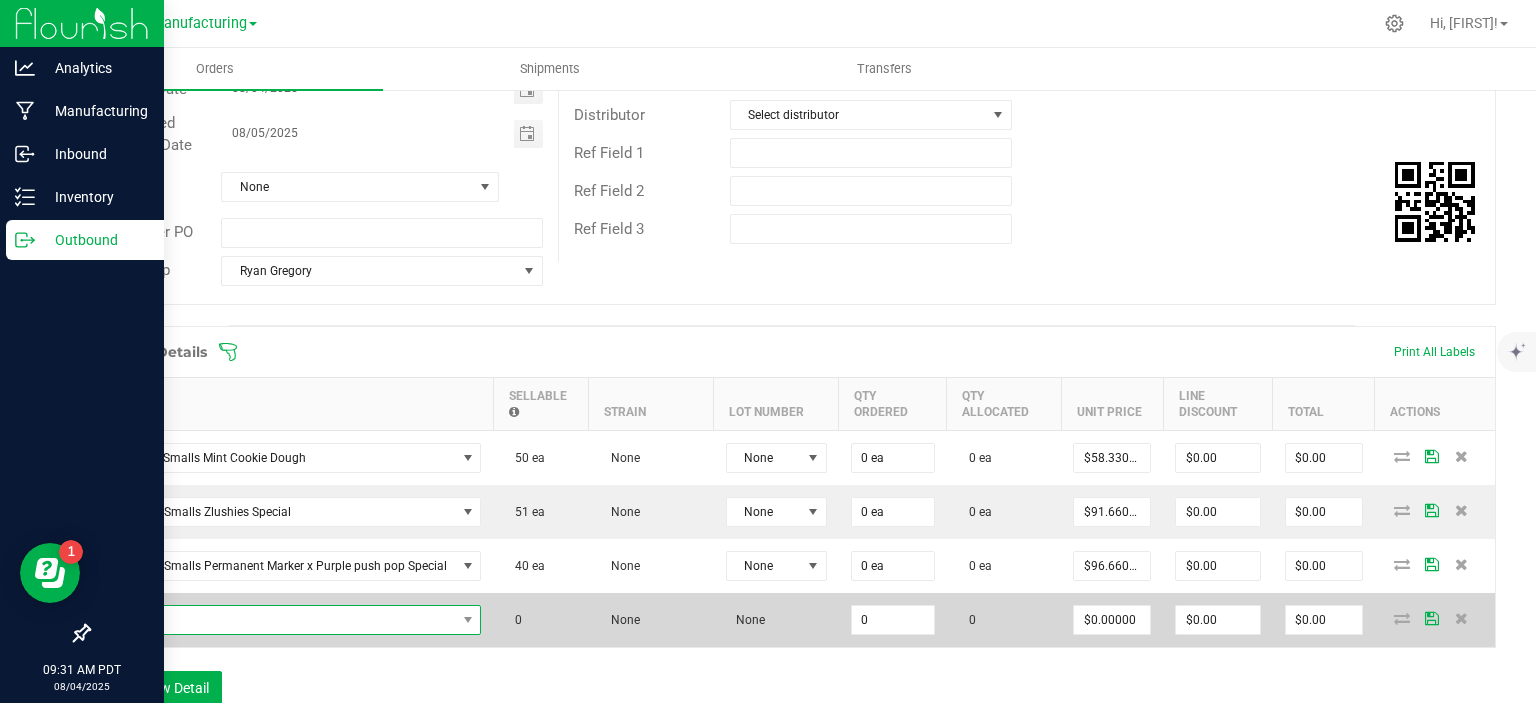 click at bounding box center [279, 620] 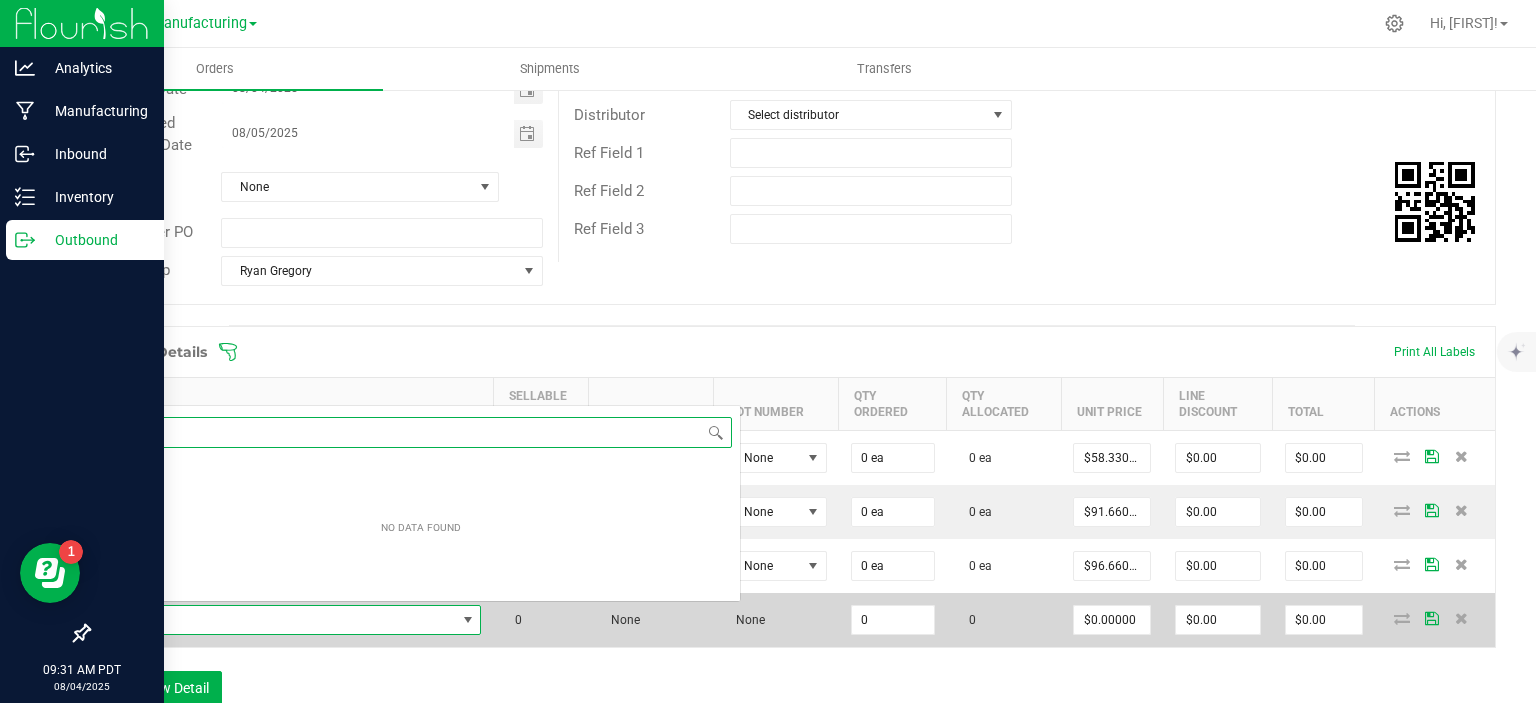 scroll, scrollTop: 0, scrollLeft: 0, axis: both 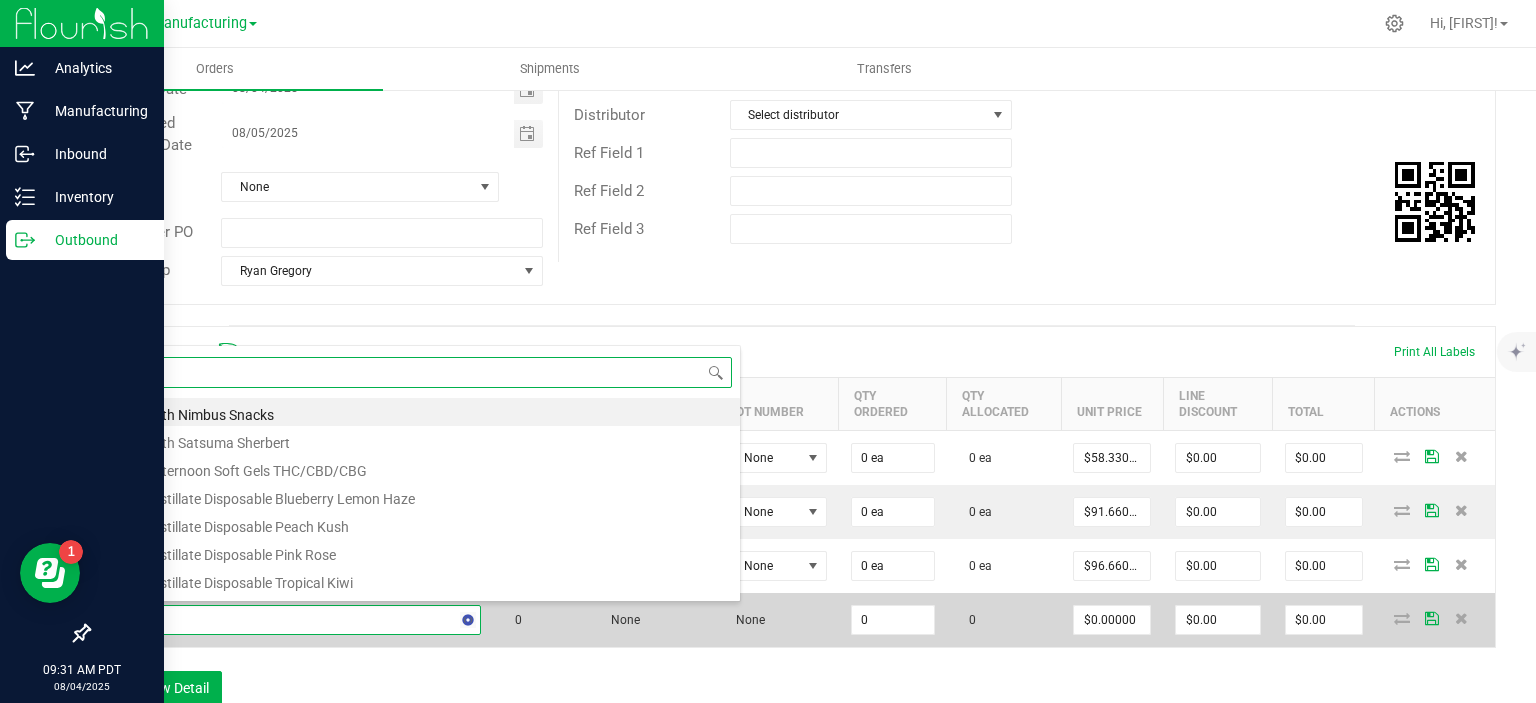 type on "enf" 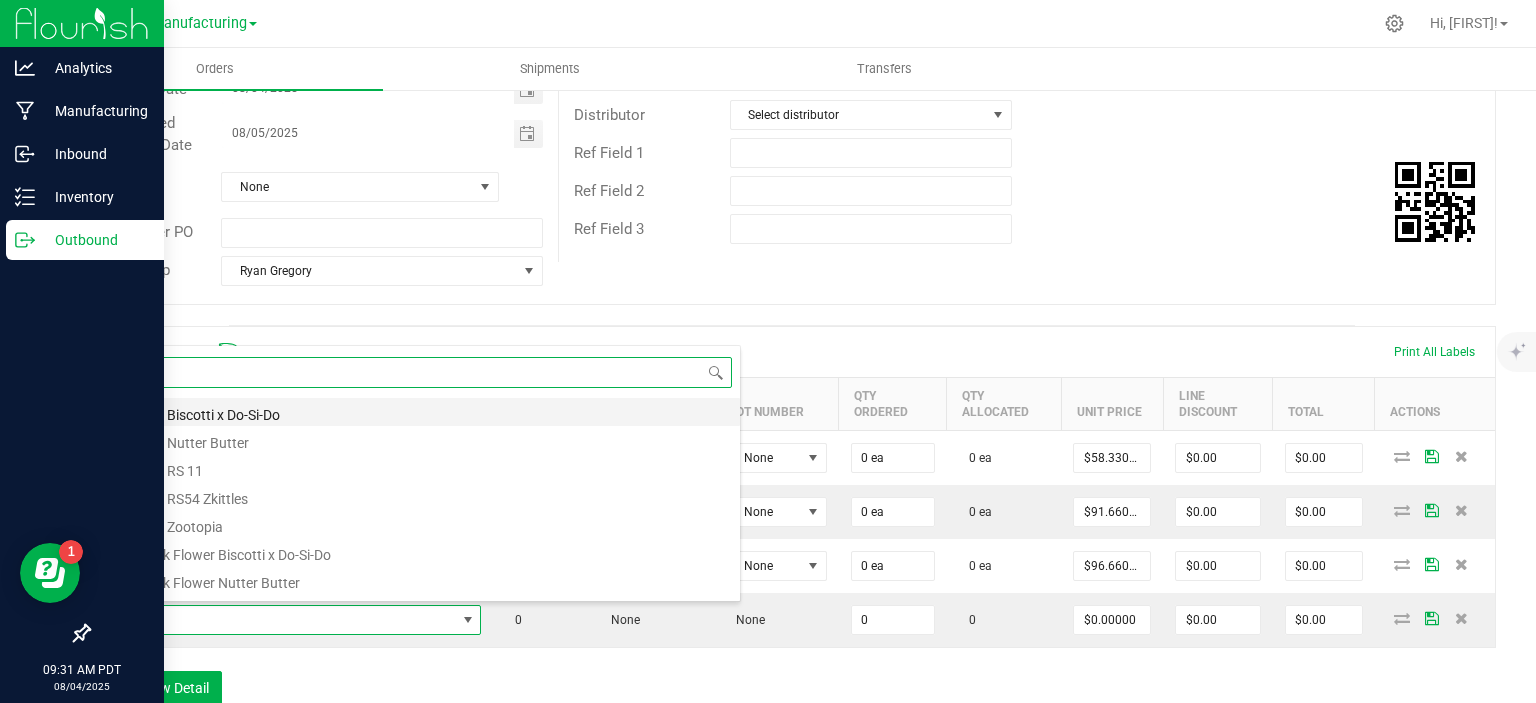click on "ENF 8th Biscotti x Do-Si-Do" at bounding box center [421, 412] 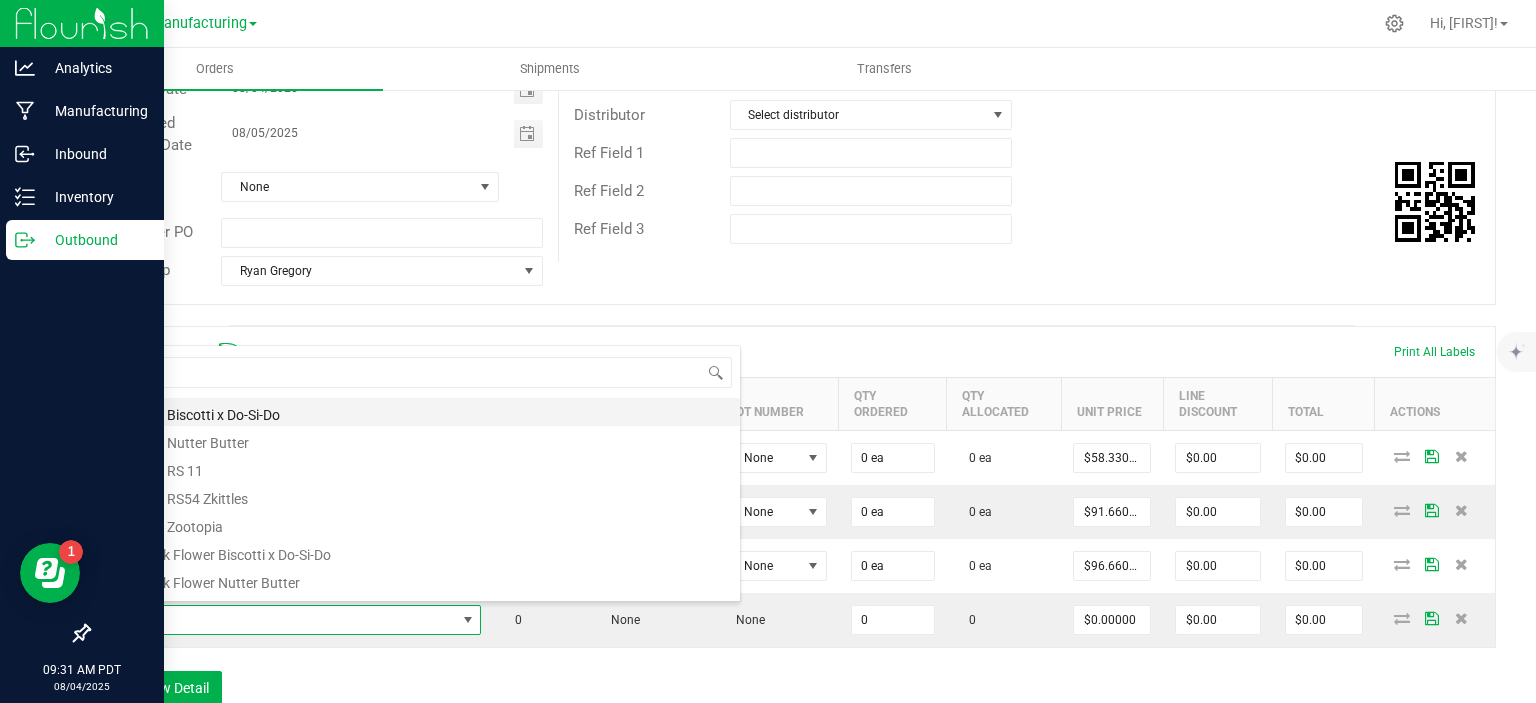 type on "0 ea" 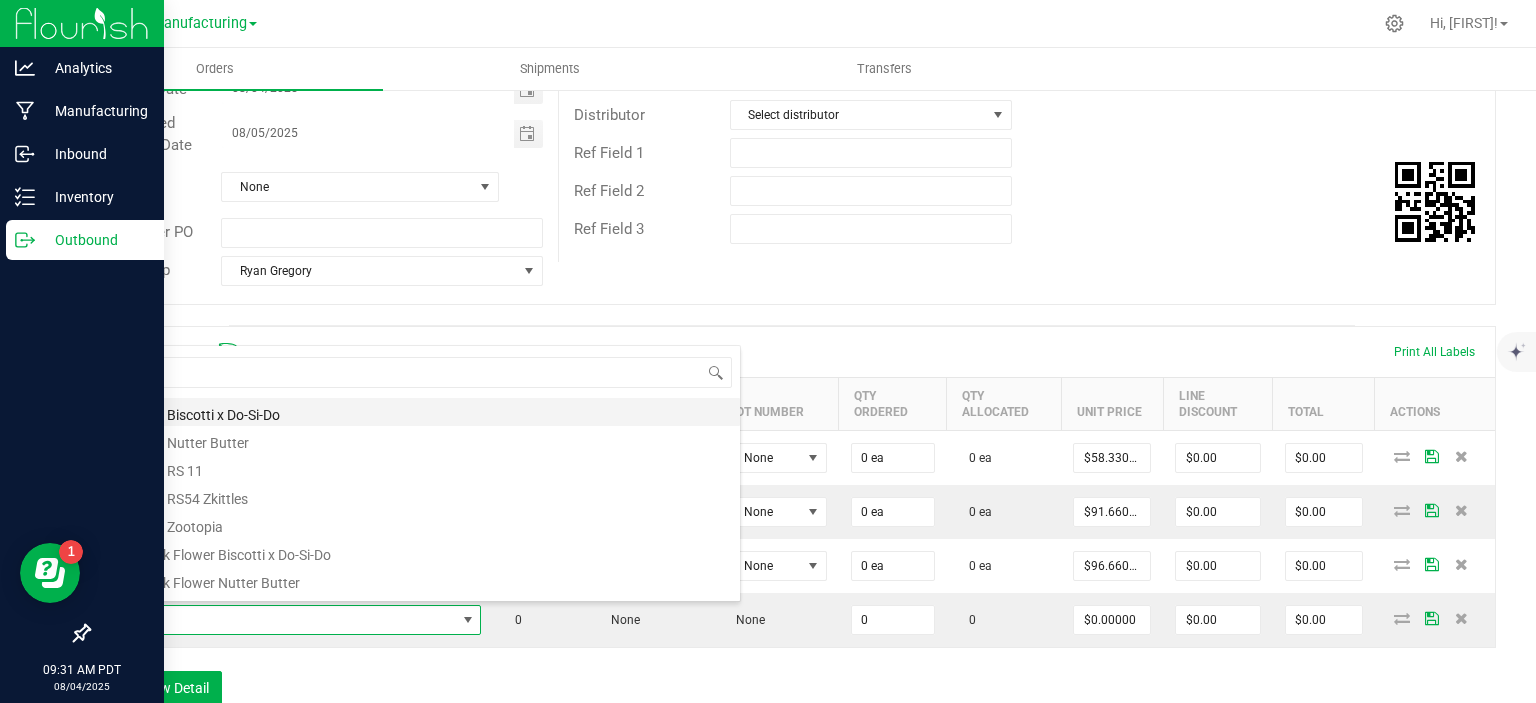 type on "$16.67000" 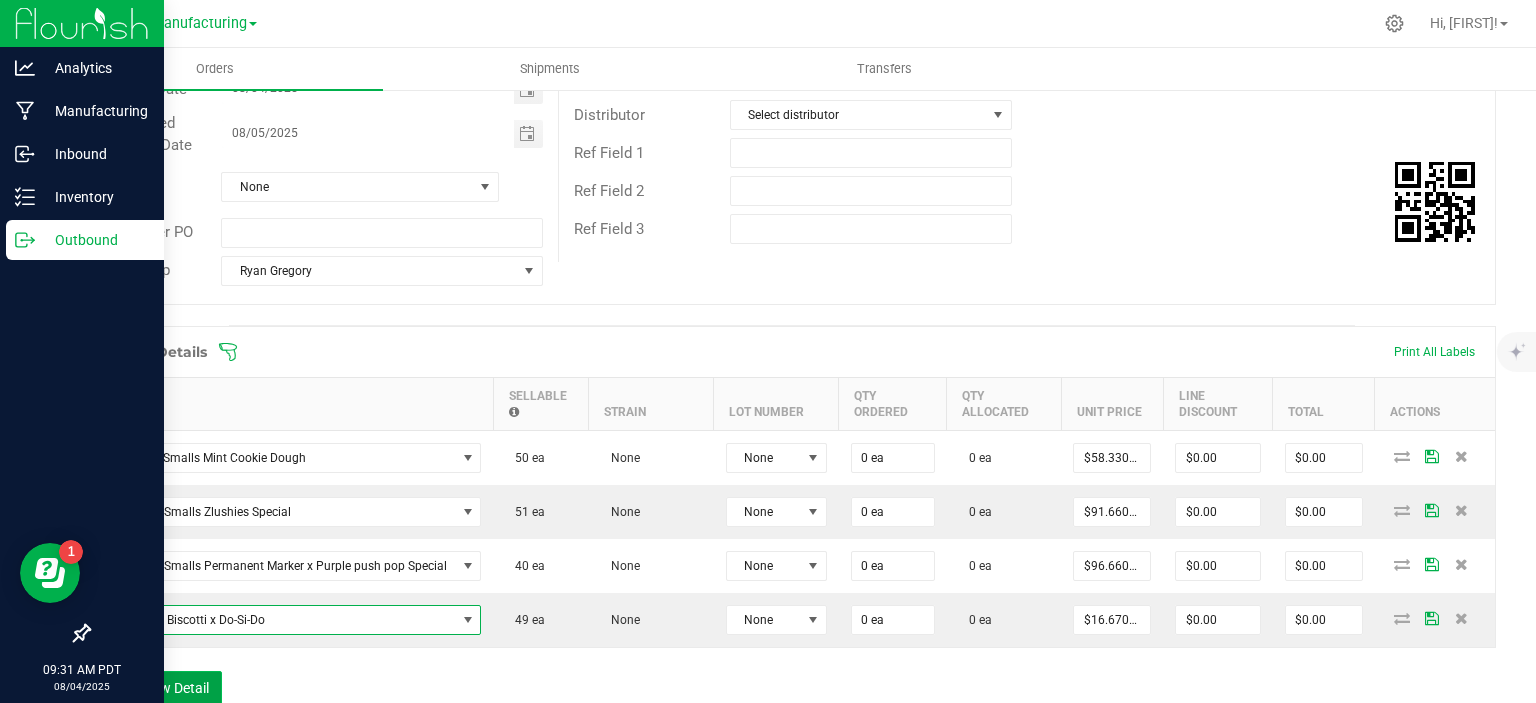 click on "Add New Detail" at bounding box center [155, 688] 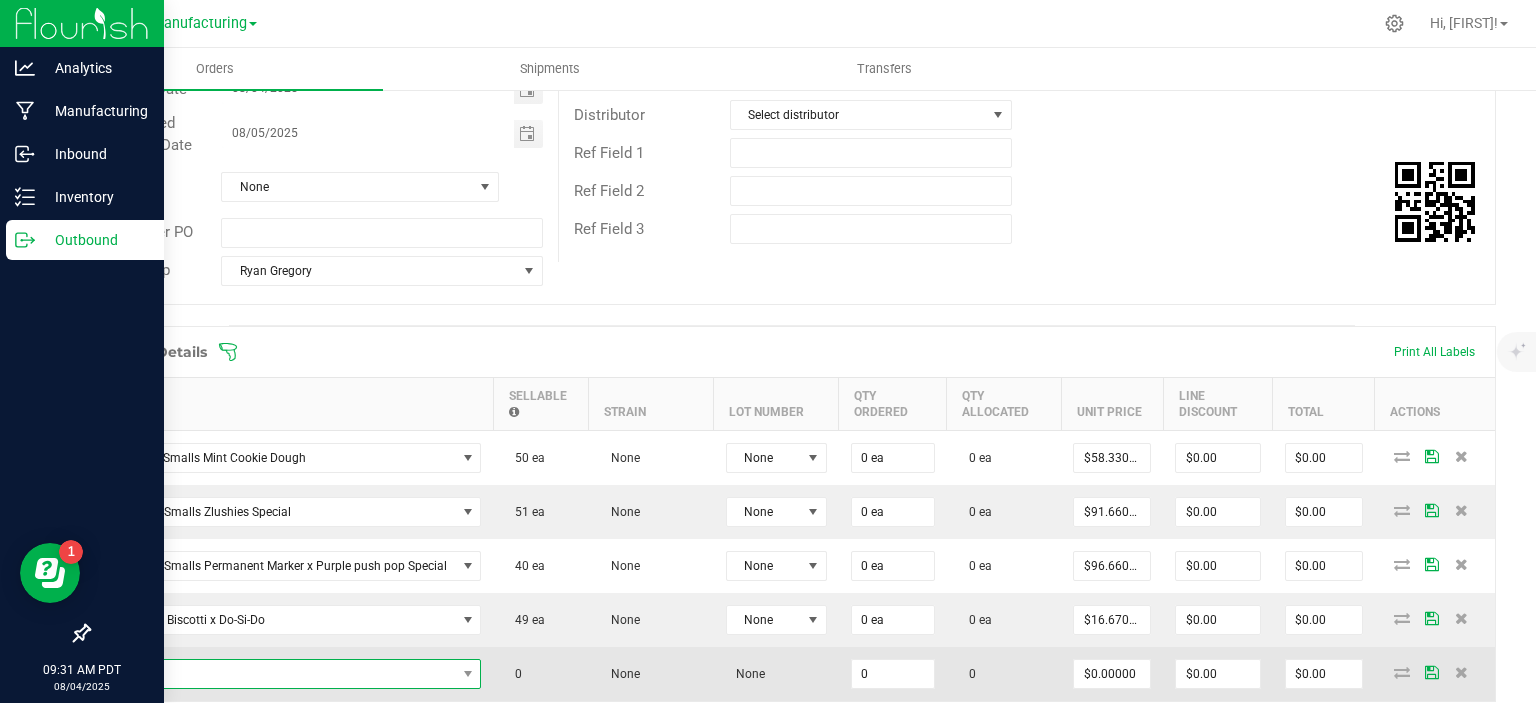 click at bounding box center [279, 674] 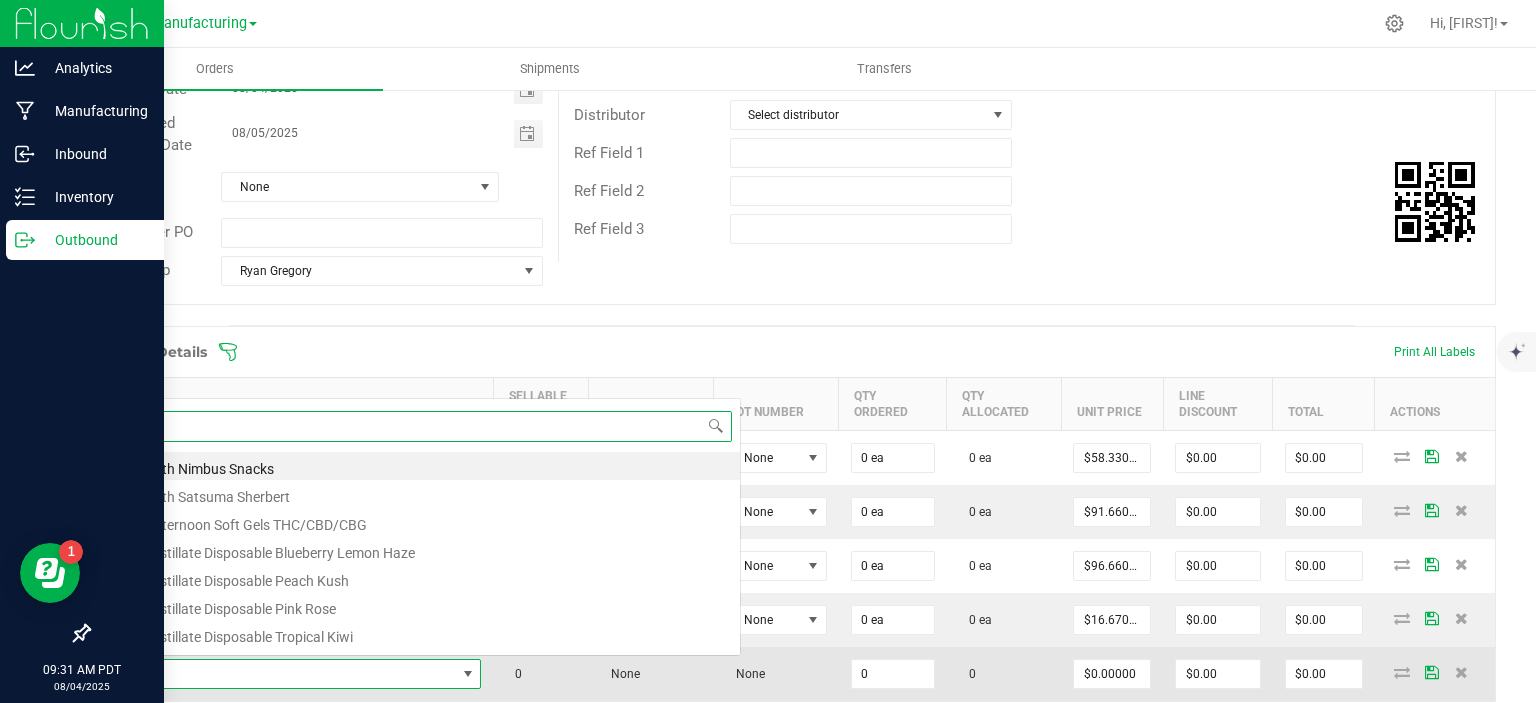 scroll, scrollTop: 0, scrollLeft: 0, axis: both 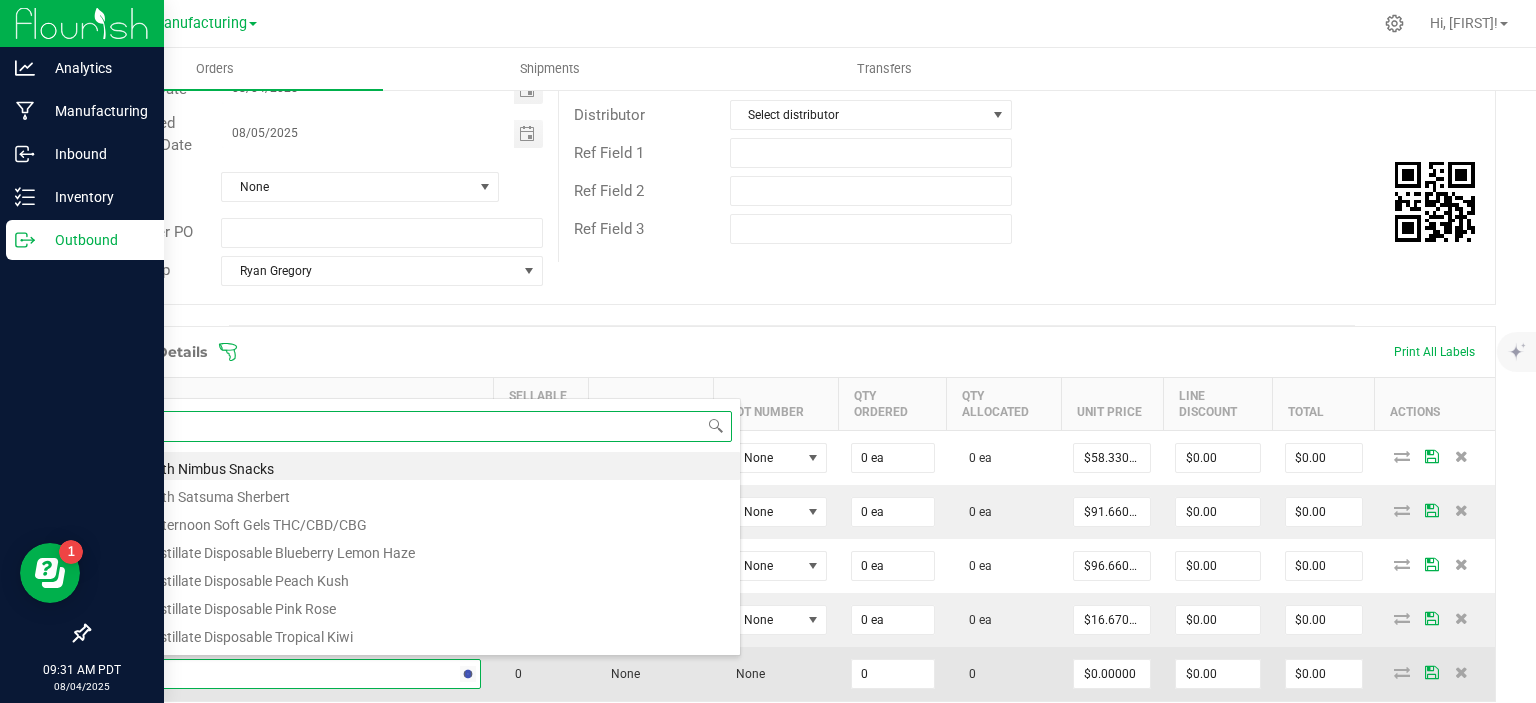 type on "enf" 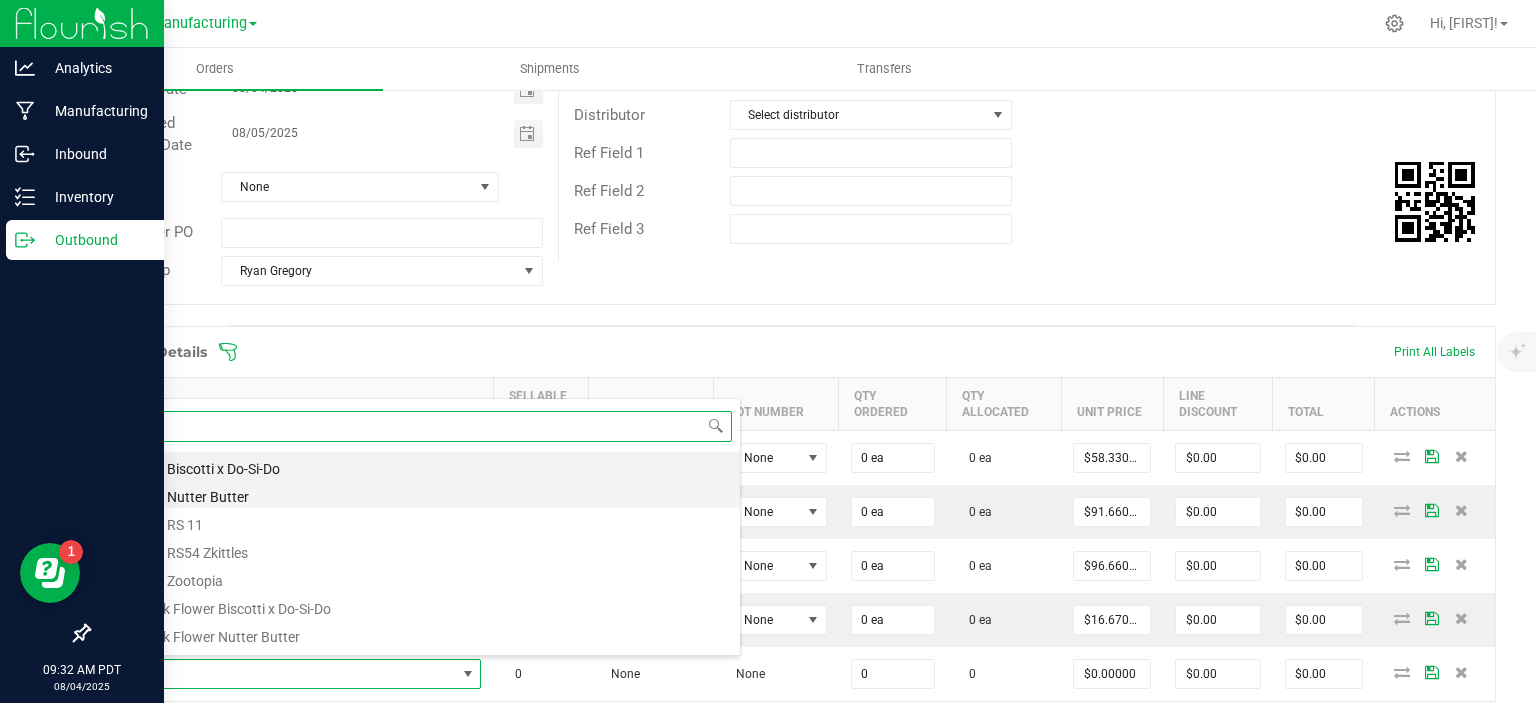 click on "ENF 8th Nutter Butter" at bounding box center (421, 494) 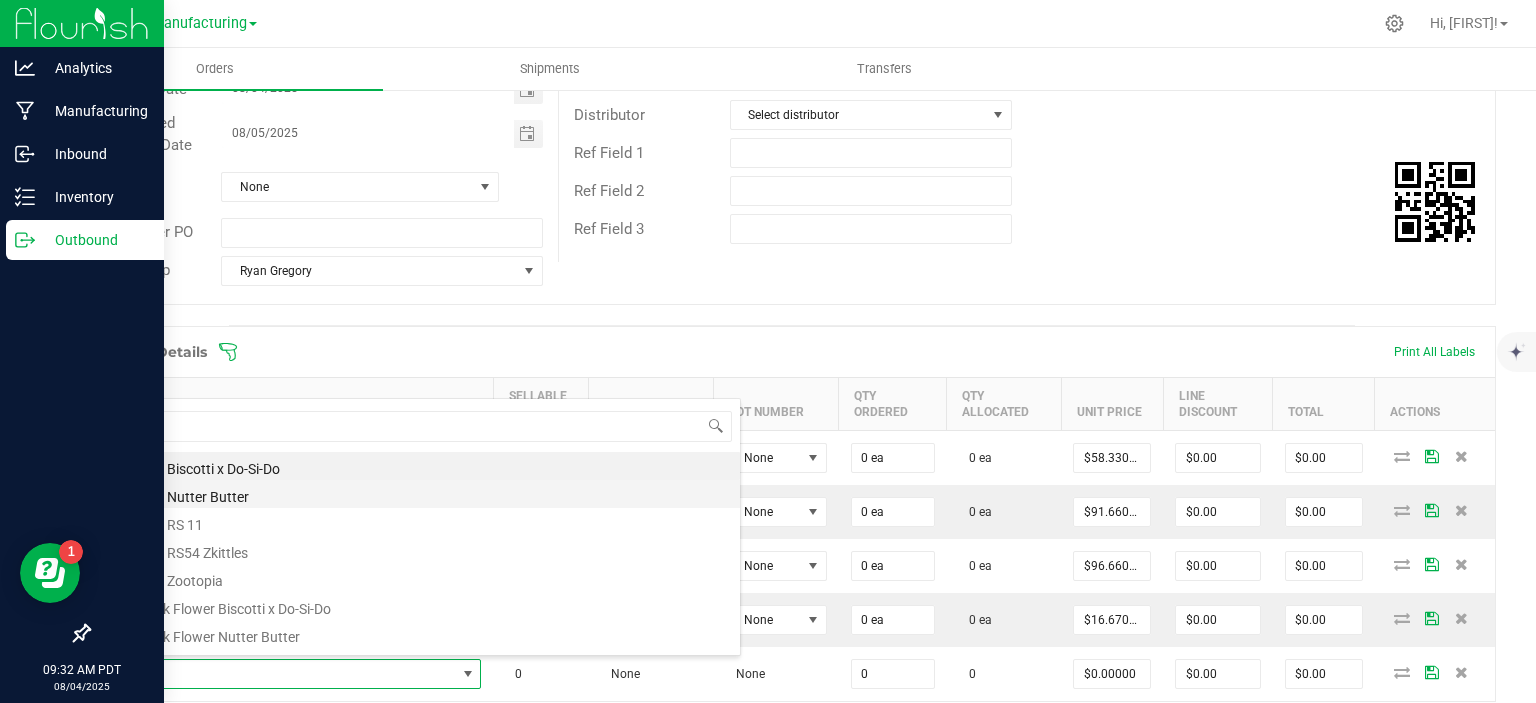type on "0 ea" 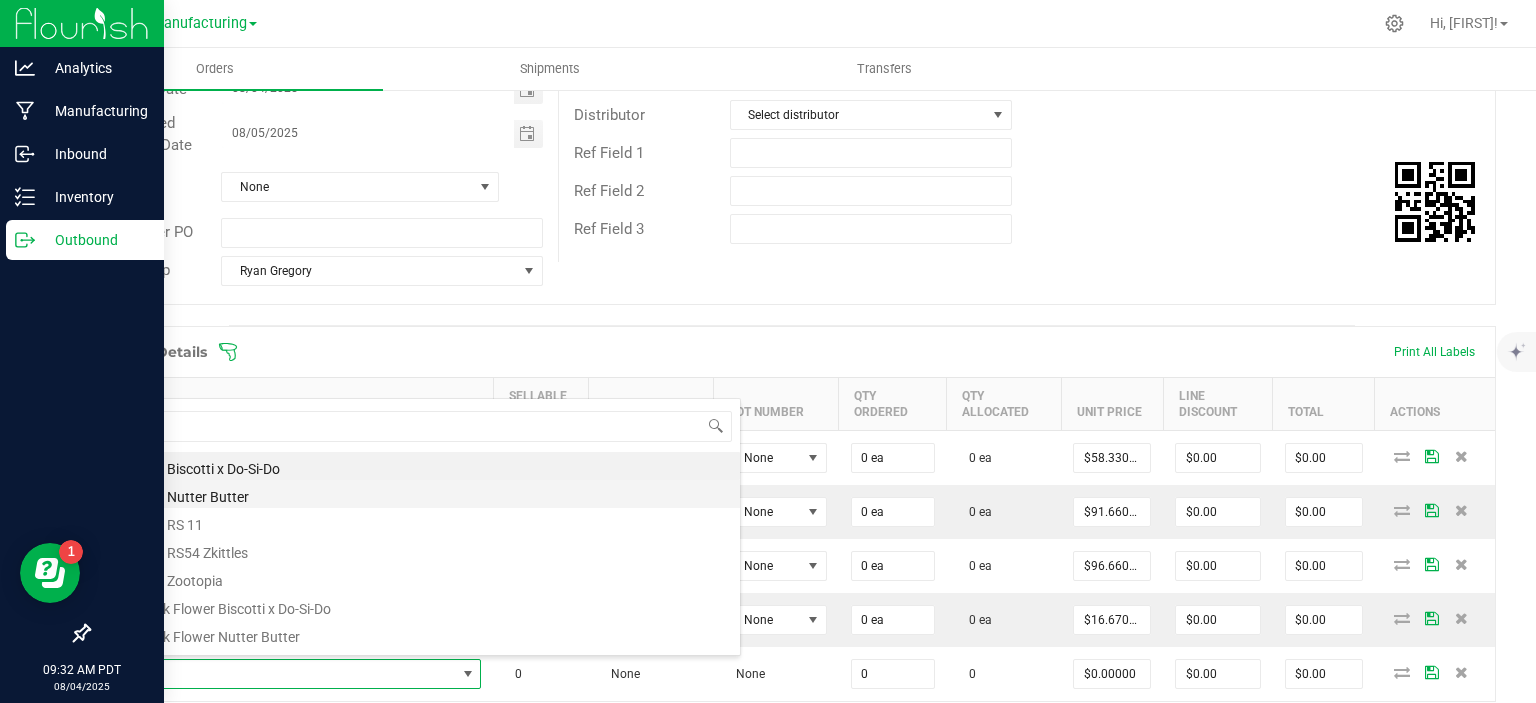 type on "$16.67000" 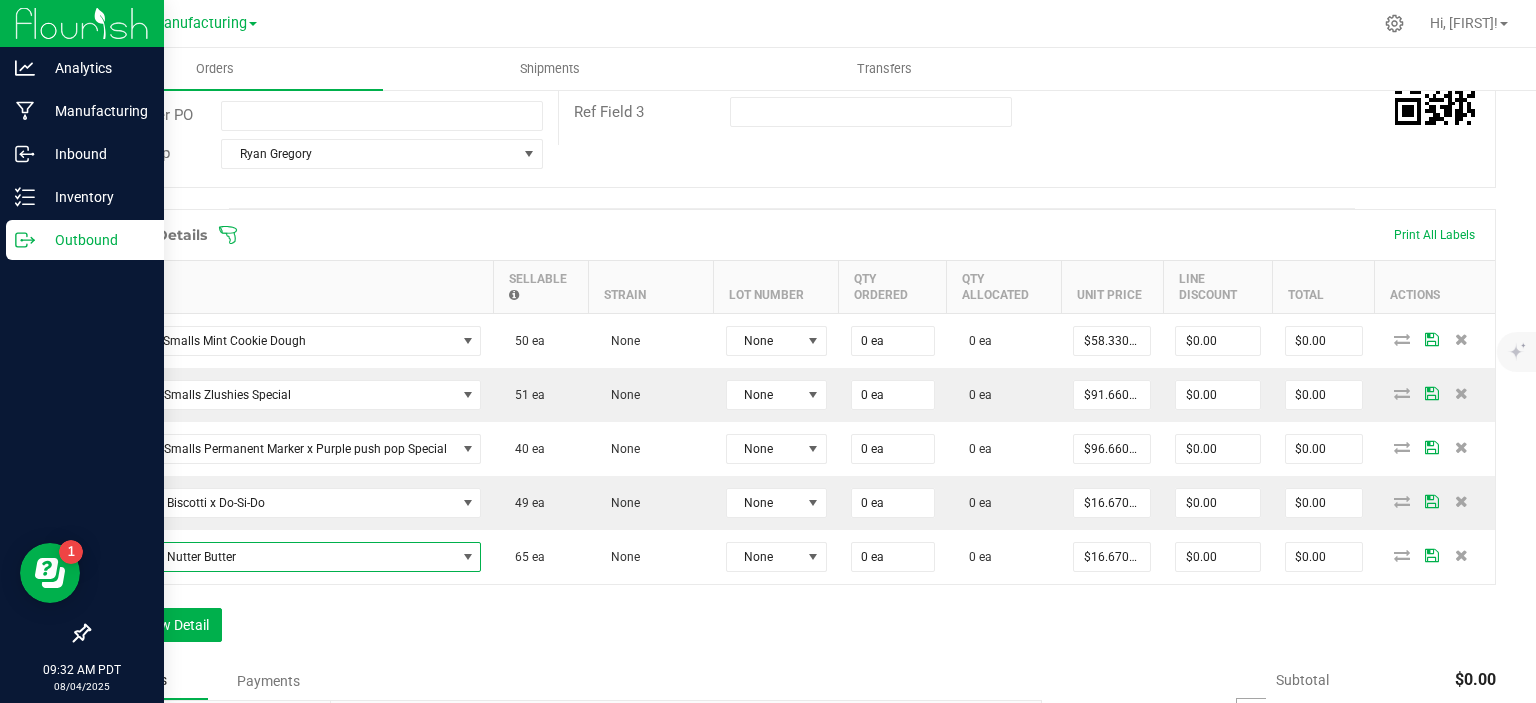 scroll, scrollTop: 464, scrollLeft: 0, axis: vertical 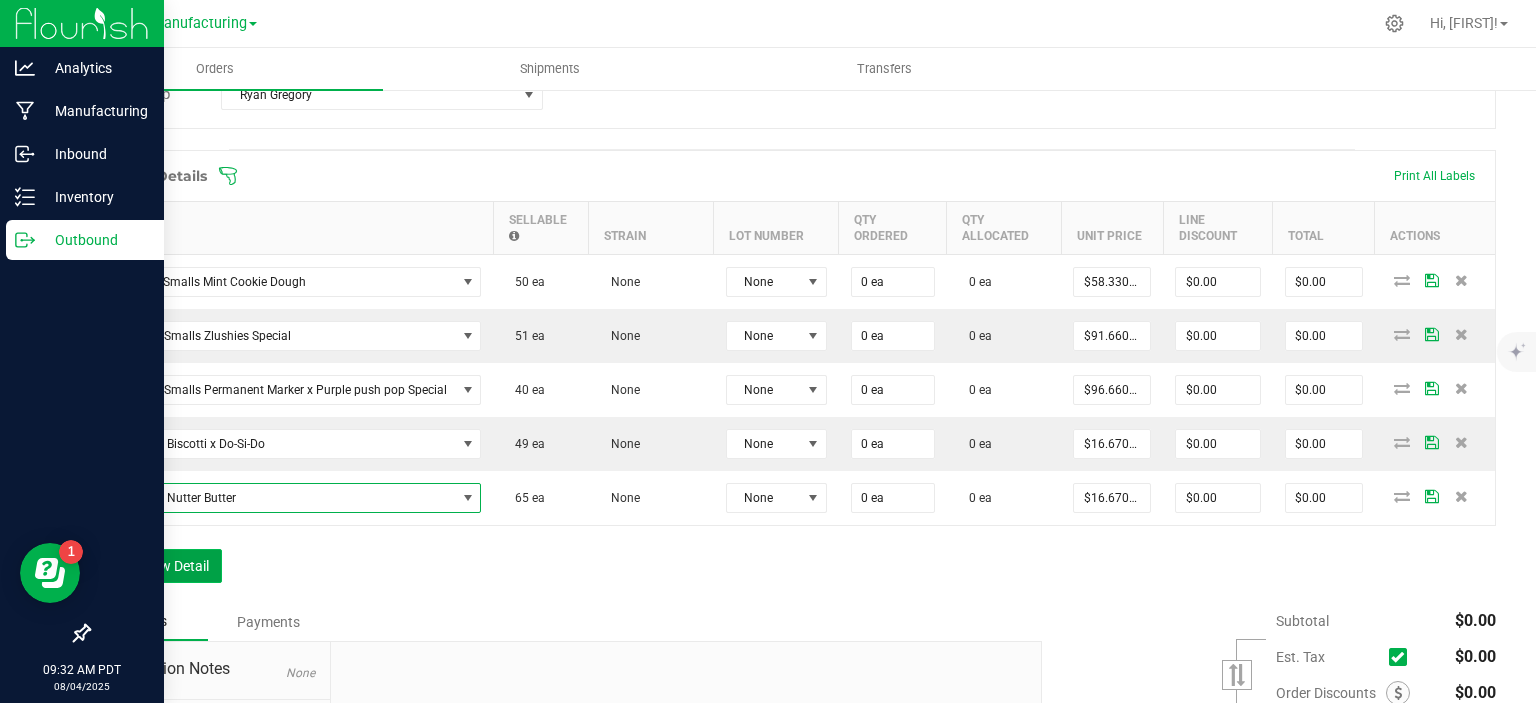 click on "Add New Detail" at bounding box center [155, 566] 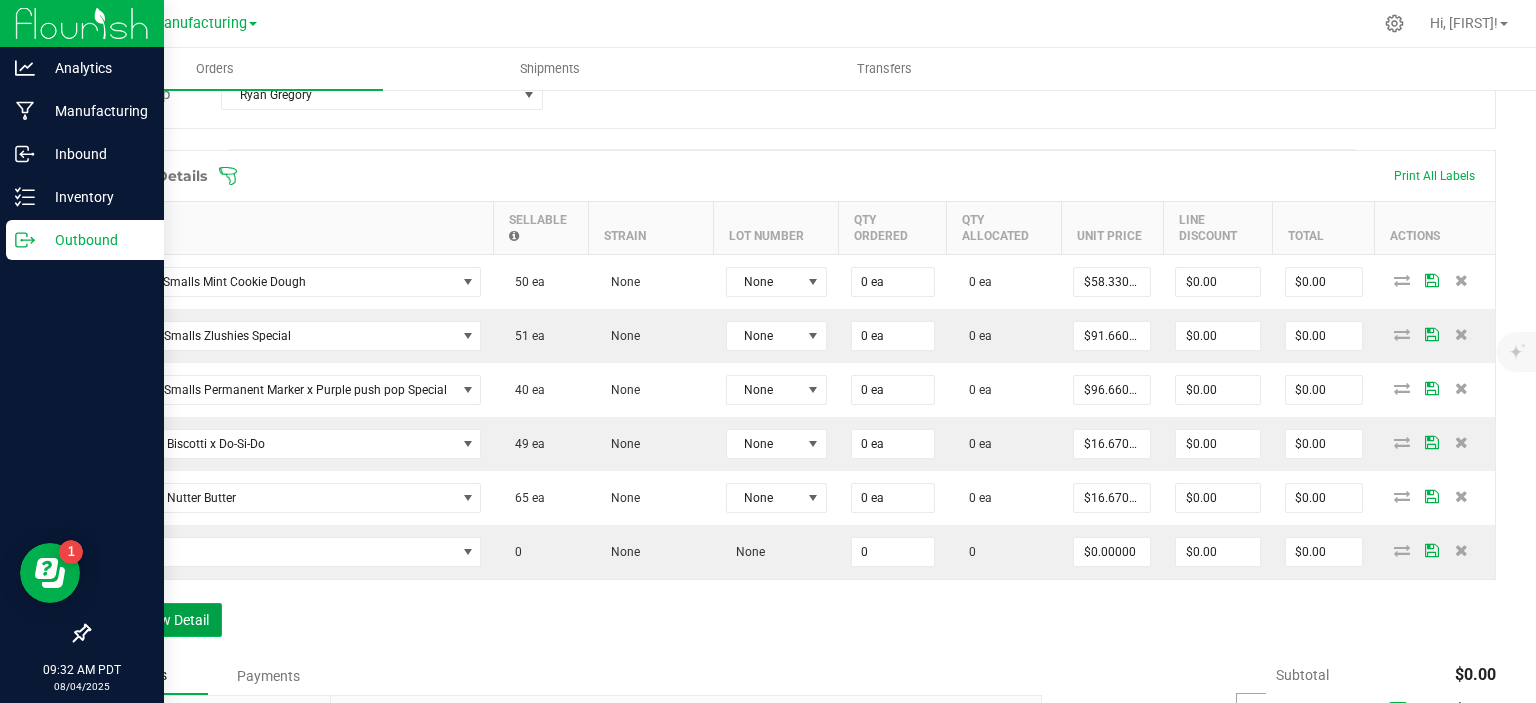type 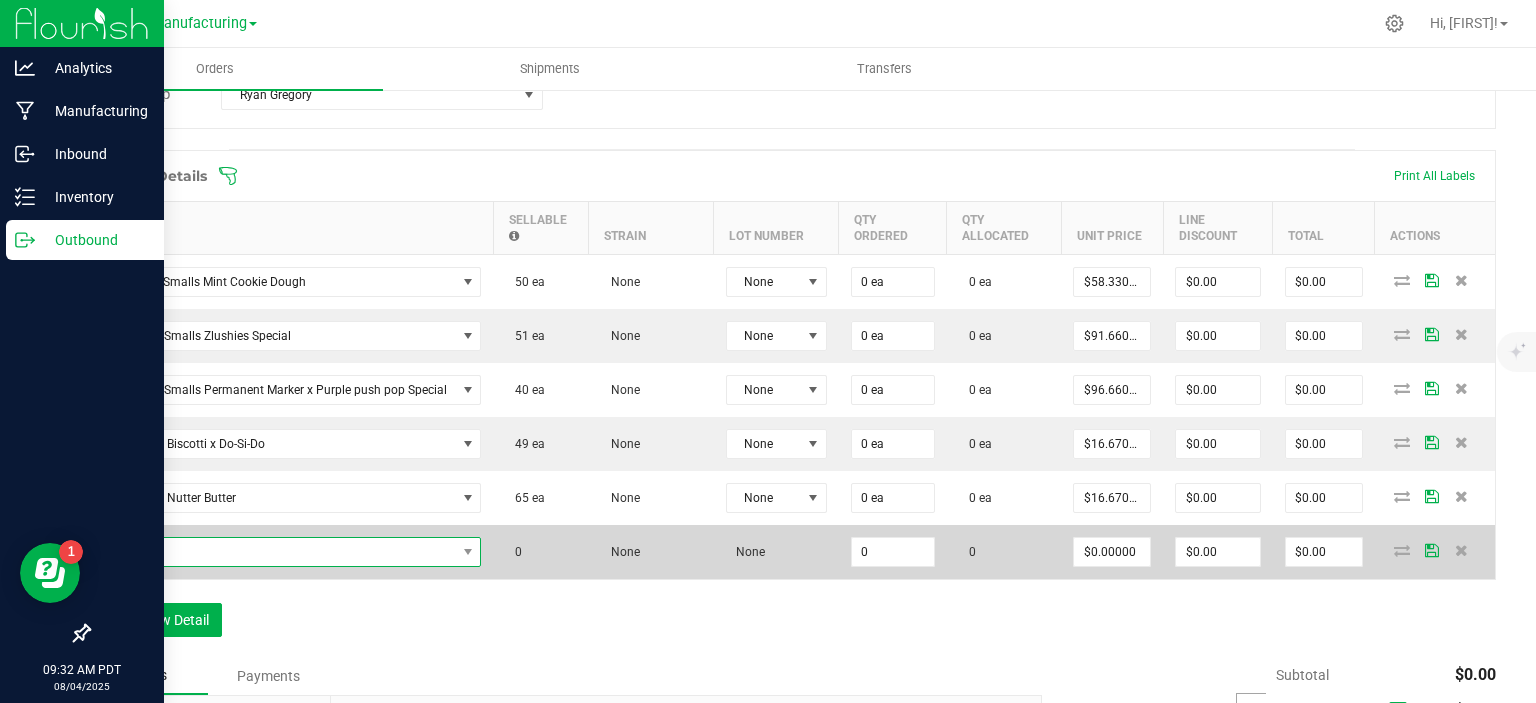 click at bounding box center [279, 552] 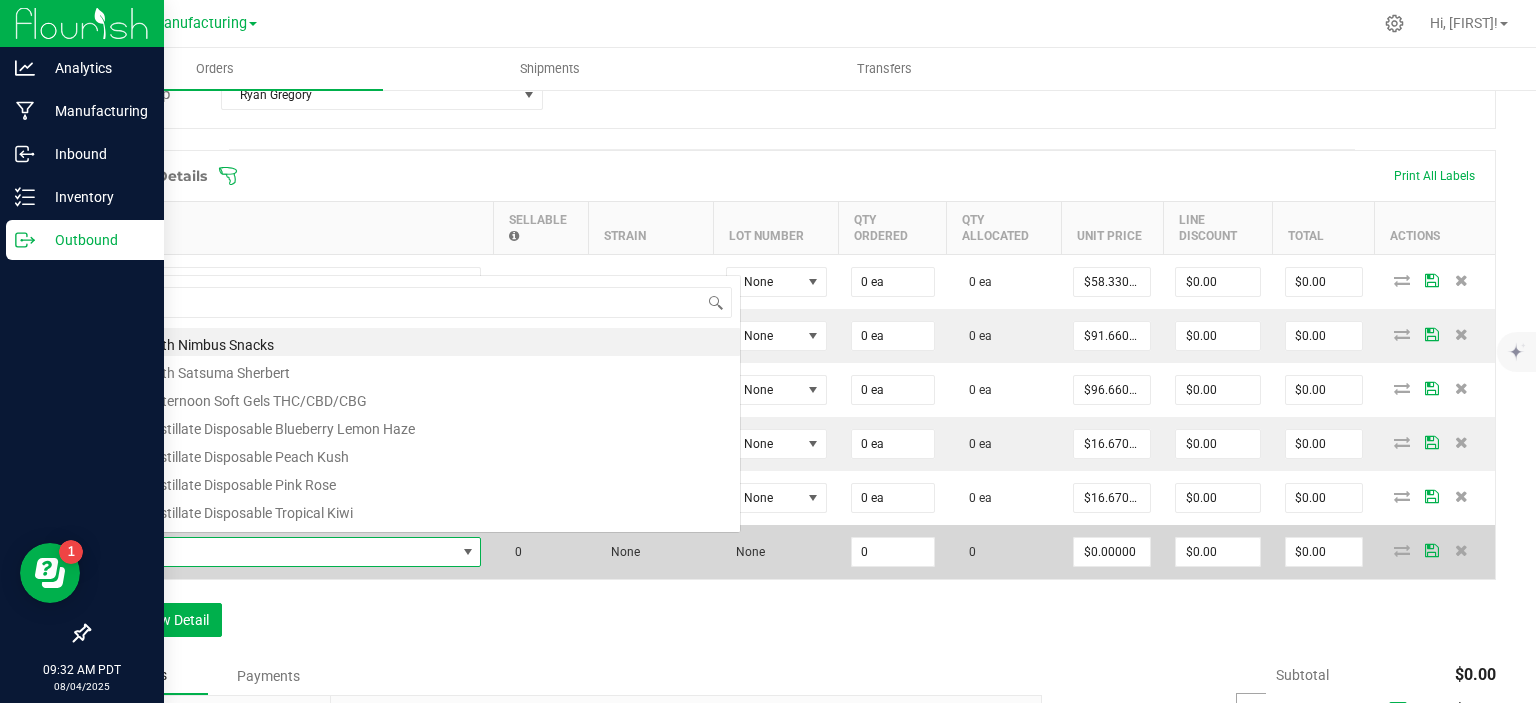 scroll, scrollTop: 0, scrollLeft: 0, axis: both 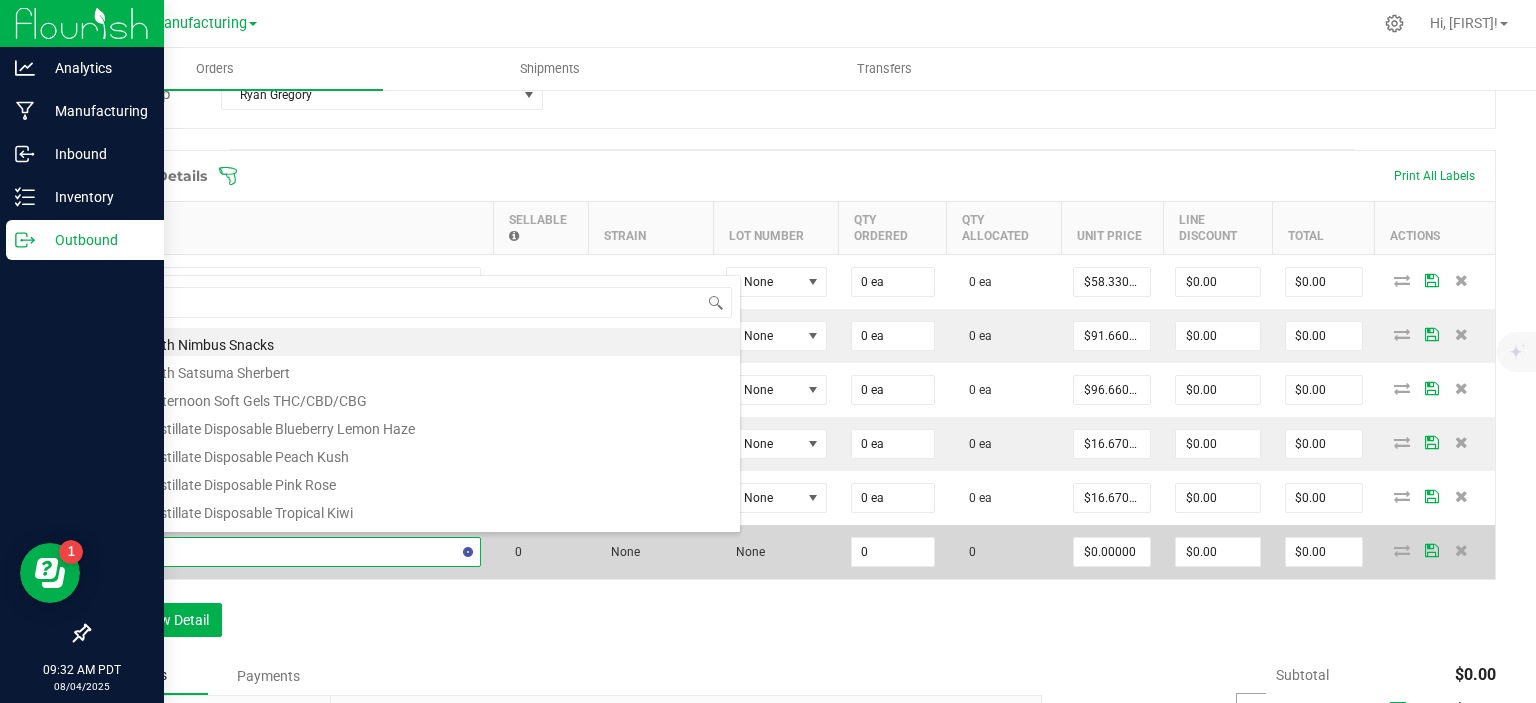 type on "enf" 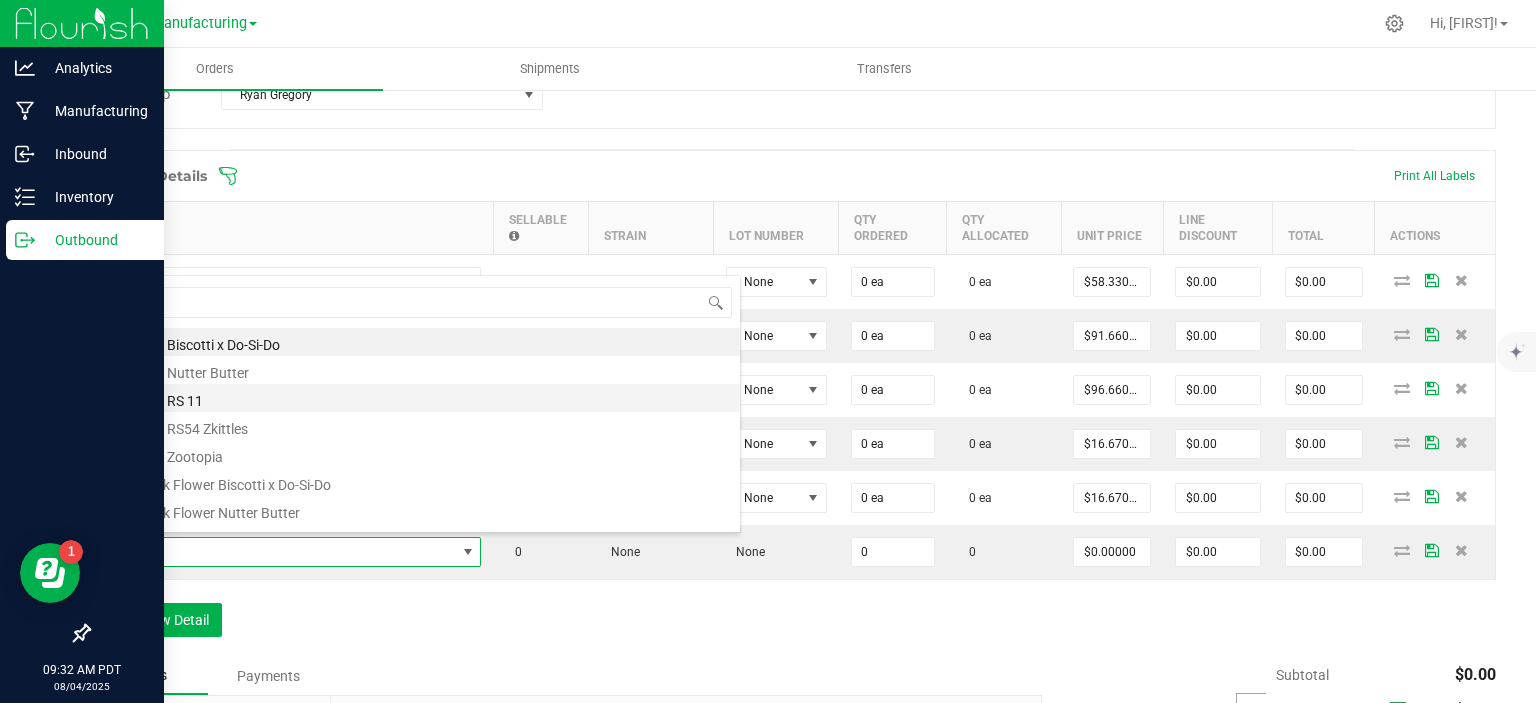 click on "ENF 8th RS 11" at bounding box center [421, 398] 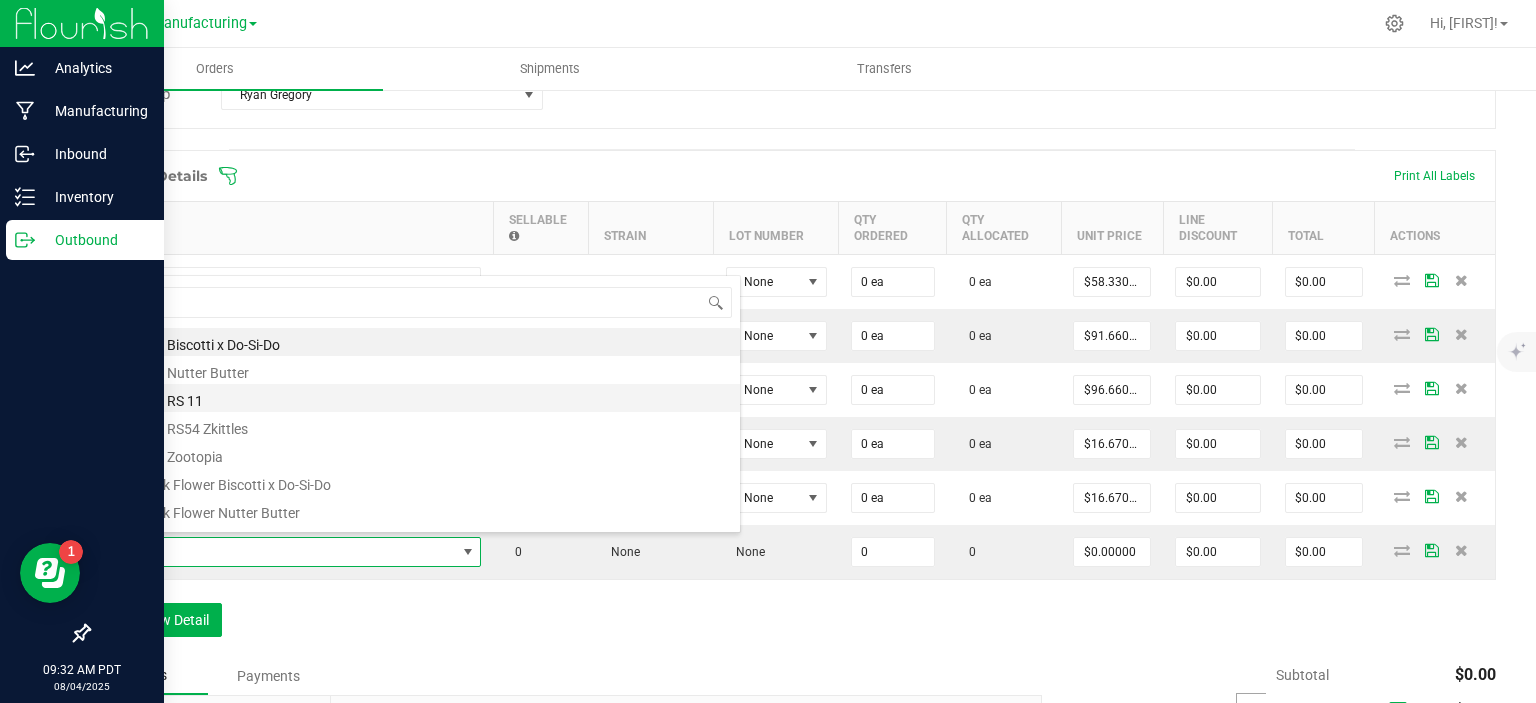 type on "0 ea" 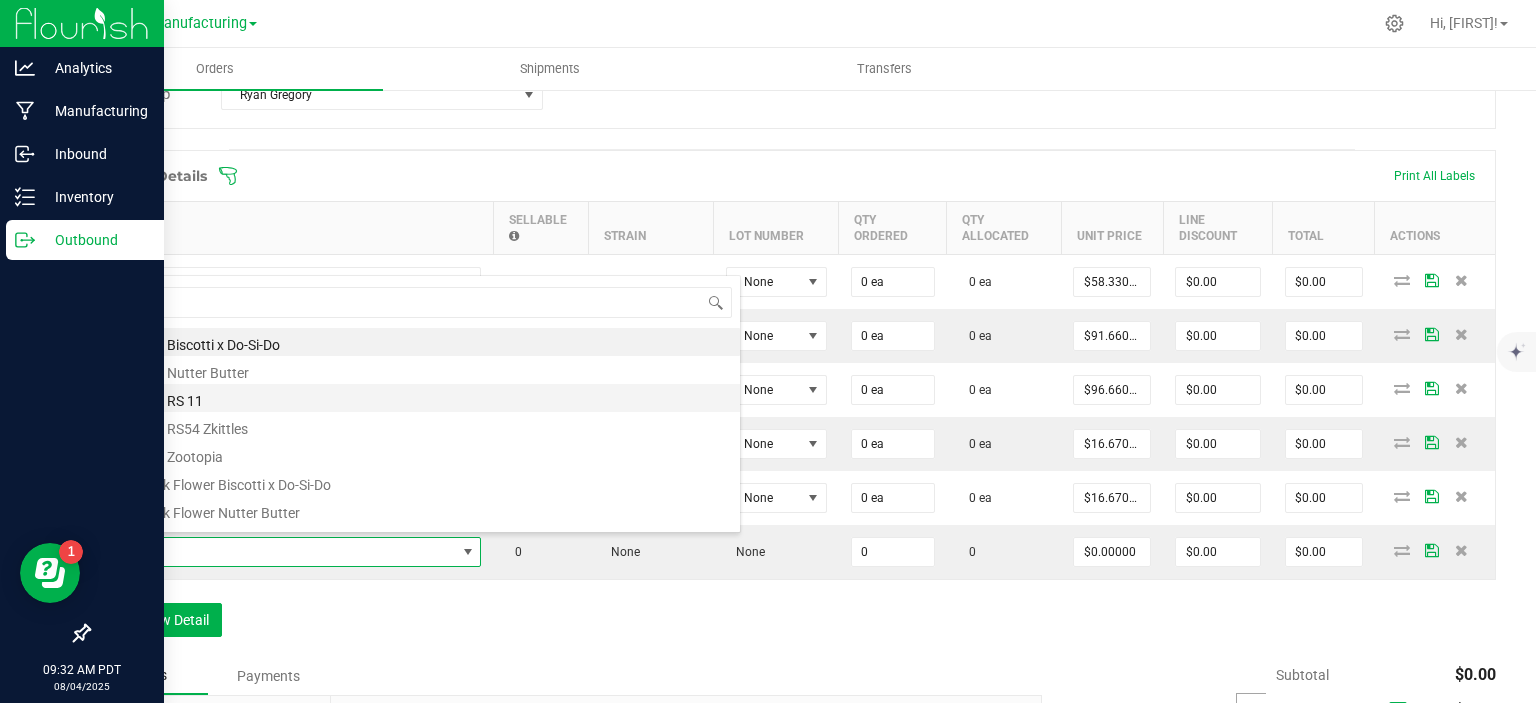 type on "$16.67000" 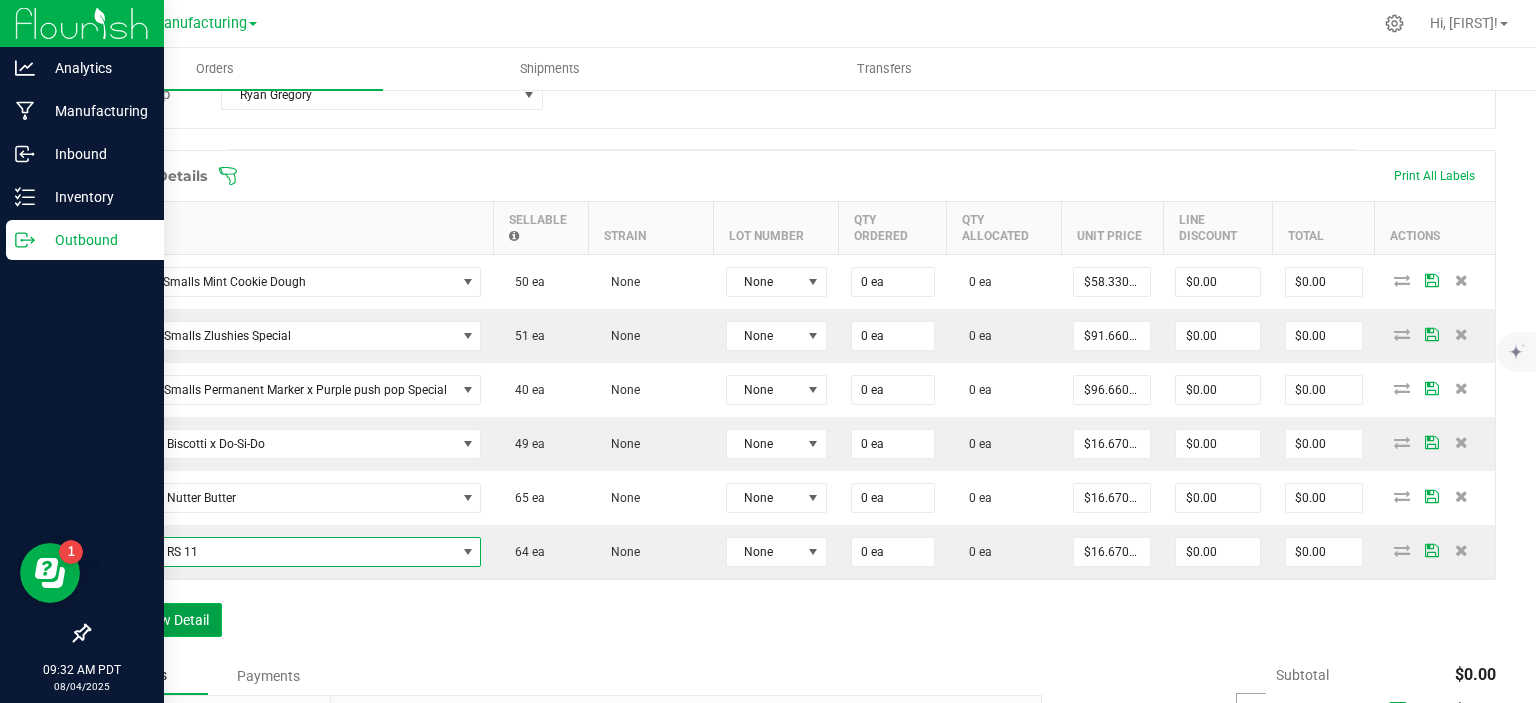 click on "Add New Detail" at bounding box center [155, 620] 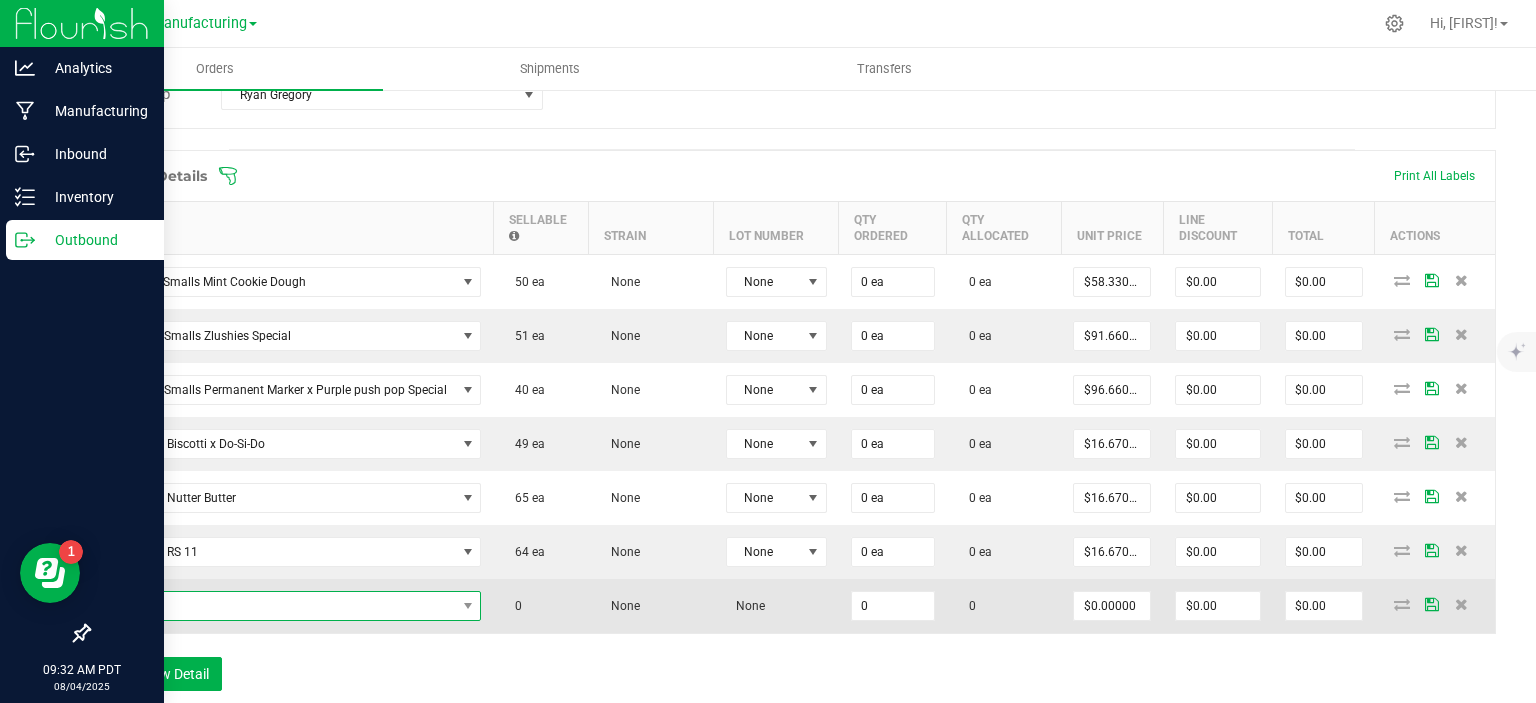 click at bounding box center (279, 606) 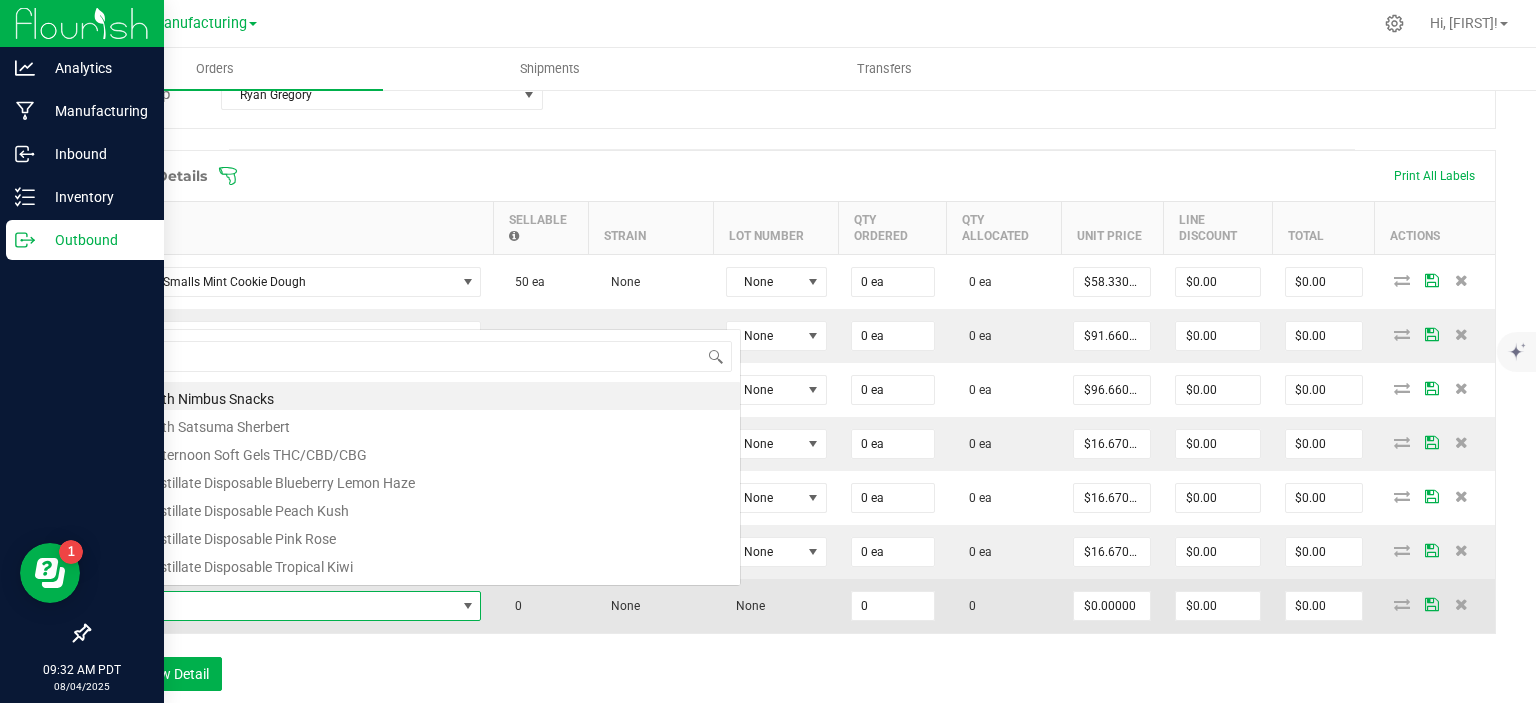 scroll, scrollTop: 0, scrollLeft: 0, axis: both 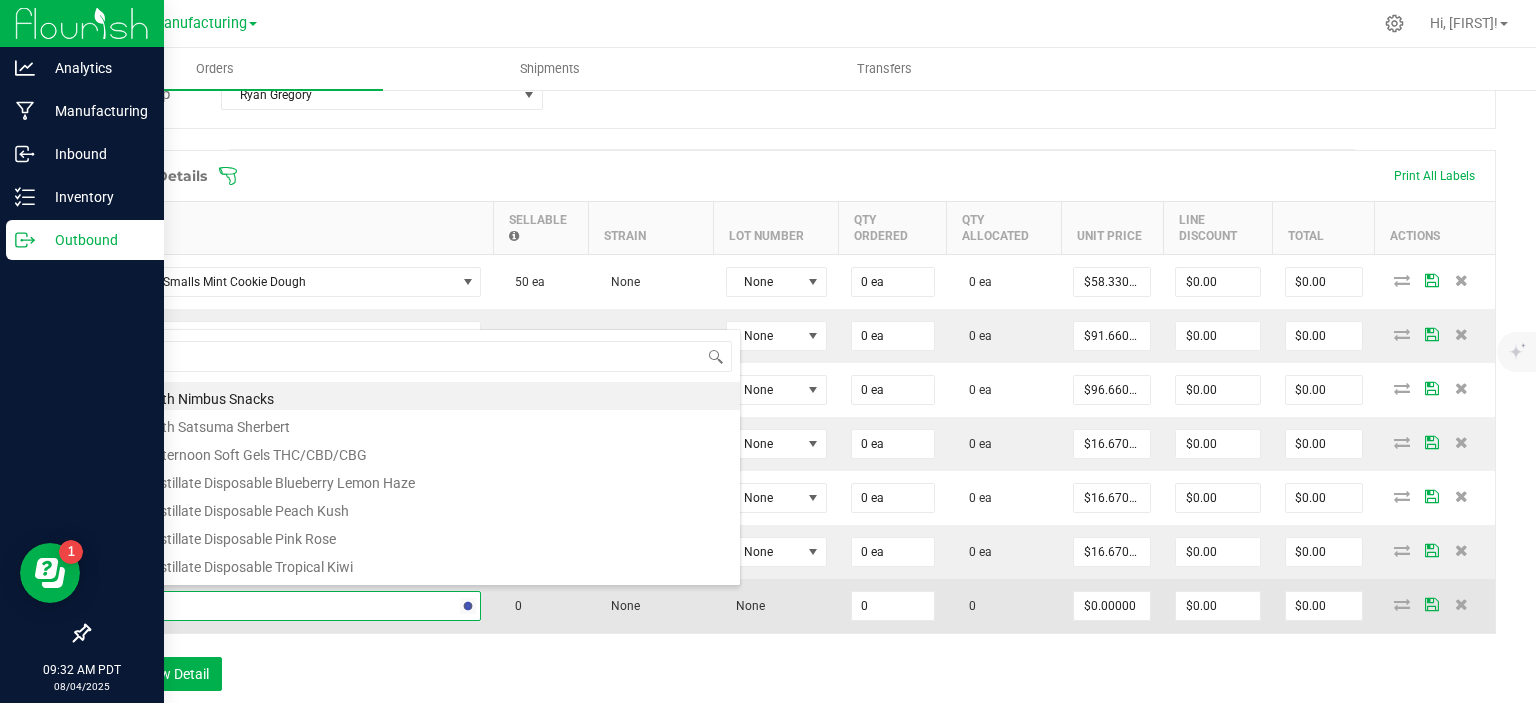 type on "enf" 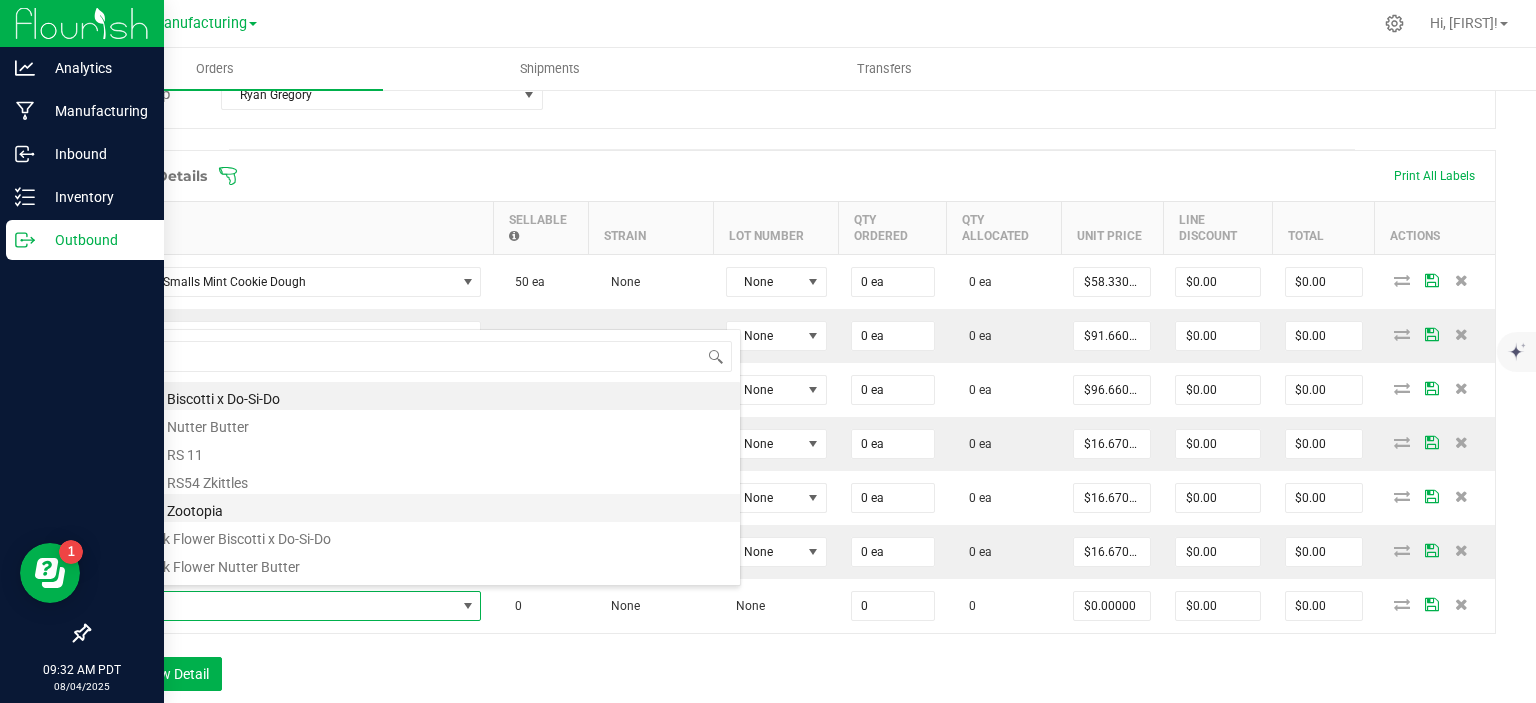 click on "ENF 8th Zootopia" at bounding box center (421, 508) 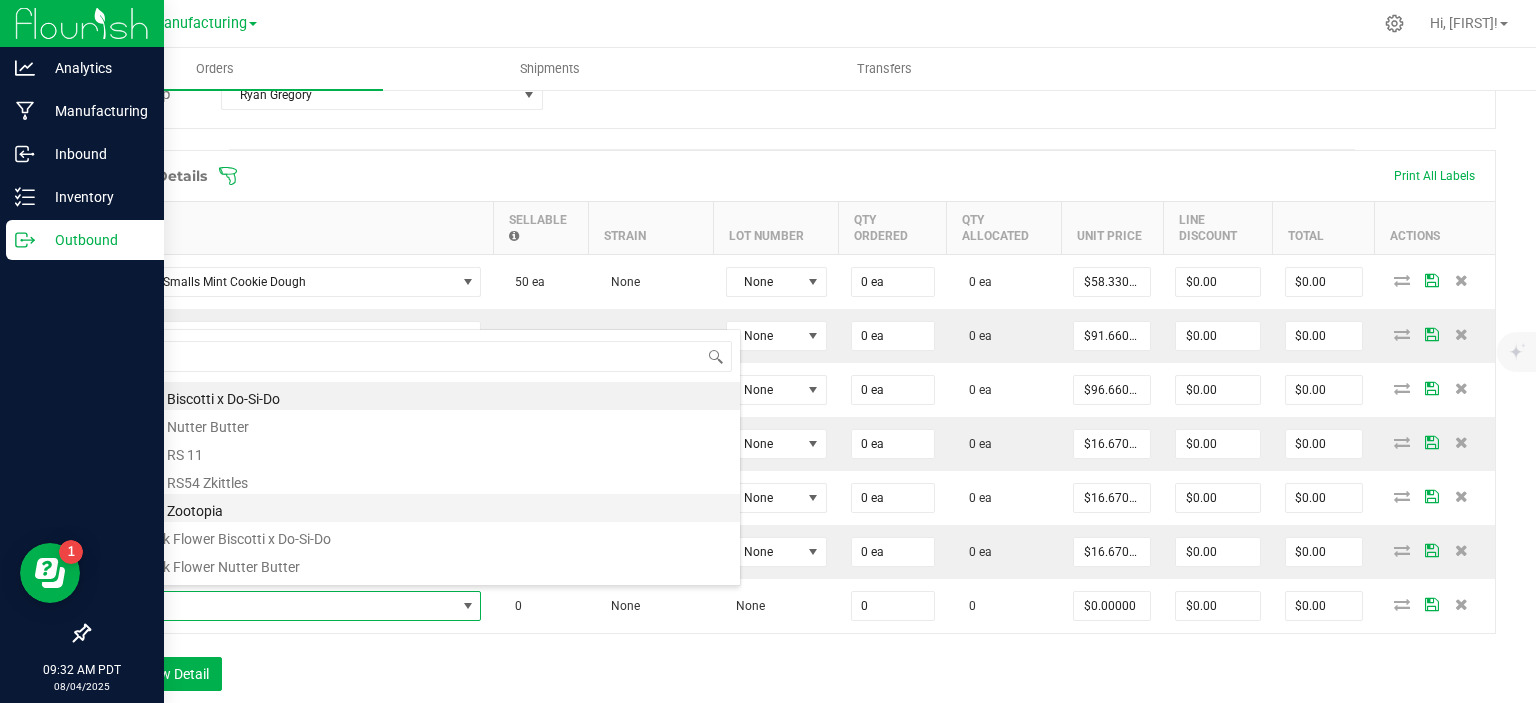 type on "0 ea" 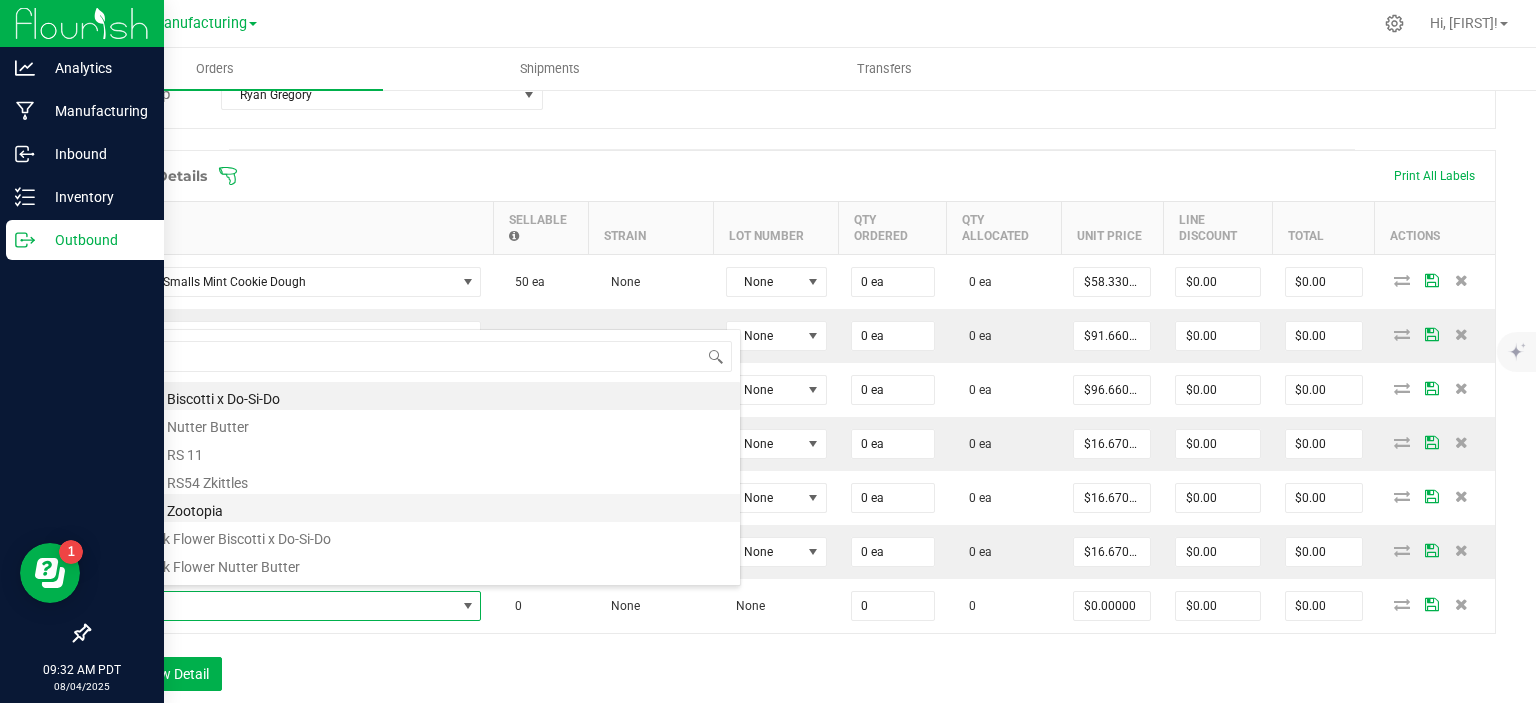type on "$16.67000" 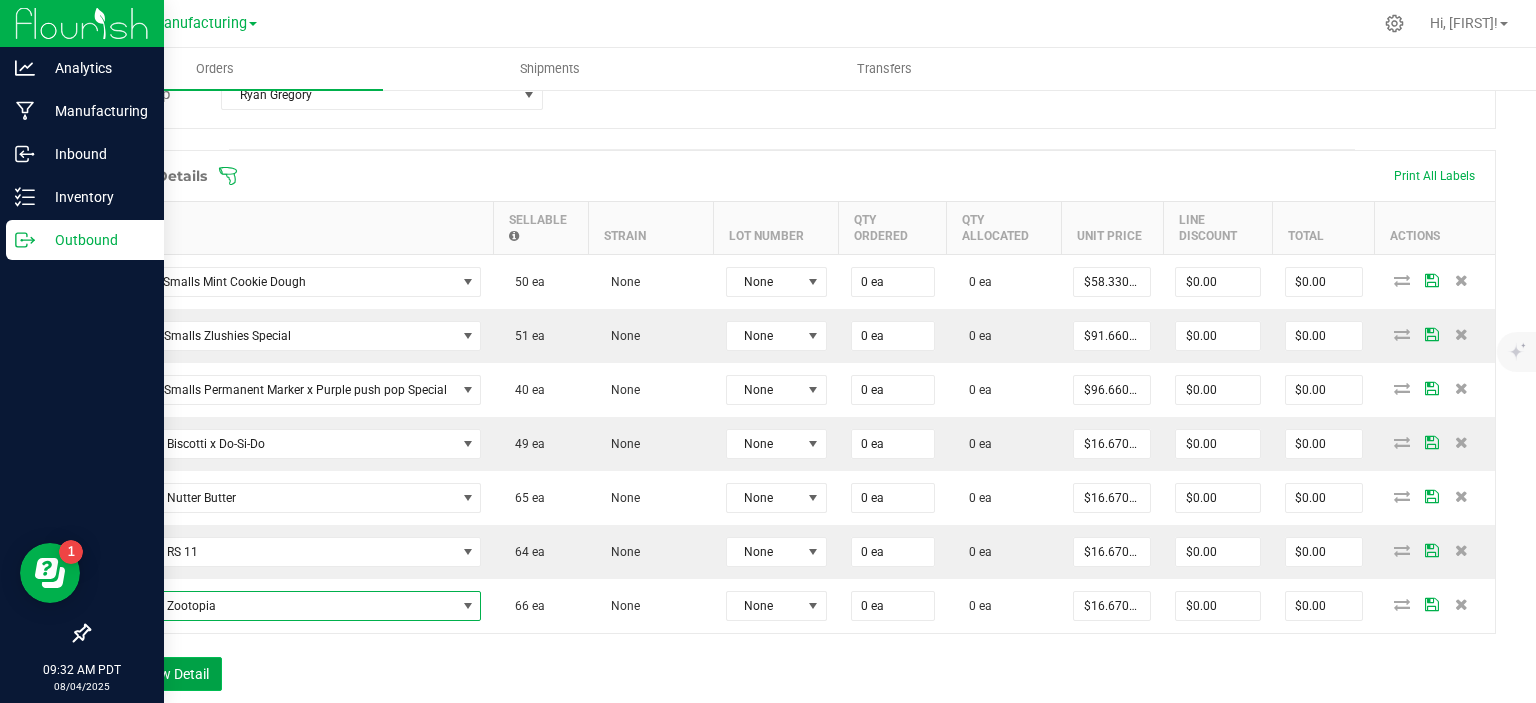 click on "Add New Detail" at bounding box center (155, 674) 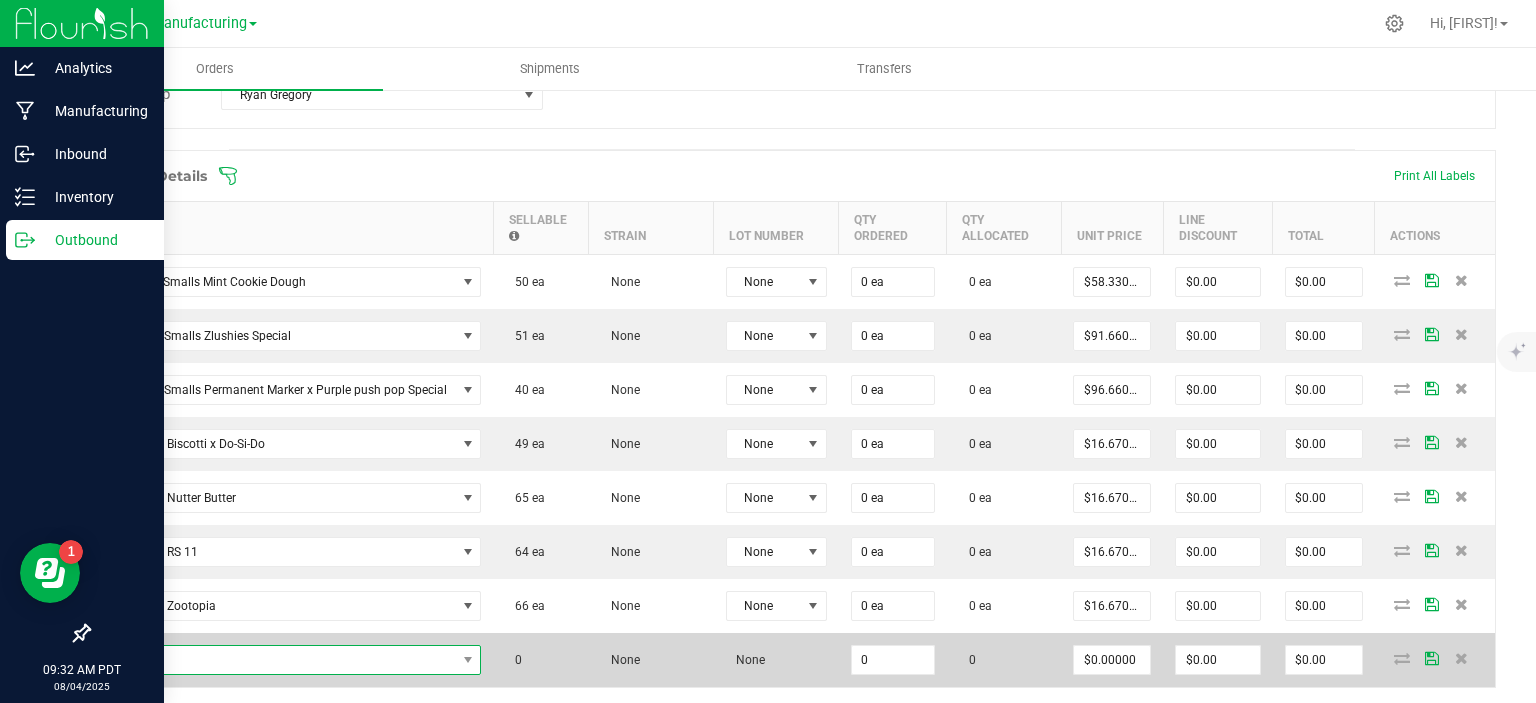 click at bounding box center [279, 660] 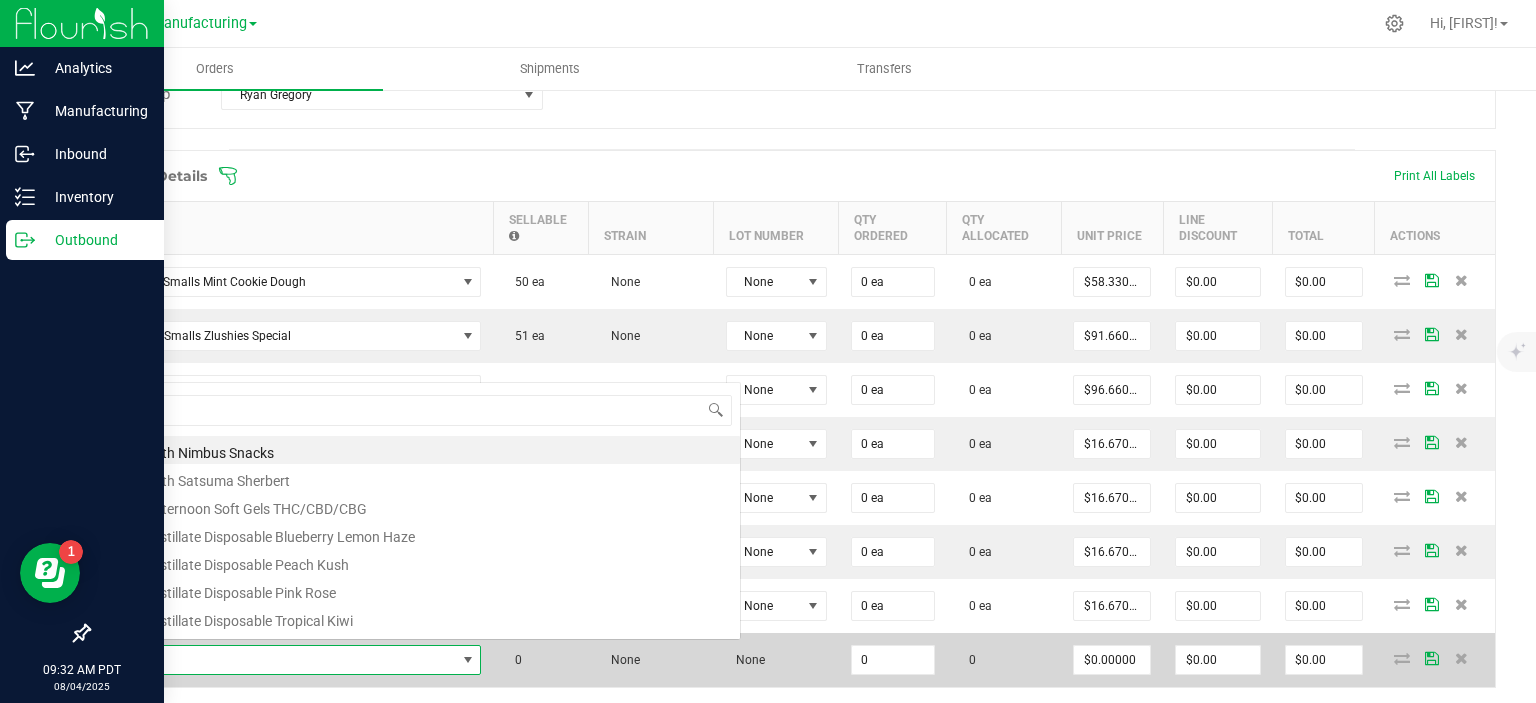 scroll, scrollTop: 99970, scrollLeft: 99625, axis: both 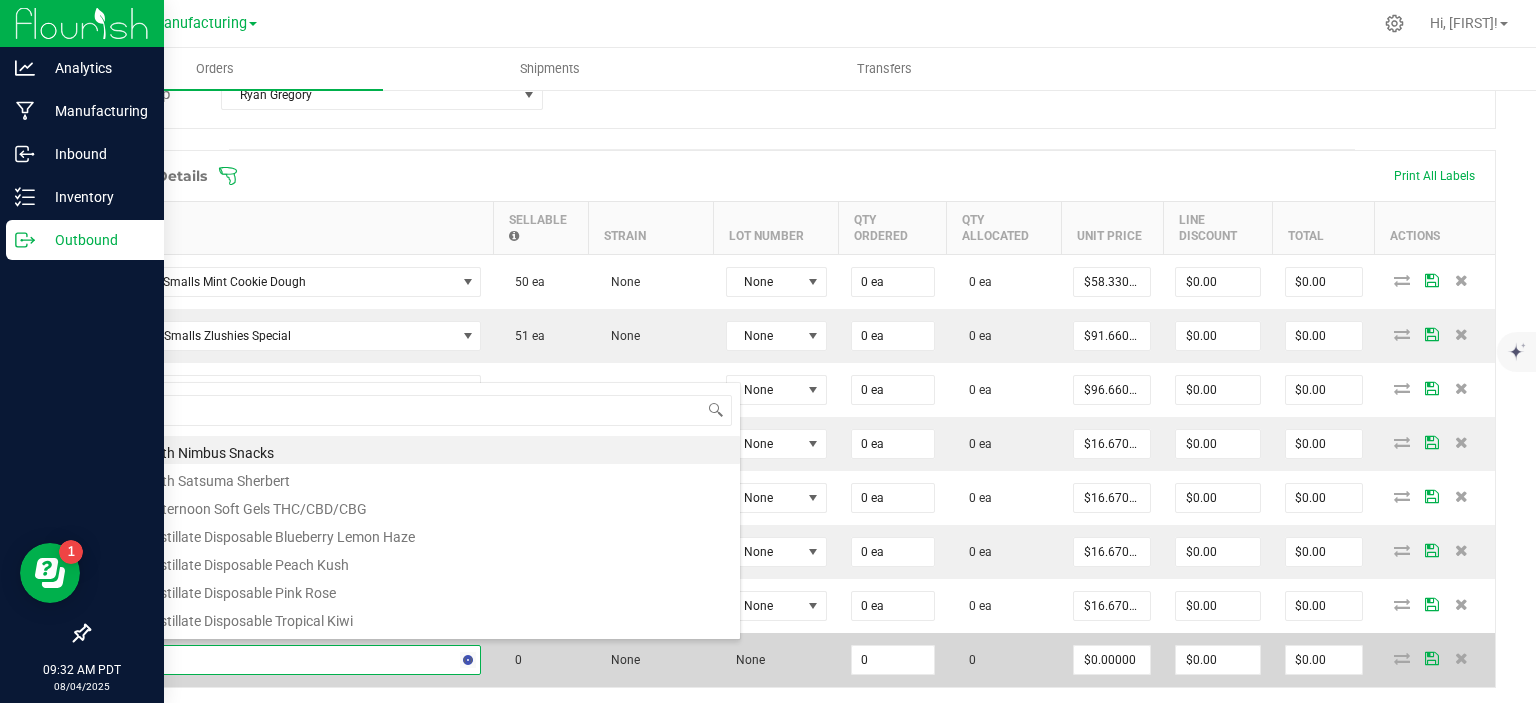 type on "enf" 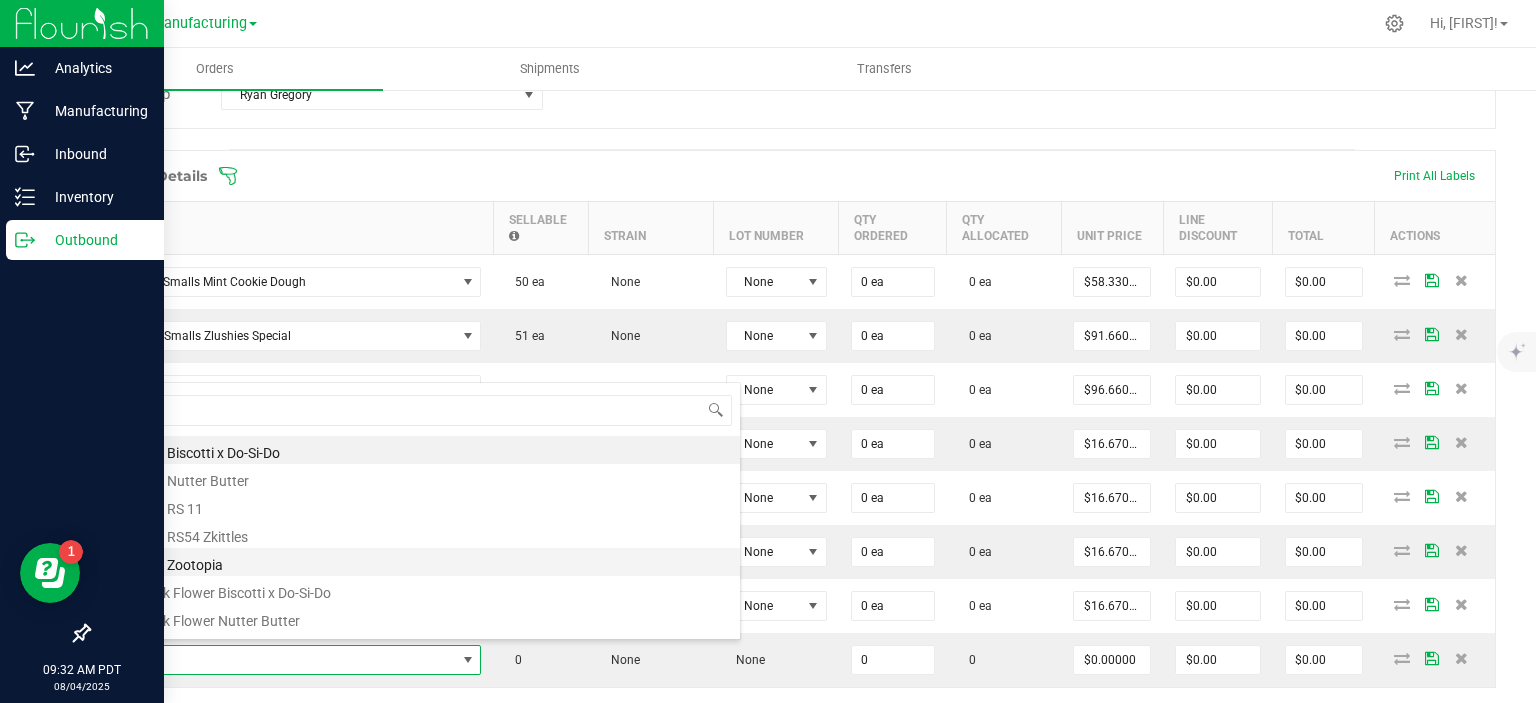 click on "ENF 8th Zootopia" at bounding box center [421, 562] 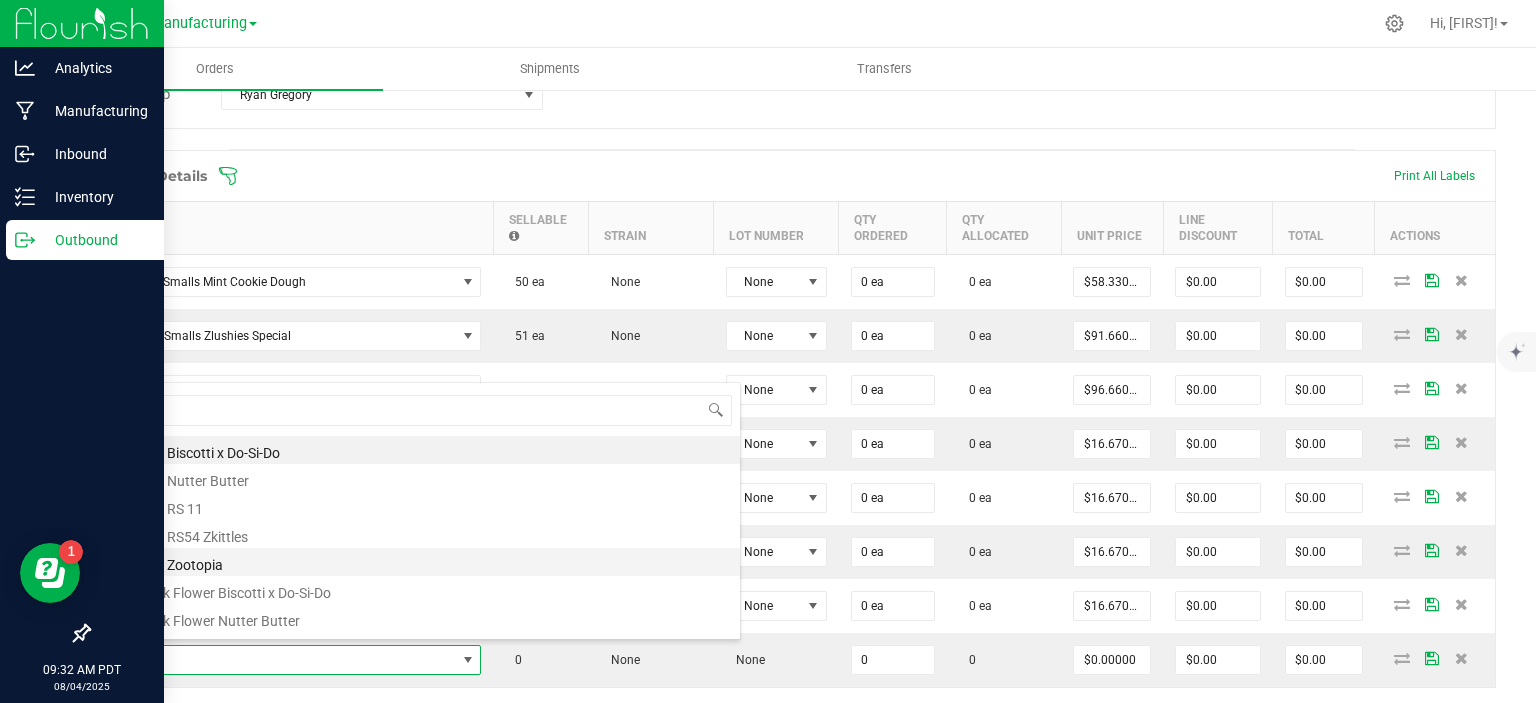 type on "0 ea" 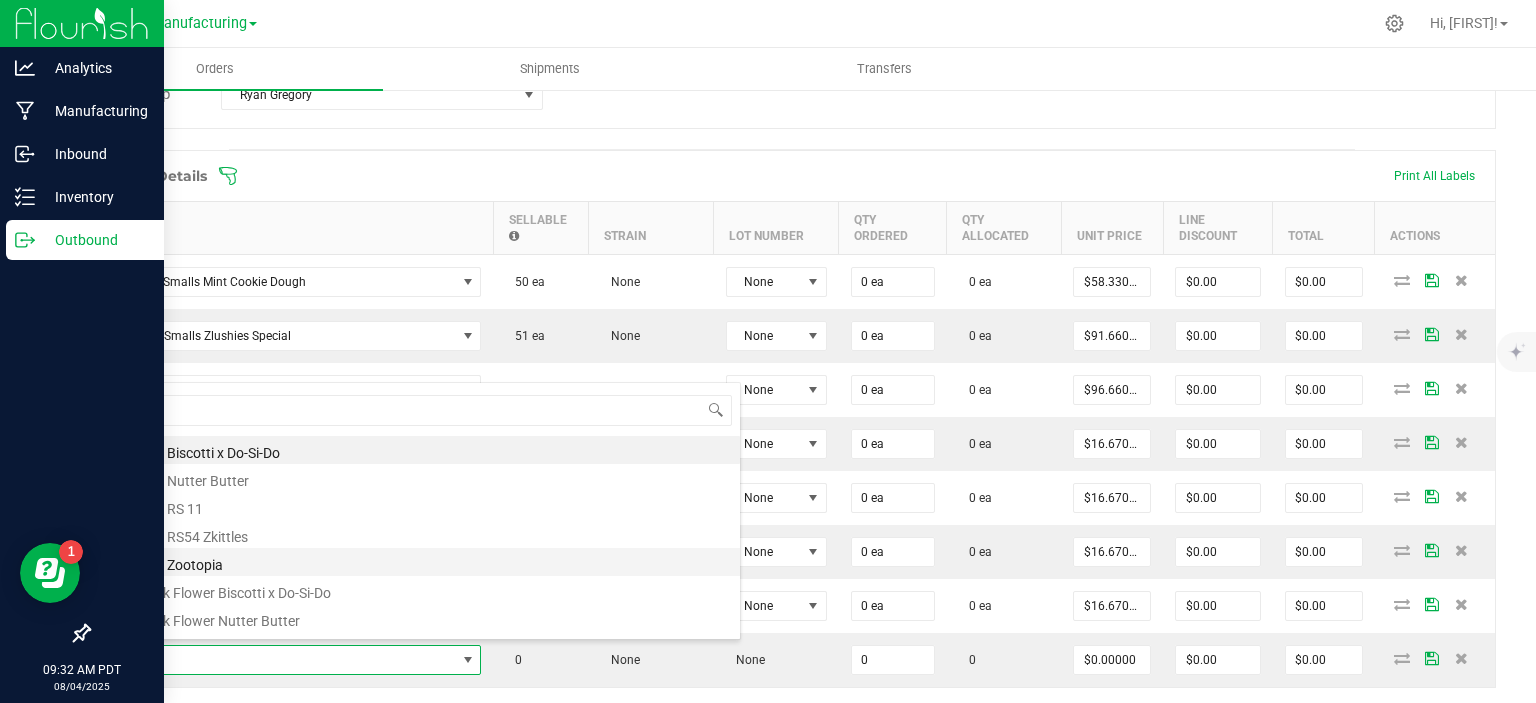 type on "$16.67000" 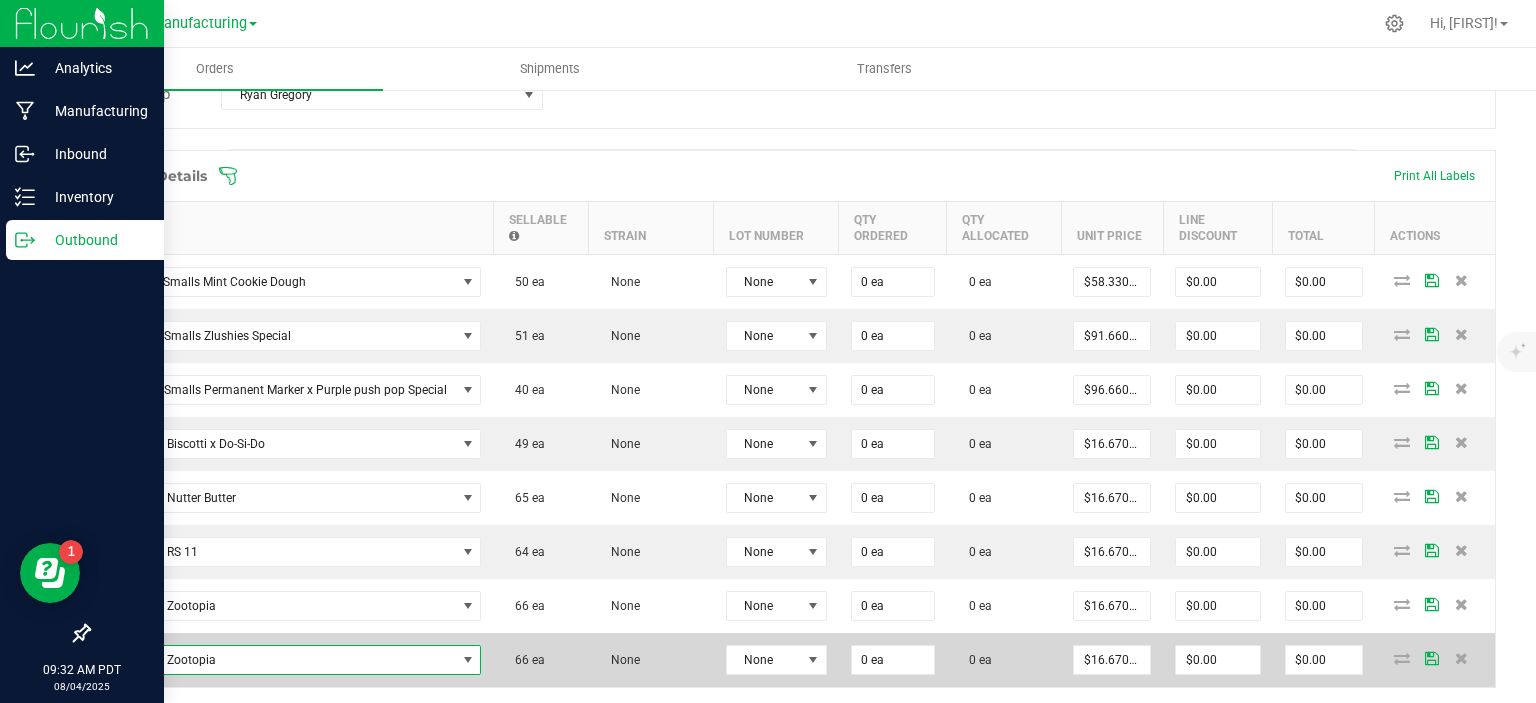 click on "ENF 8th Zootopia" at bounding box center [279, 660] 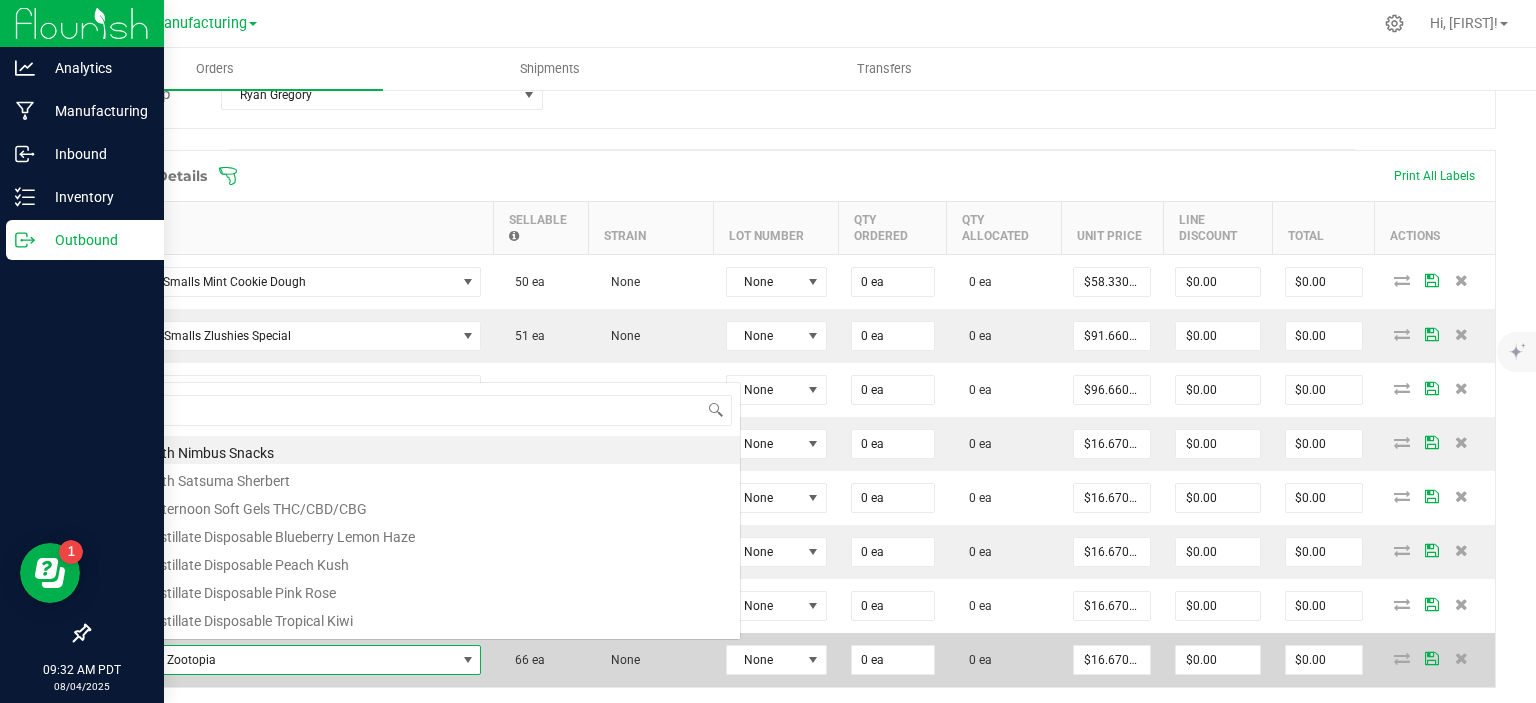 scroll, scrollTop: 0, scrollLeft: 0, axis: both 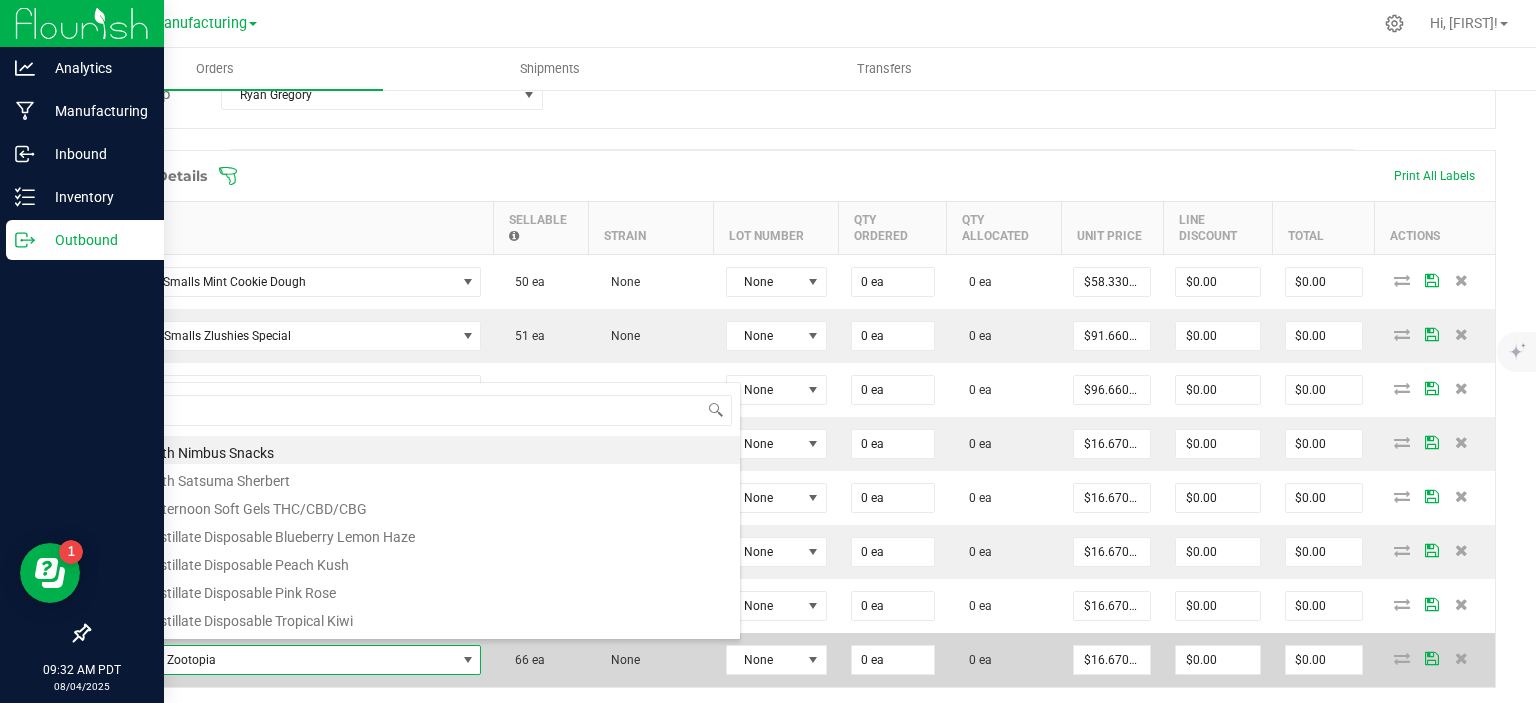 click on "66 ea" at bounding box center (541, 660) 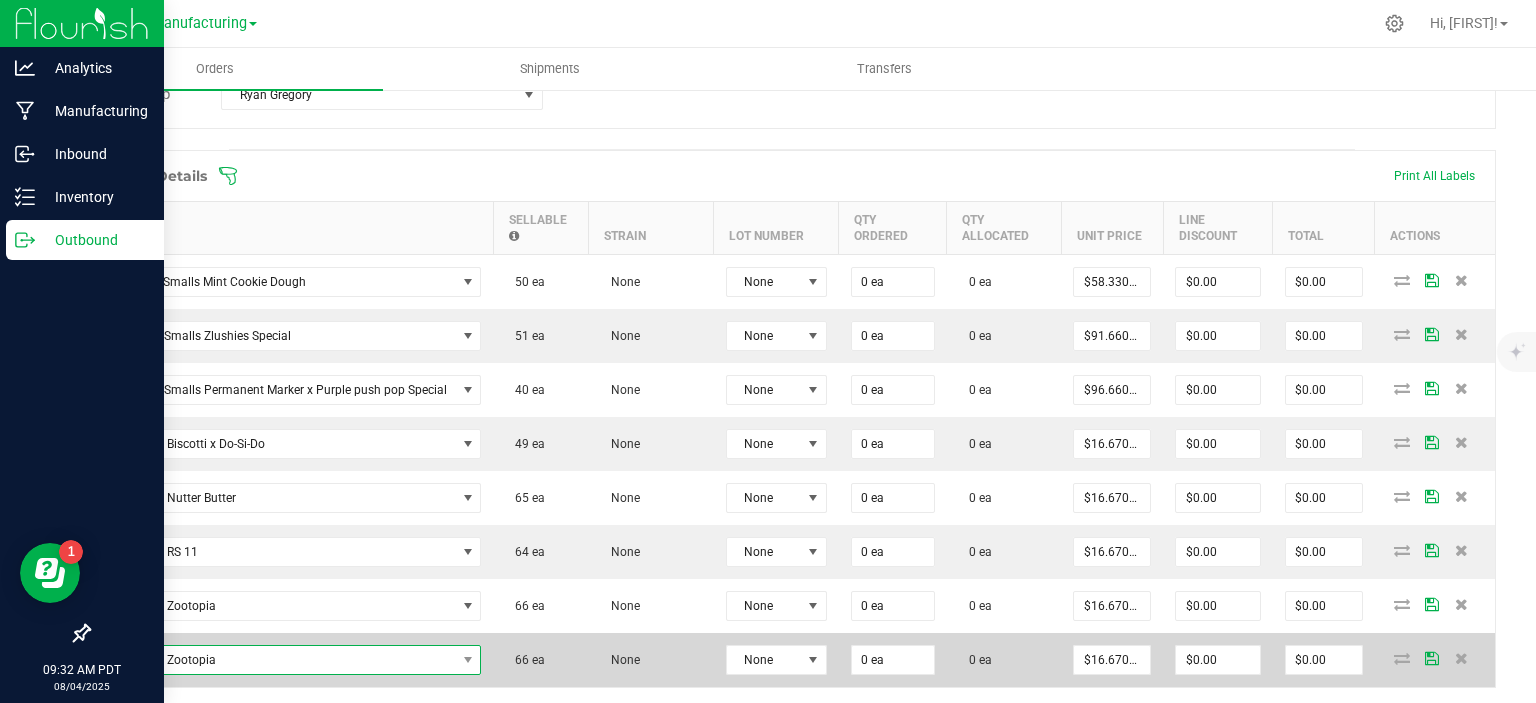click on "ENF 8th Zootopia" at bounding box center [279, 660] 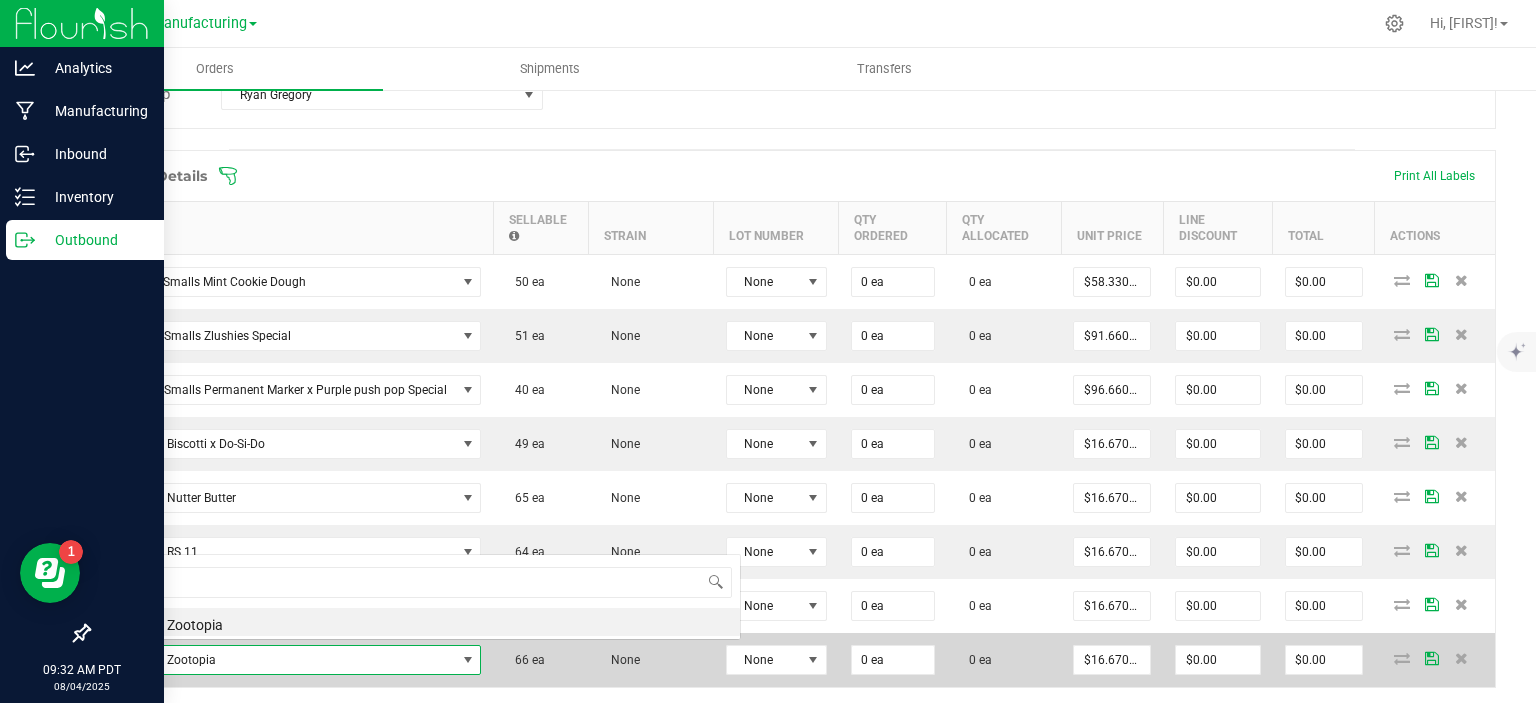scroll, scrollTop: 0, scrollLeft: 0, axis: both 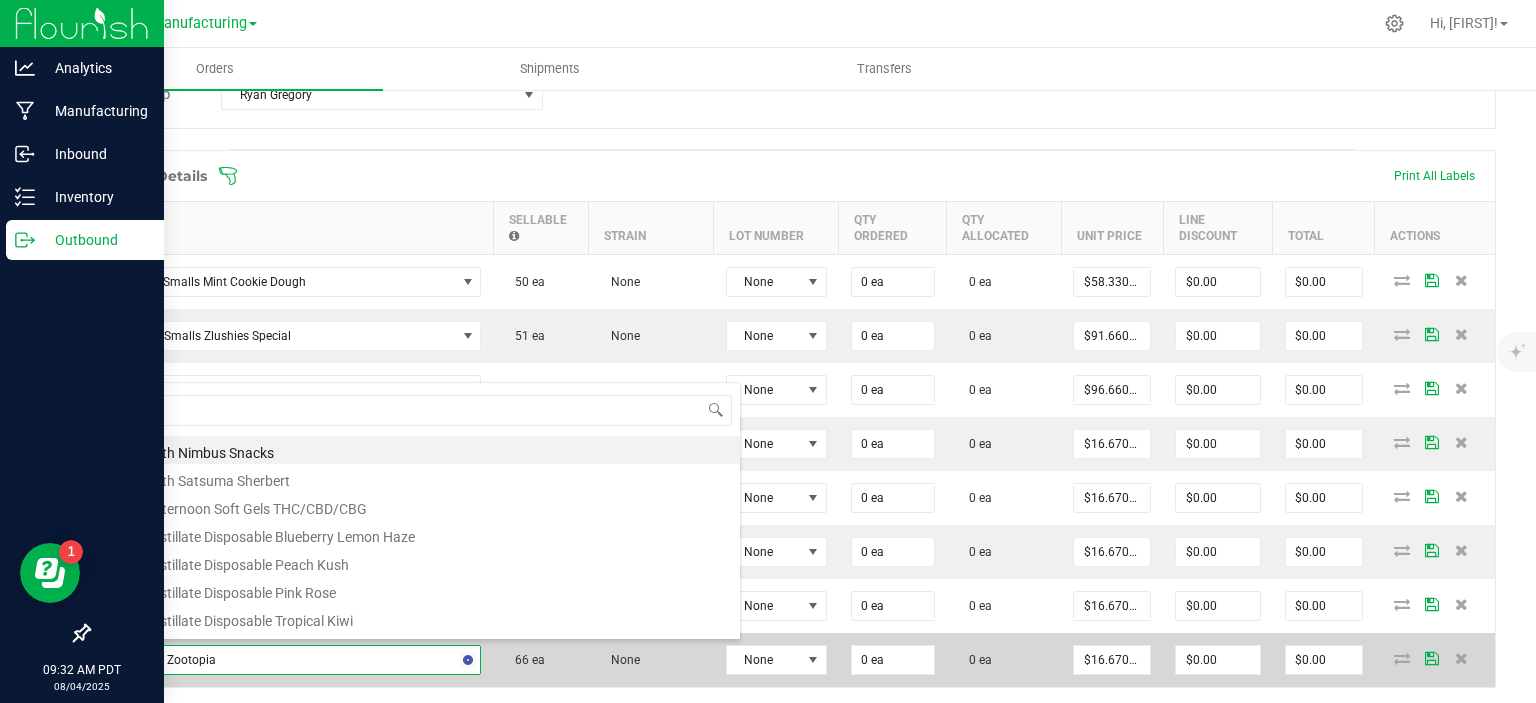 type on "enf" 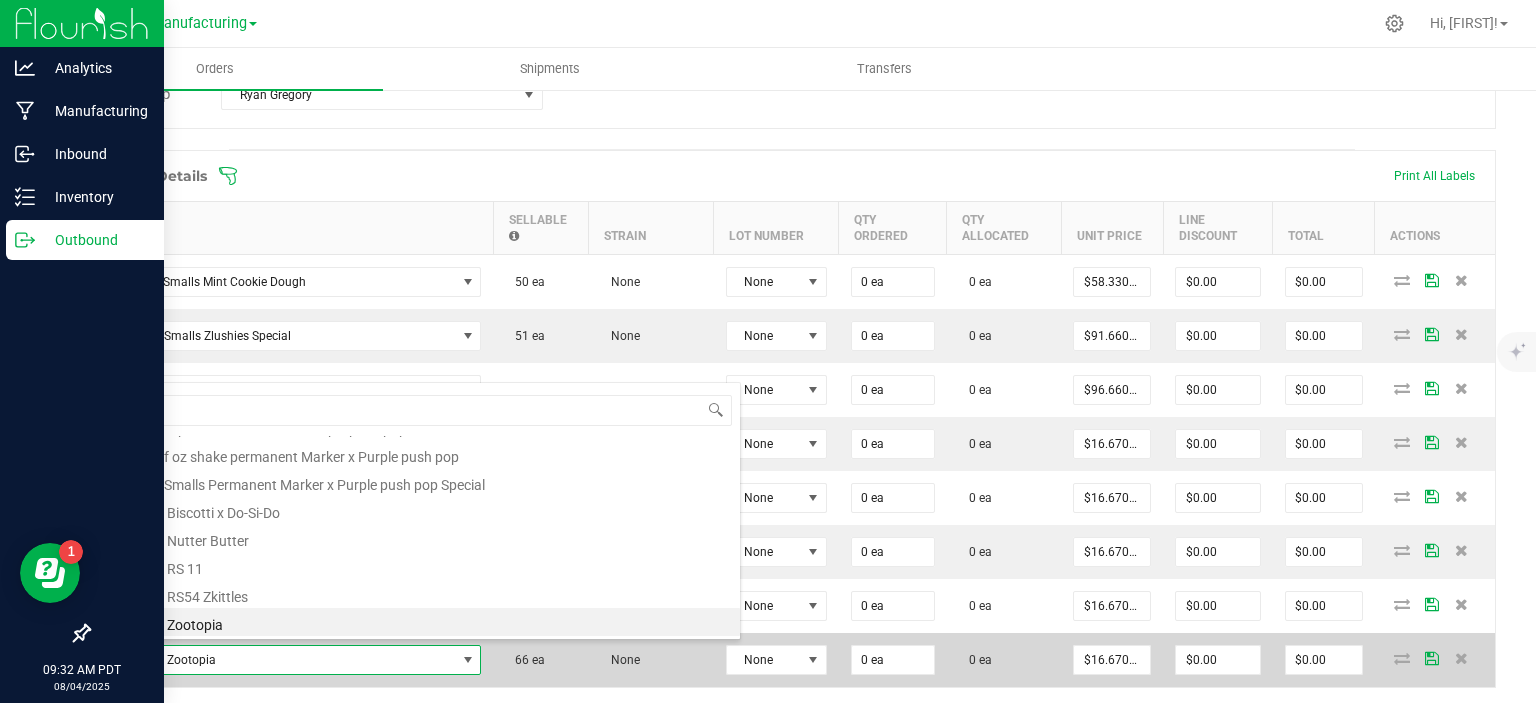 scroll, scrollTop: 112, scrollLeft: 0, axis: vertical 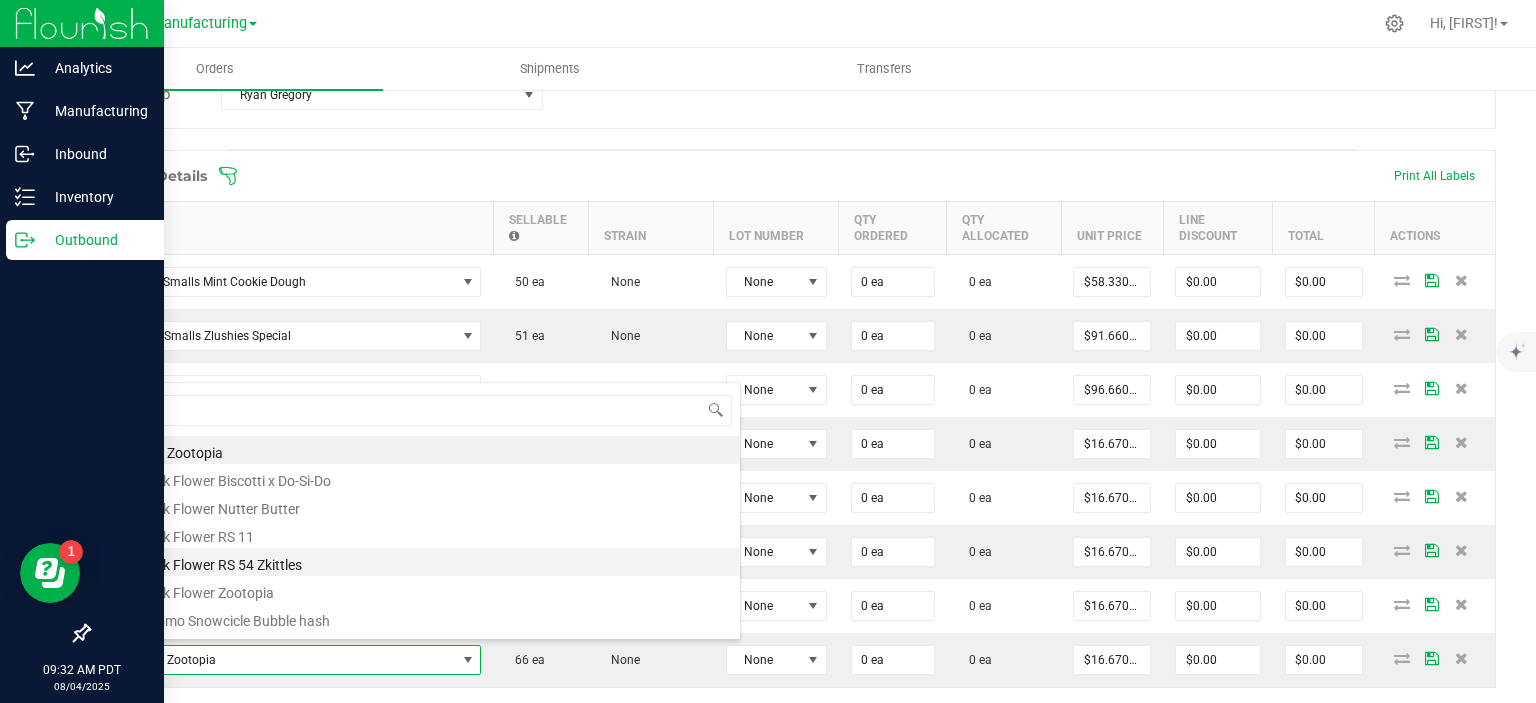 click on "ENF Bulk Flower RS 54 Zkittles" at bounding box center (421, 562) 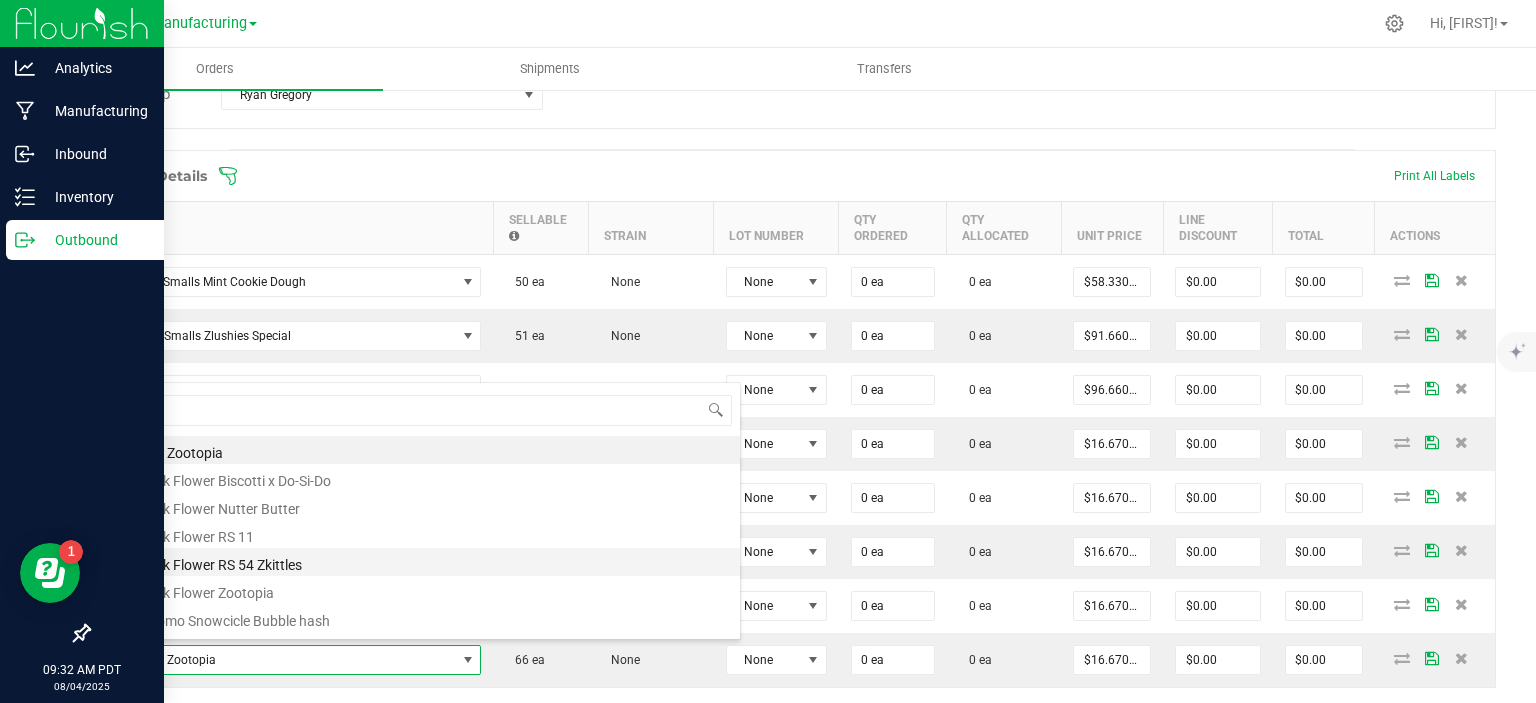 type on "0.0000 g" 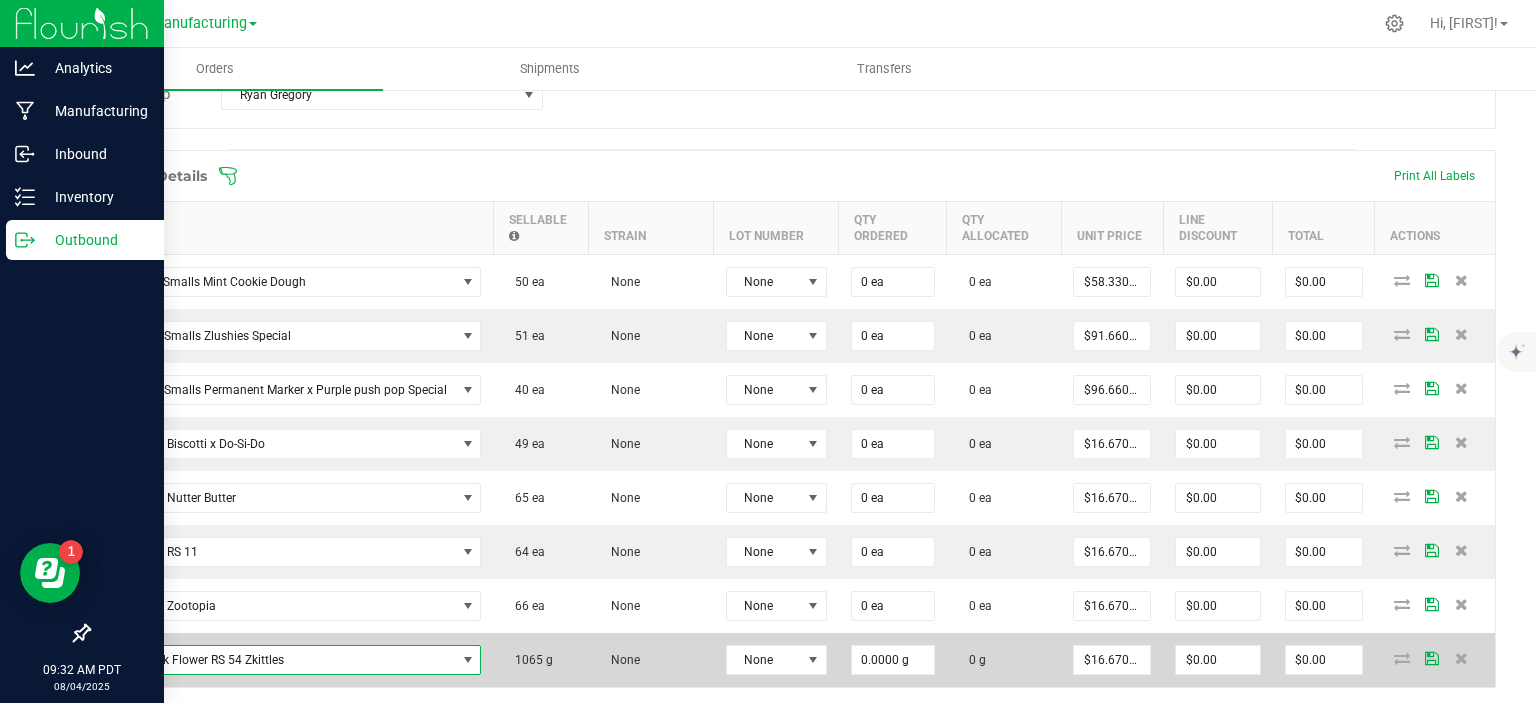click on "ENF Bulk Flower RS 54 Zkittles" at bounding box center (279, 660) 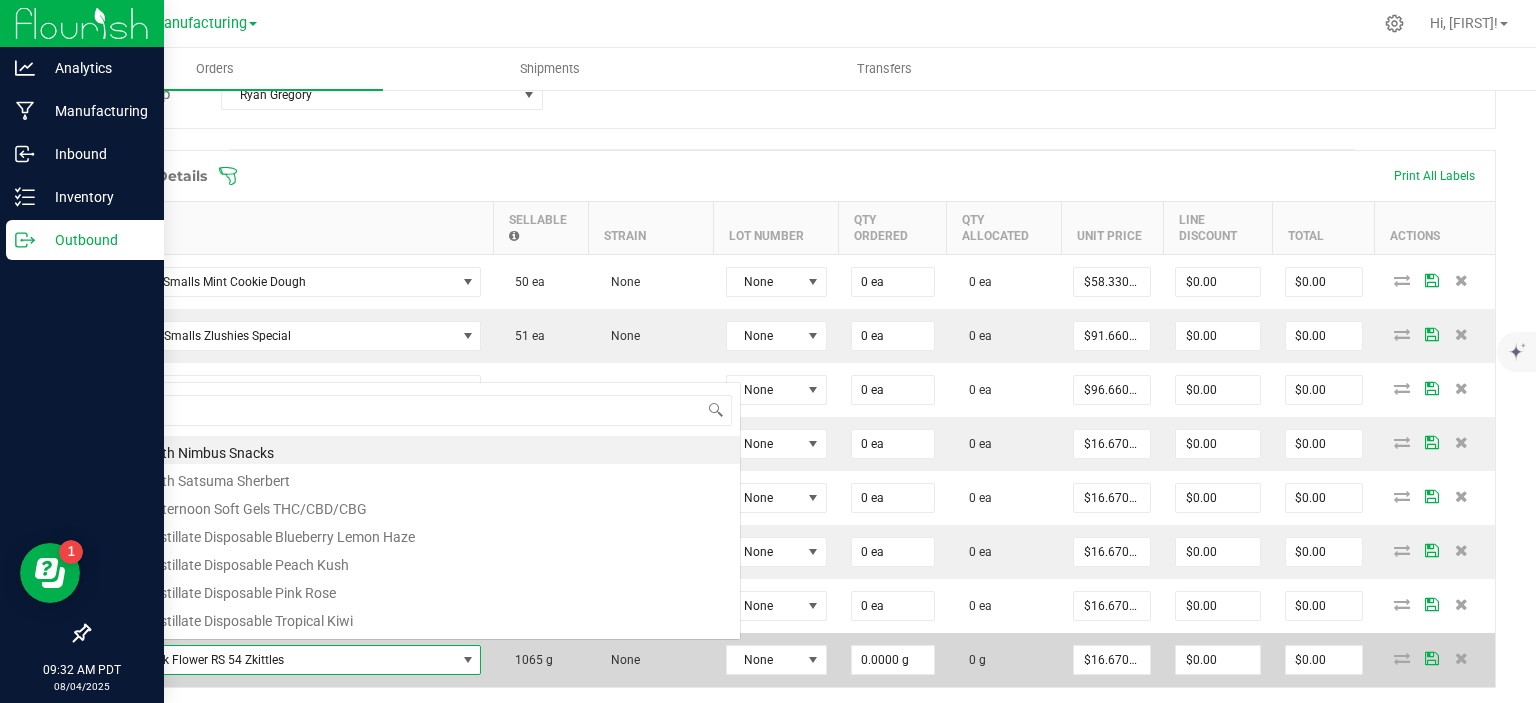 scroll, scrollTop: 0, scrollLeft: 0, axis: both 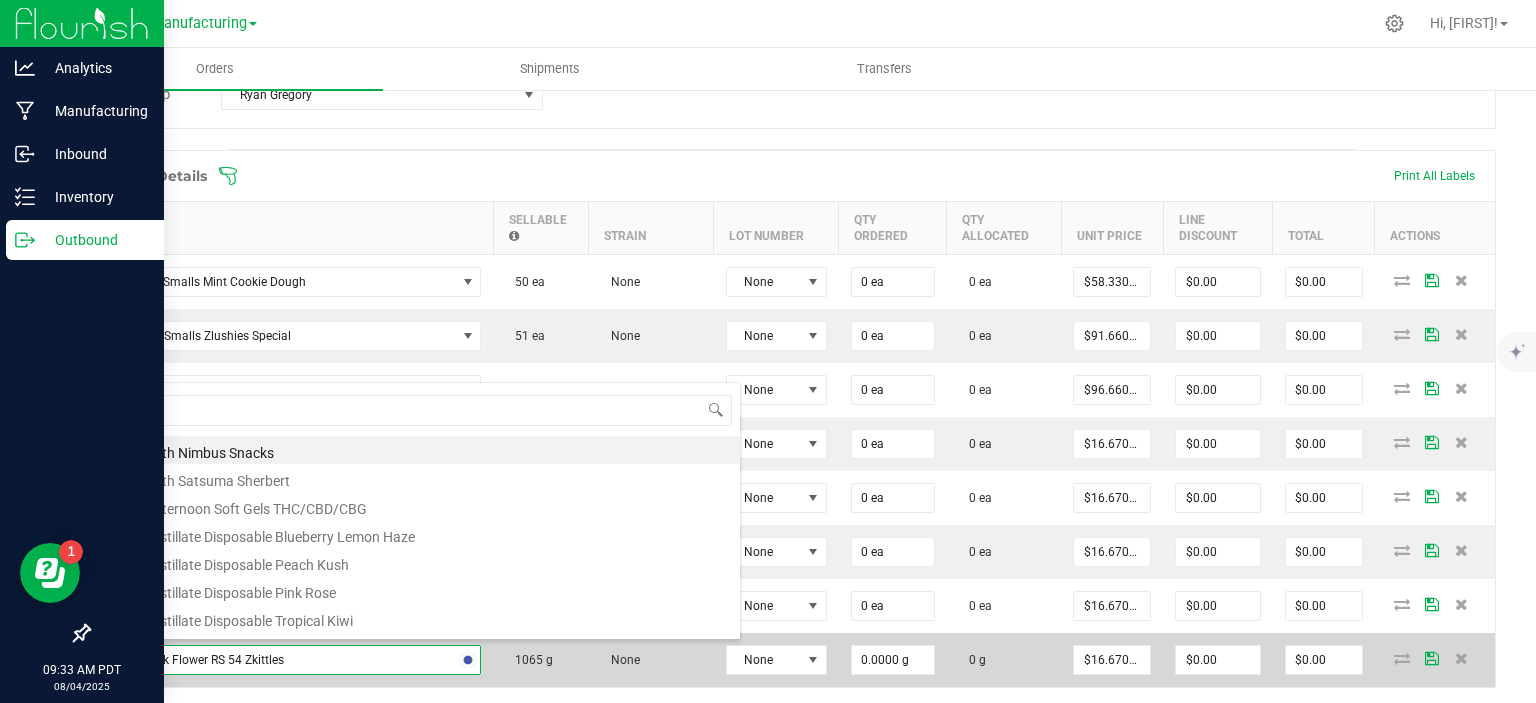 type on "enf" 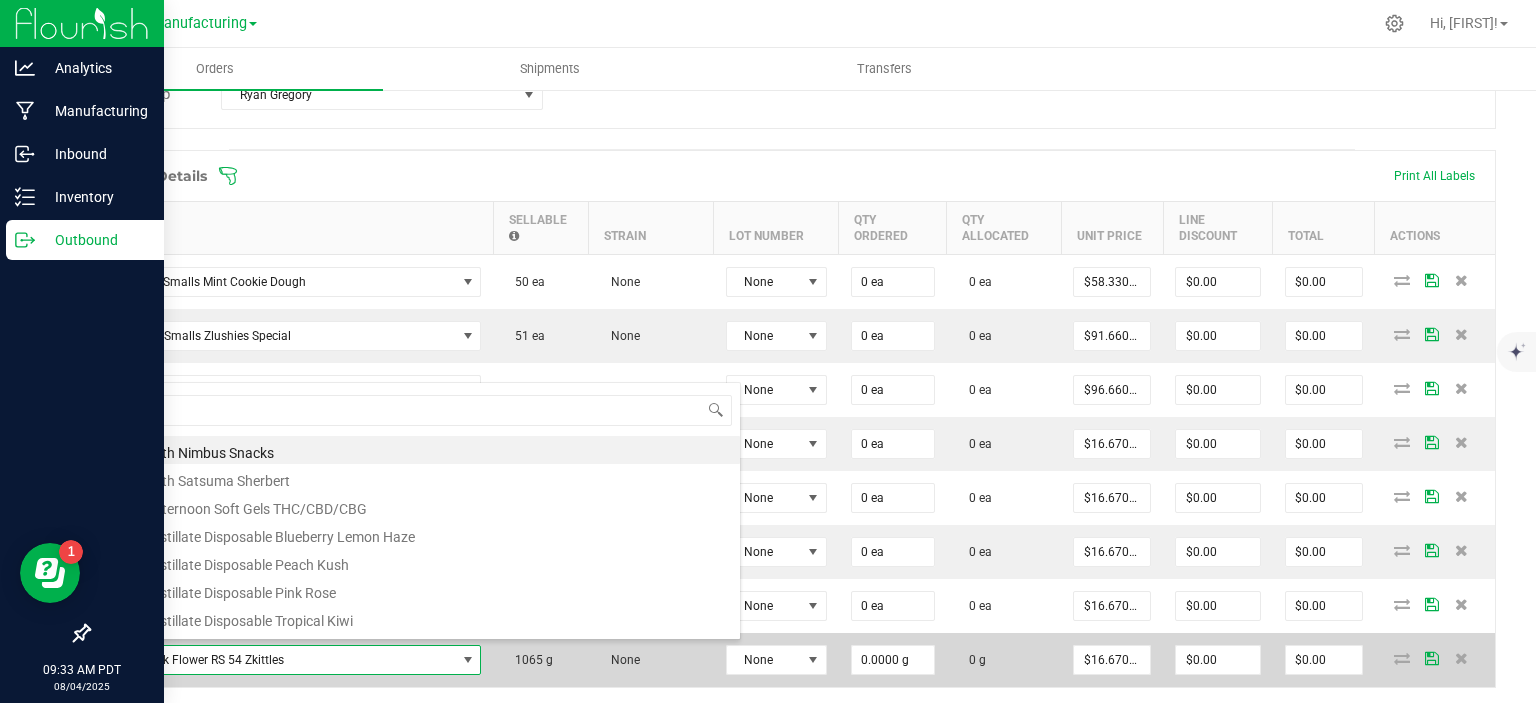 scroll, scrollTop: 52, scrollLeft: 0, axis: vertical 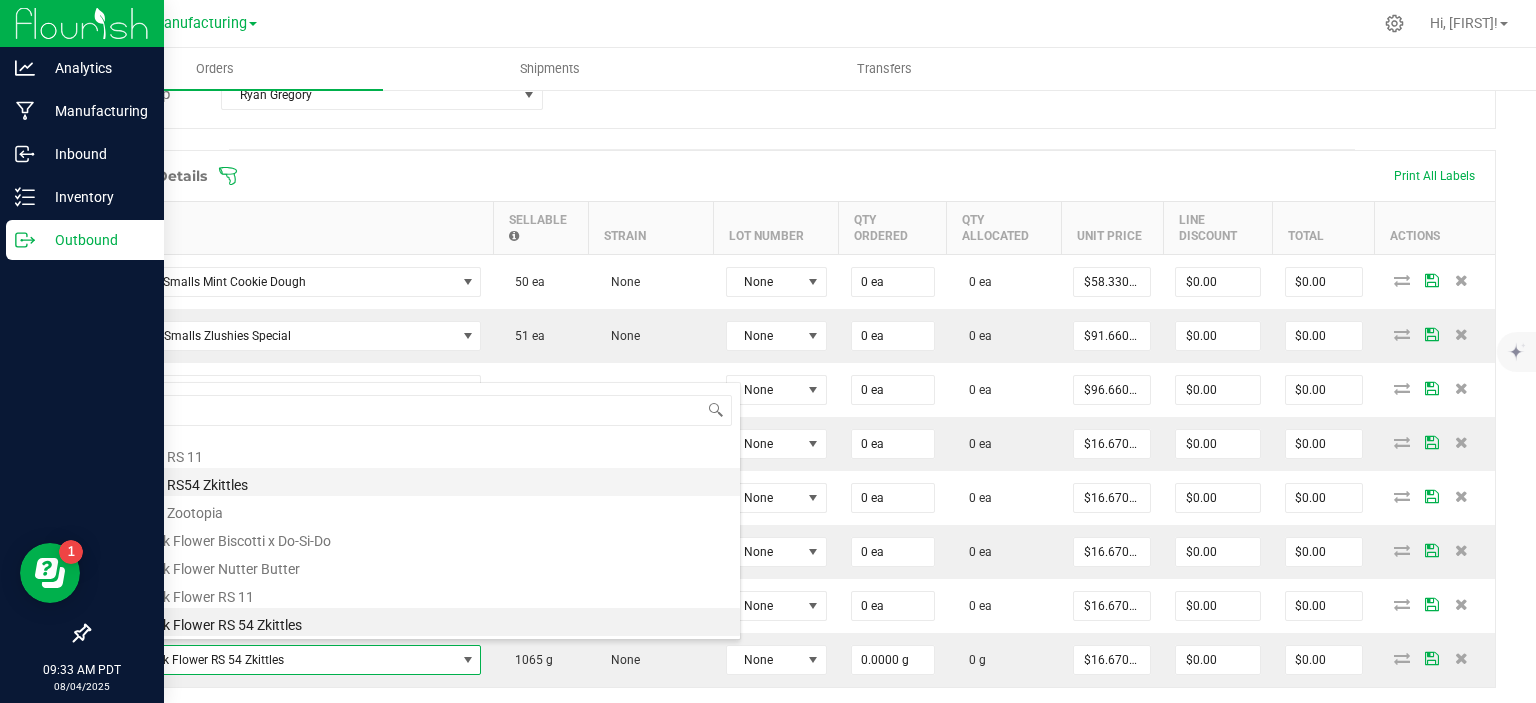 click on "ENF 8th RS54 Zkittles" at bounding box center (421, 482) 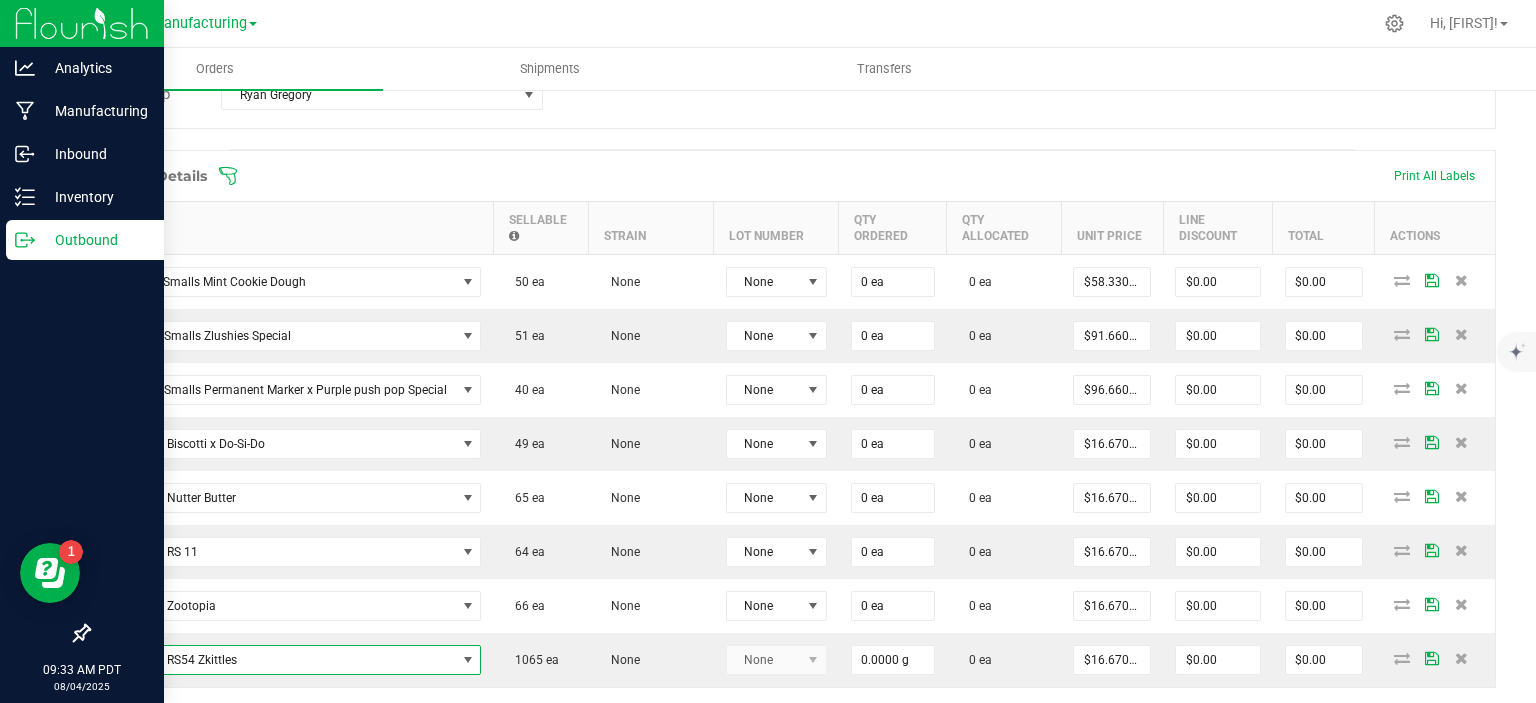 type on "0 ea" 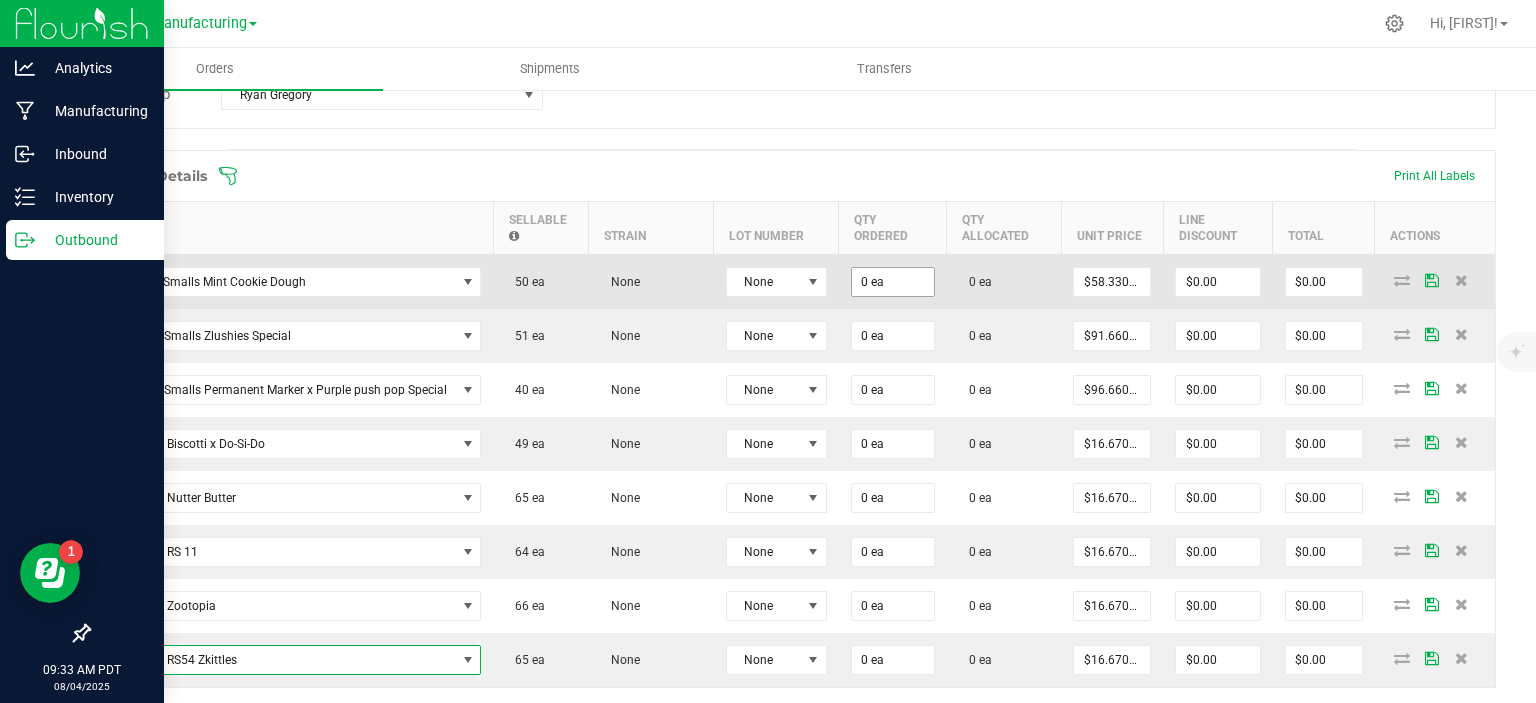 click on "0 ea" at bounding box center (893, 282) 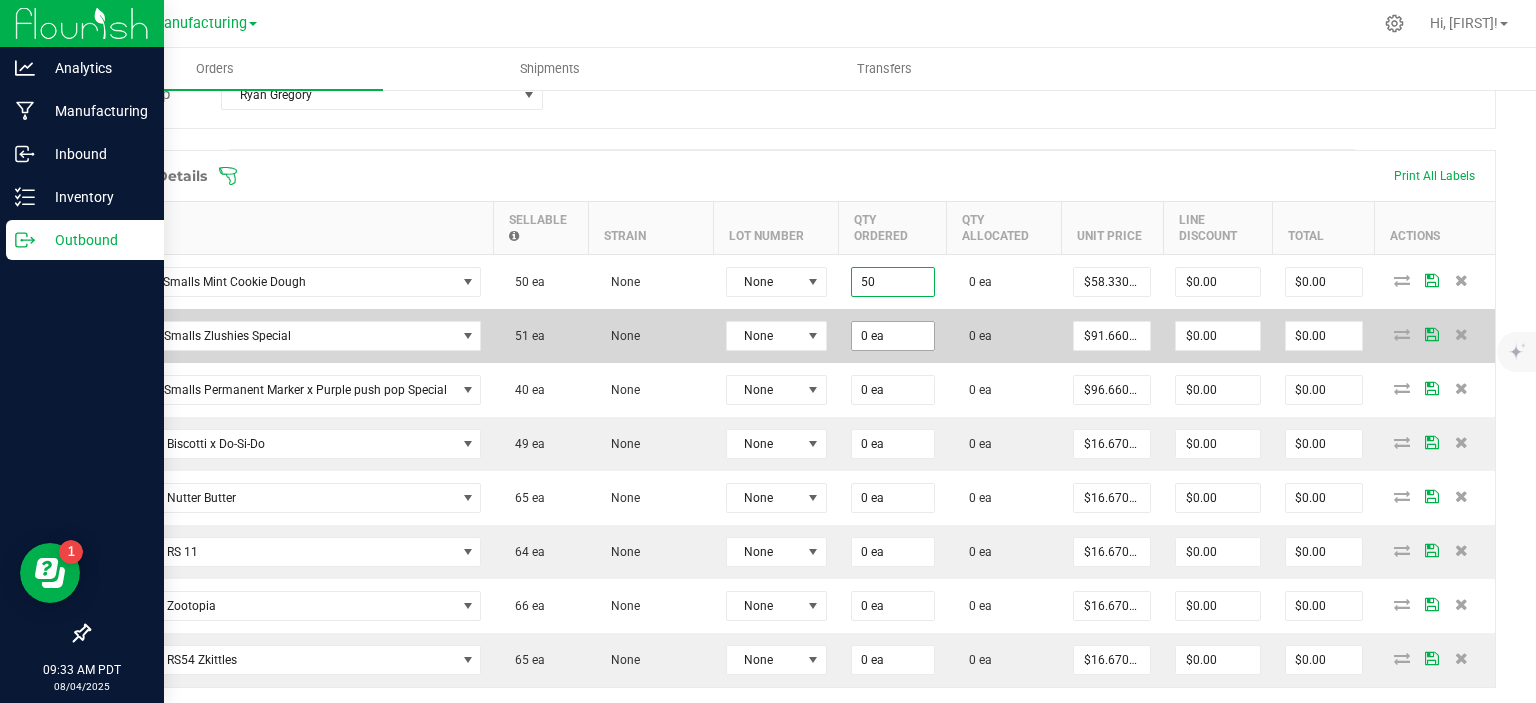 click on "0 ea" at bounding box center [893, 336] 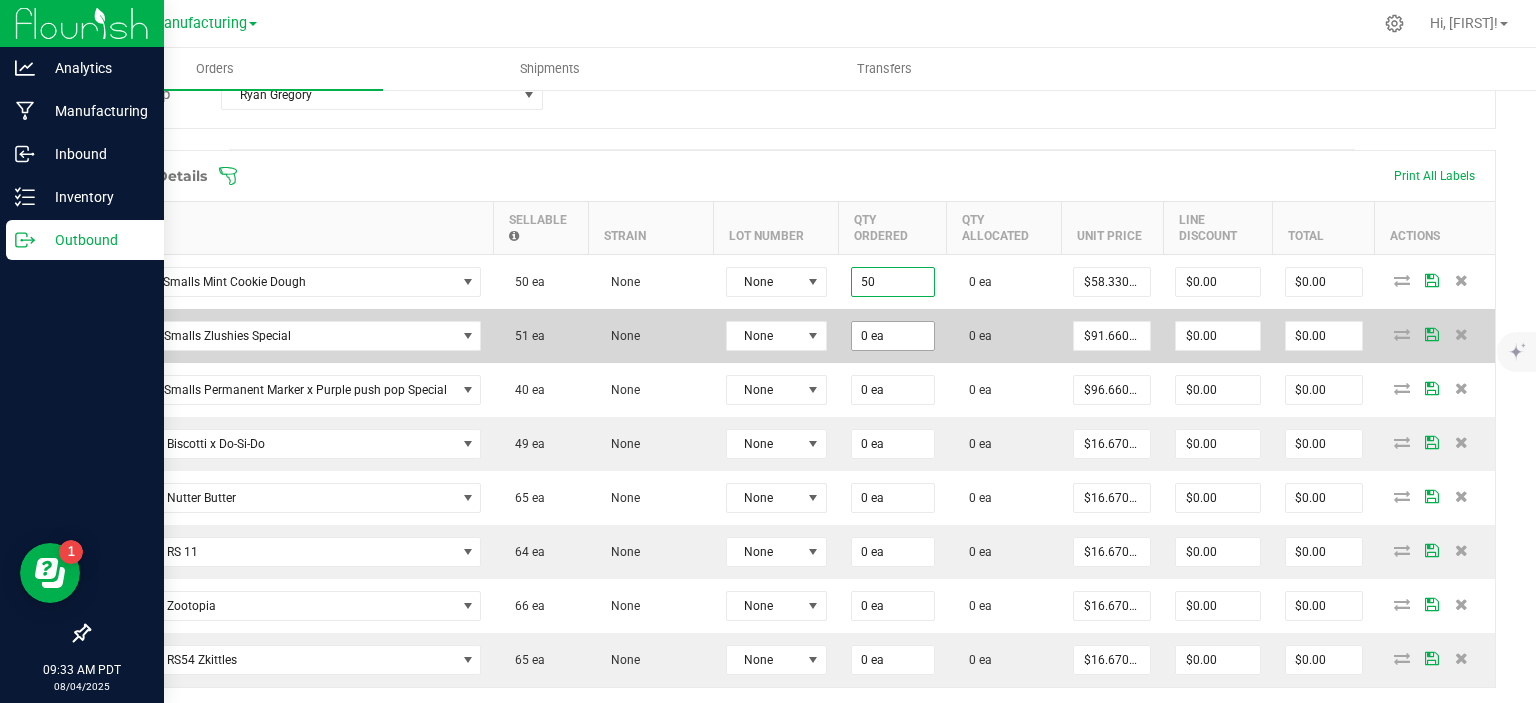 type on "50 ea" 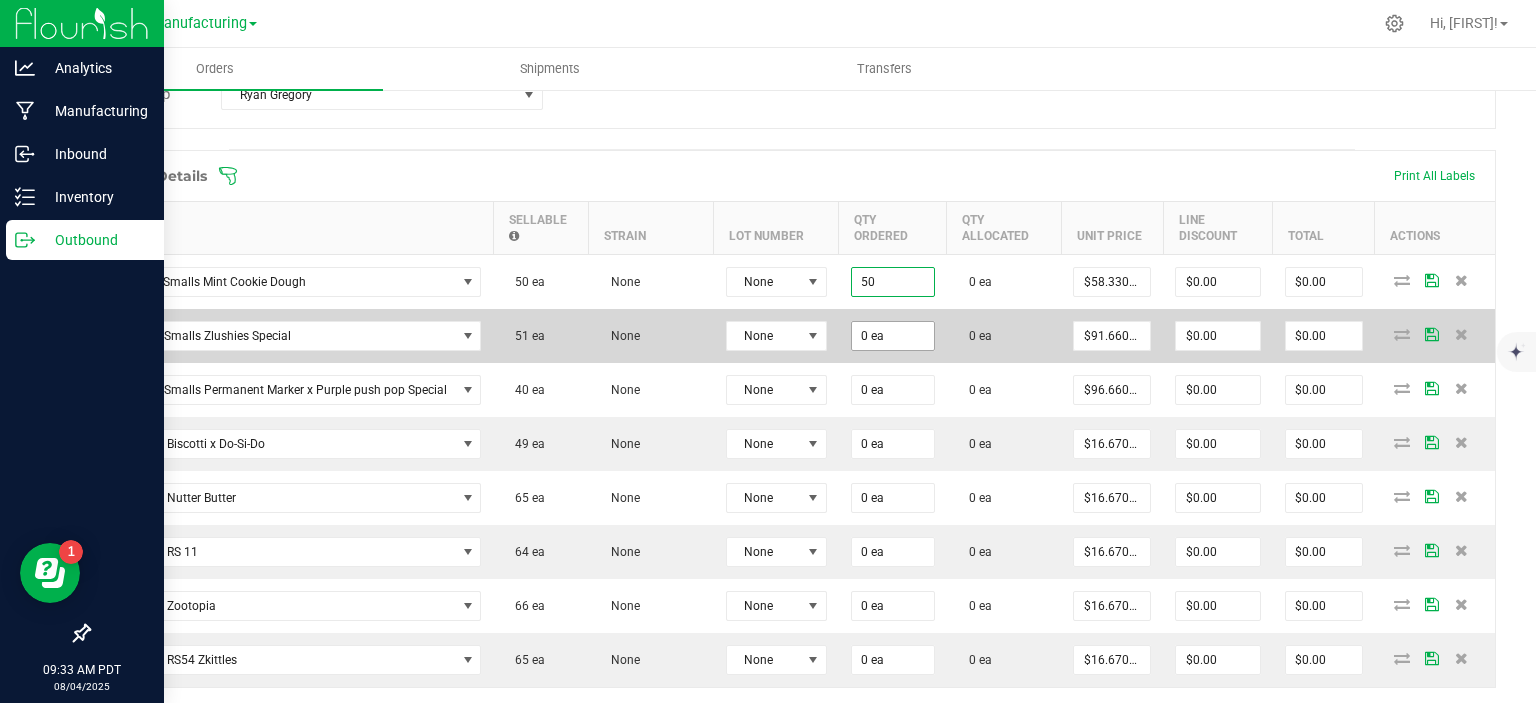 type on "$2,916.50" 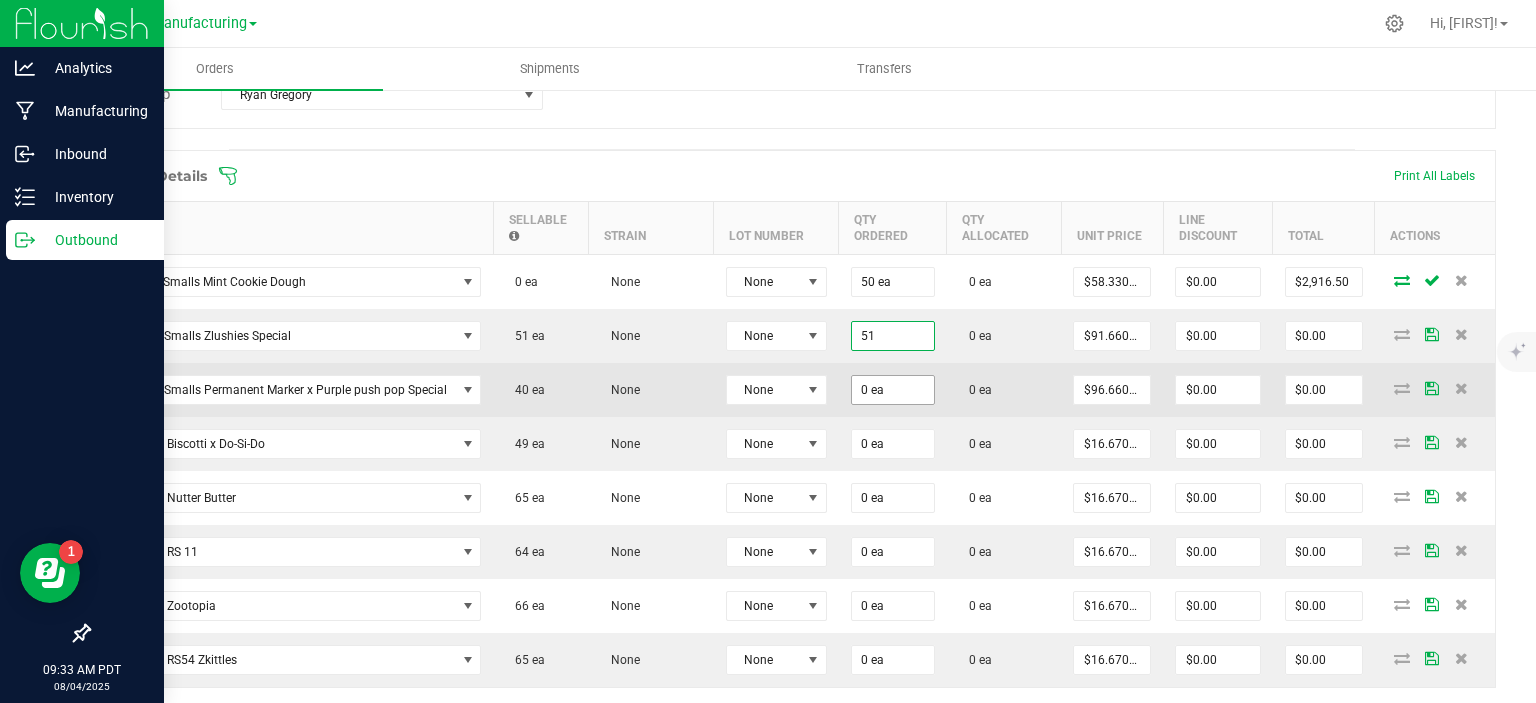 click on "0 ea" at bounding box center (893, 390) 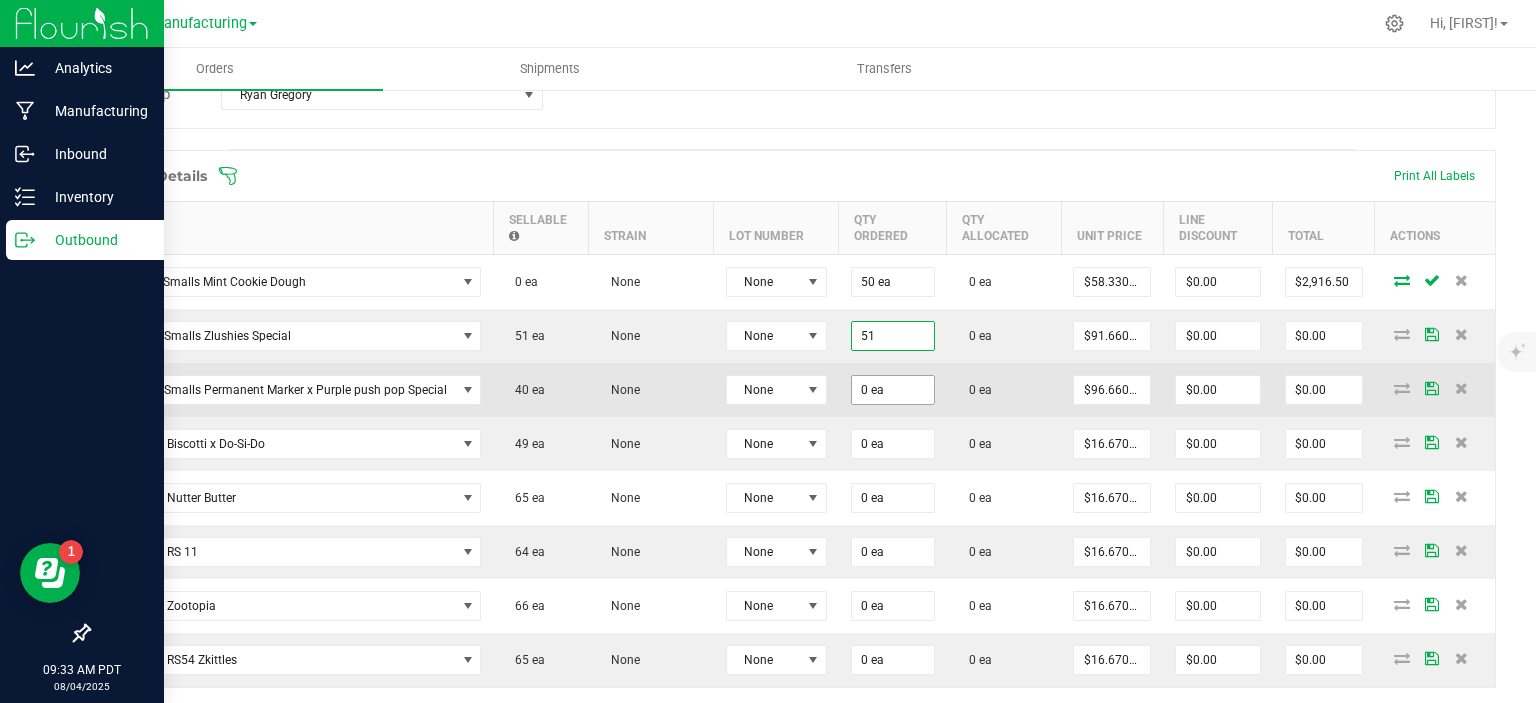 type on "51 ea" 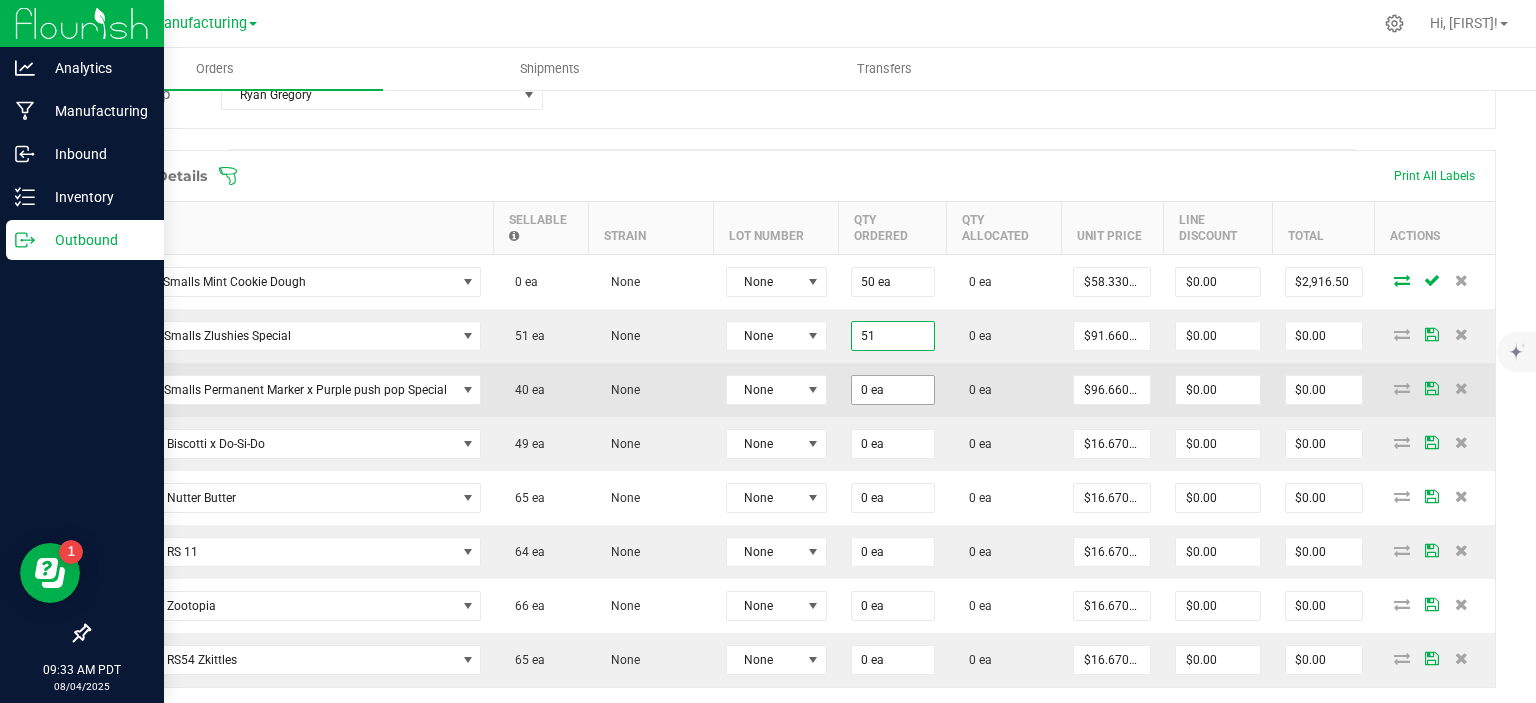 type on "$4,674.66" 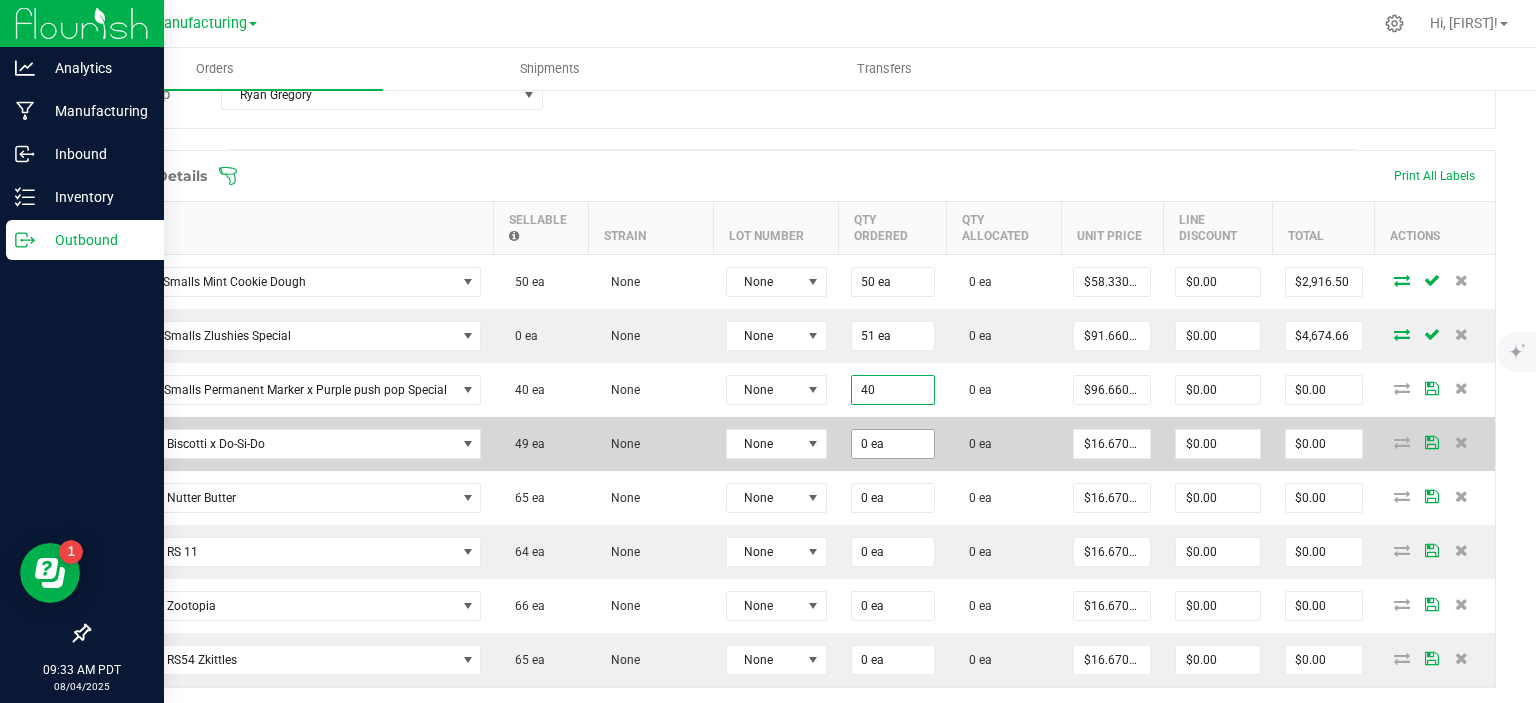 click on "0 ea" at bounding box center [893, 444] 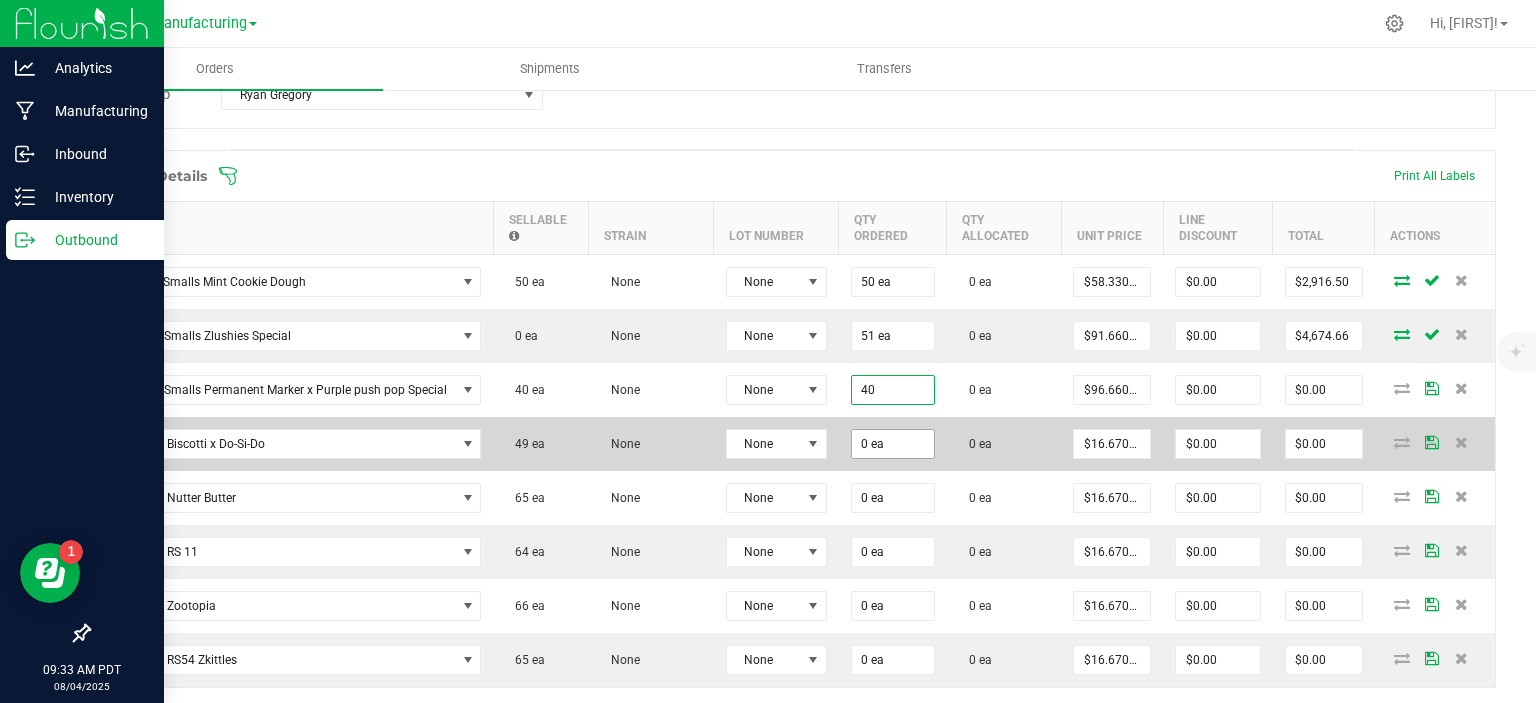type on "40 ea" 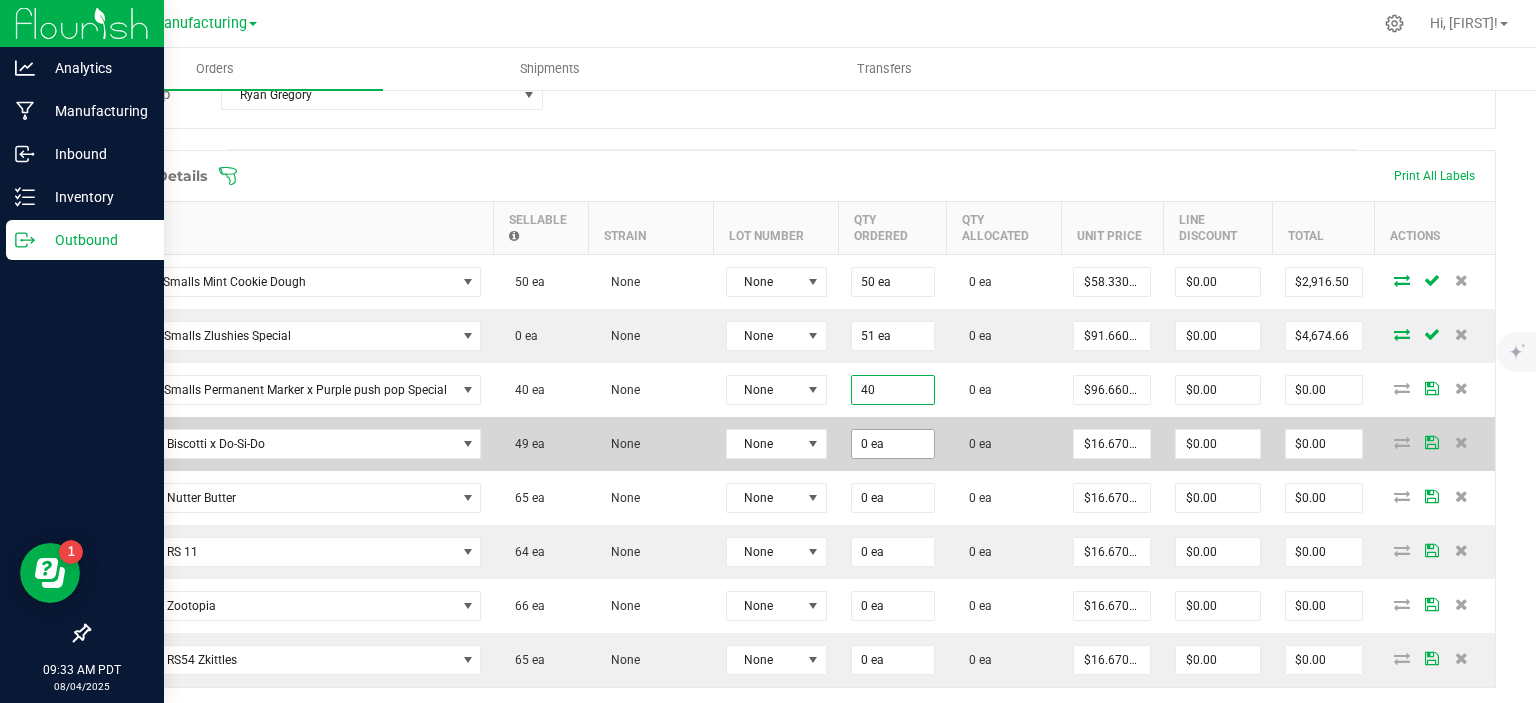 type on "$3,866.40" 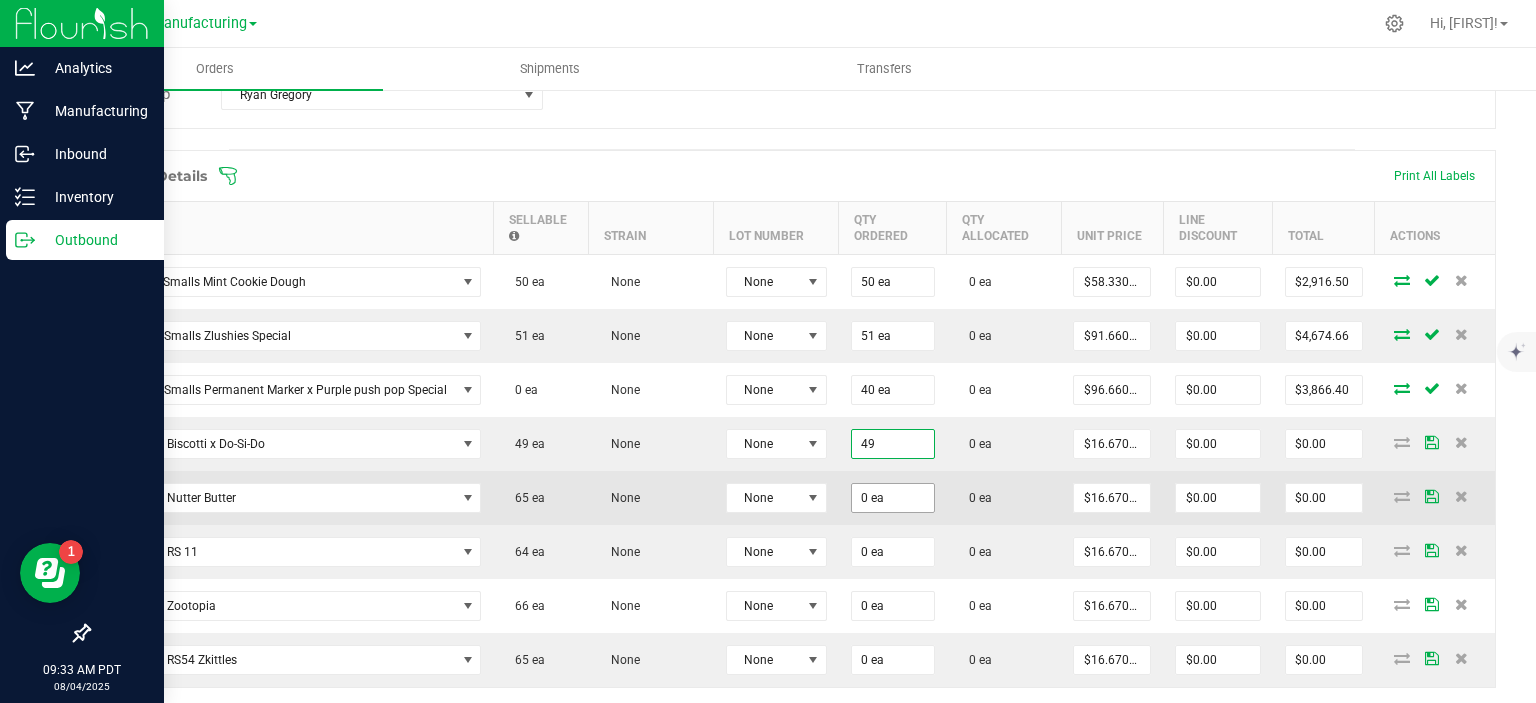 click on "0 ea" at bounding box center [893, 498] 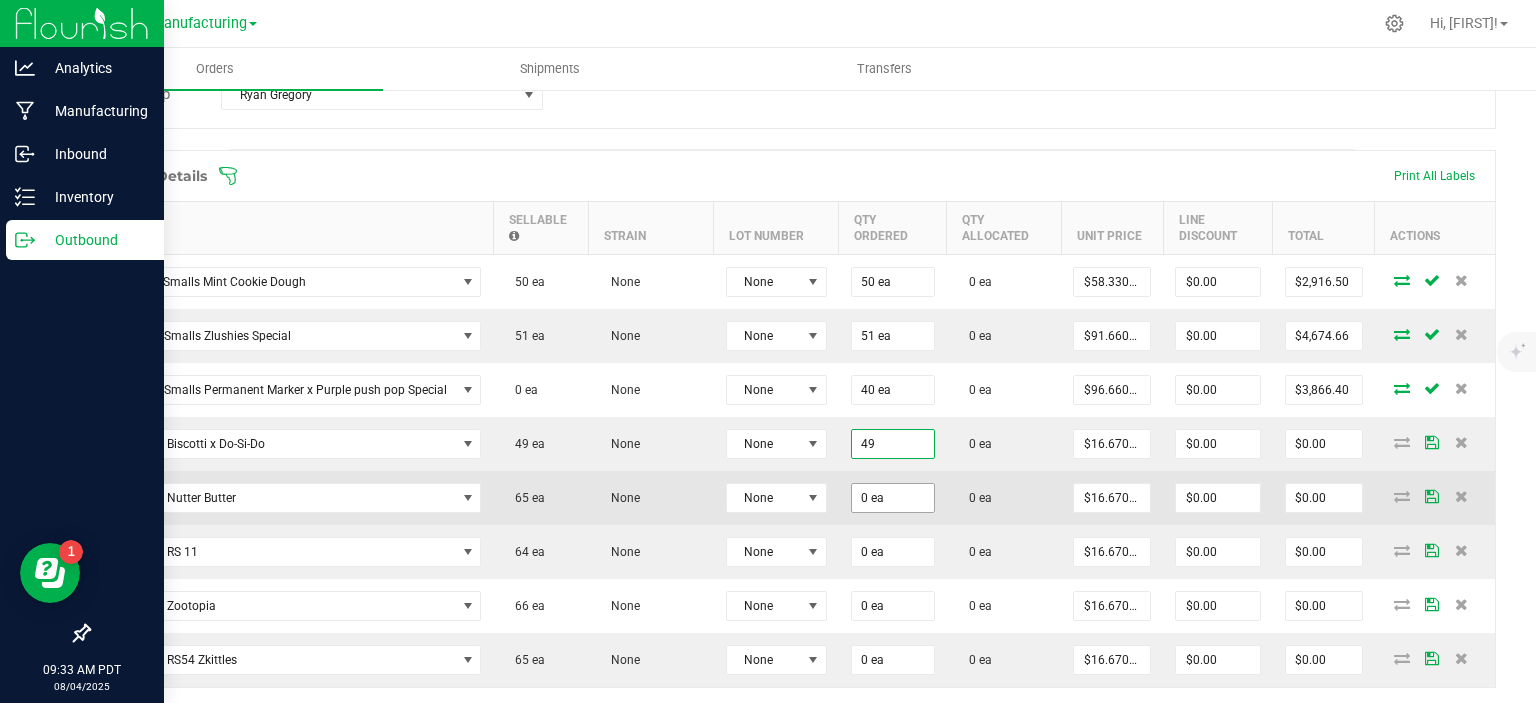 type on "49 ea" 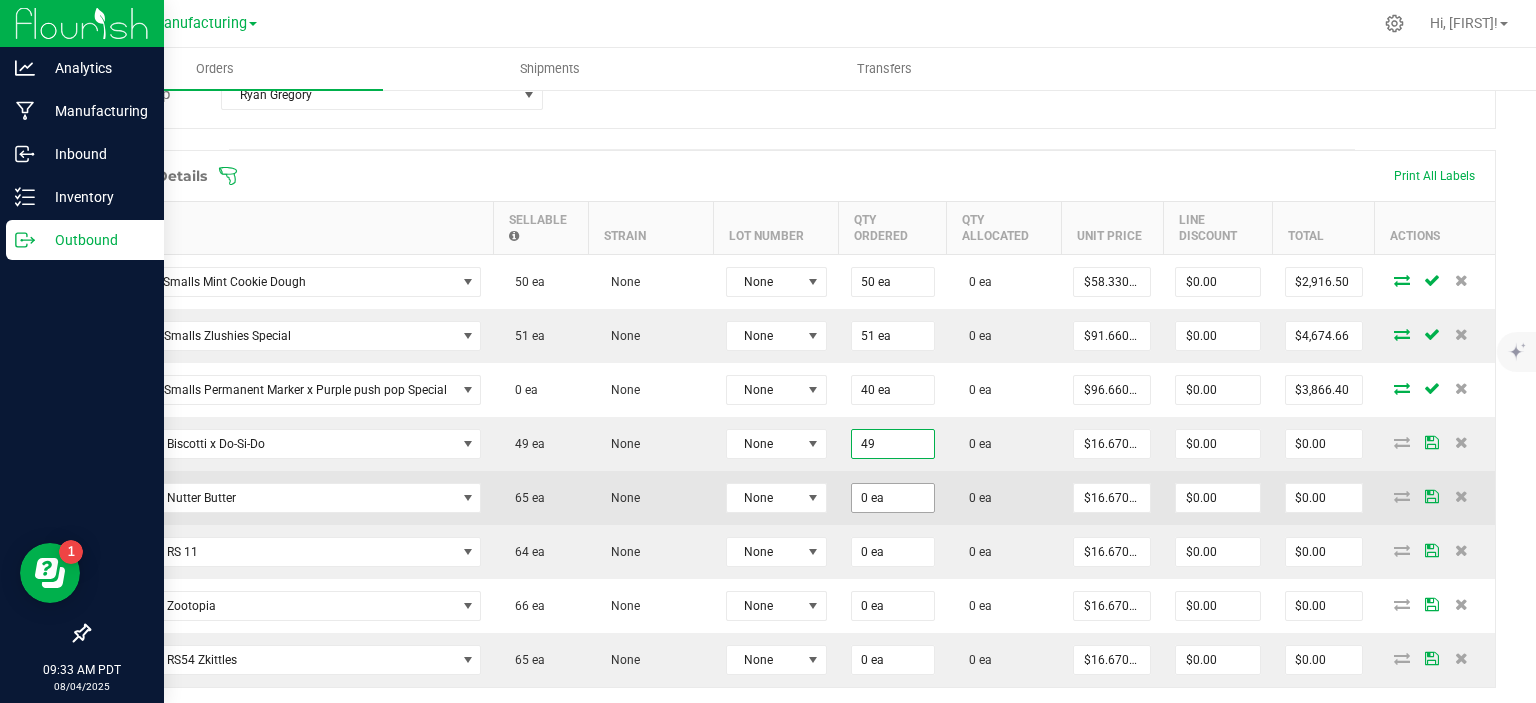 type on "$816.83" 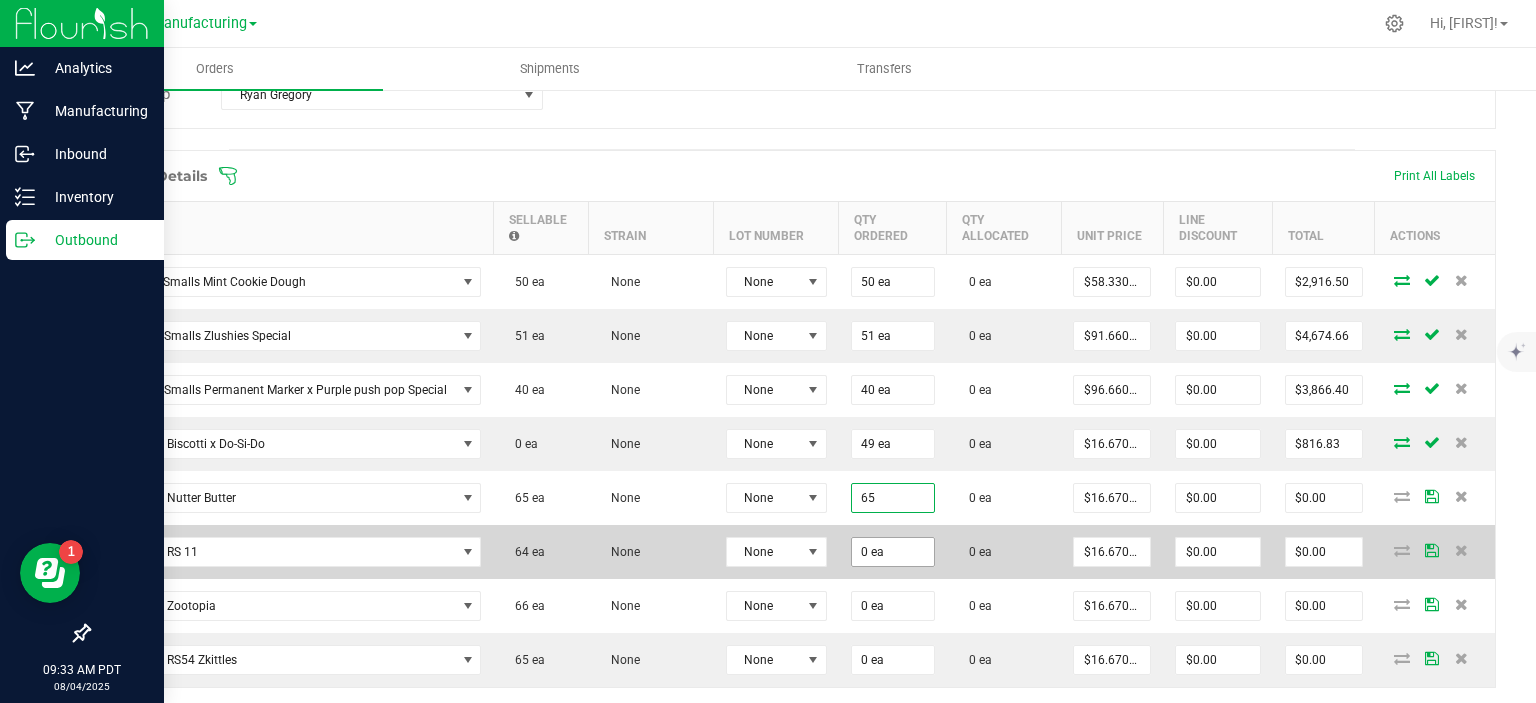 click on "0 ea" at bounding box center (893, 552) 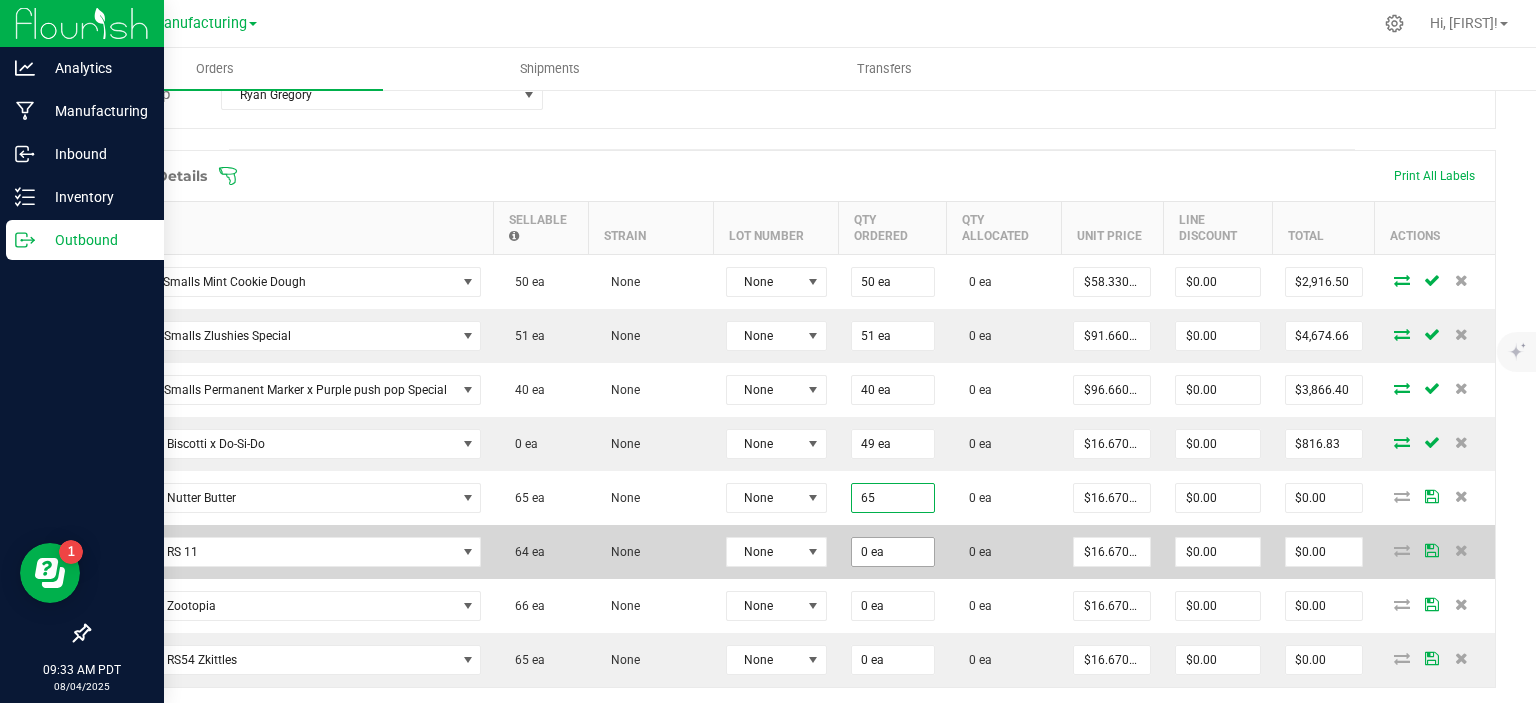 type on "65 ea" 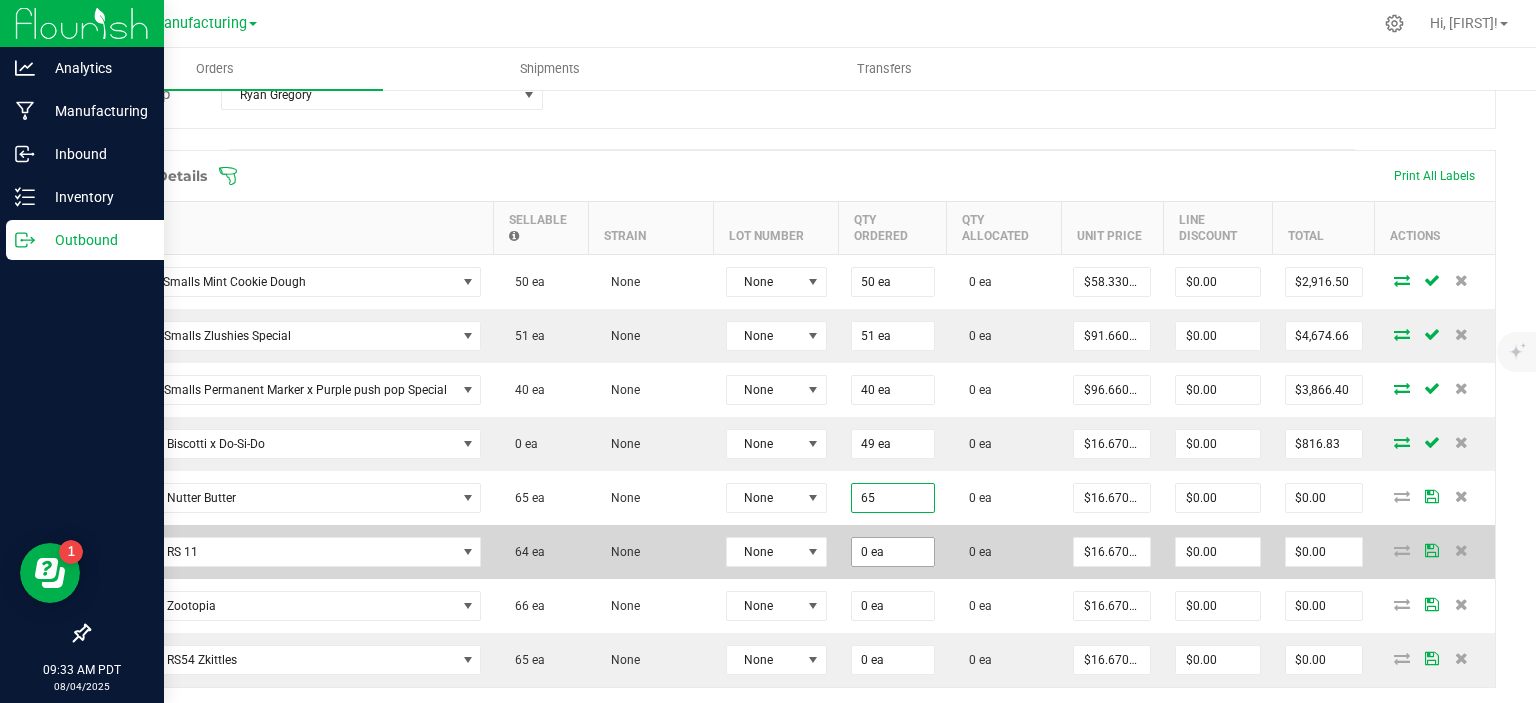 type on "$1,083.55" 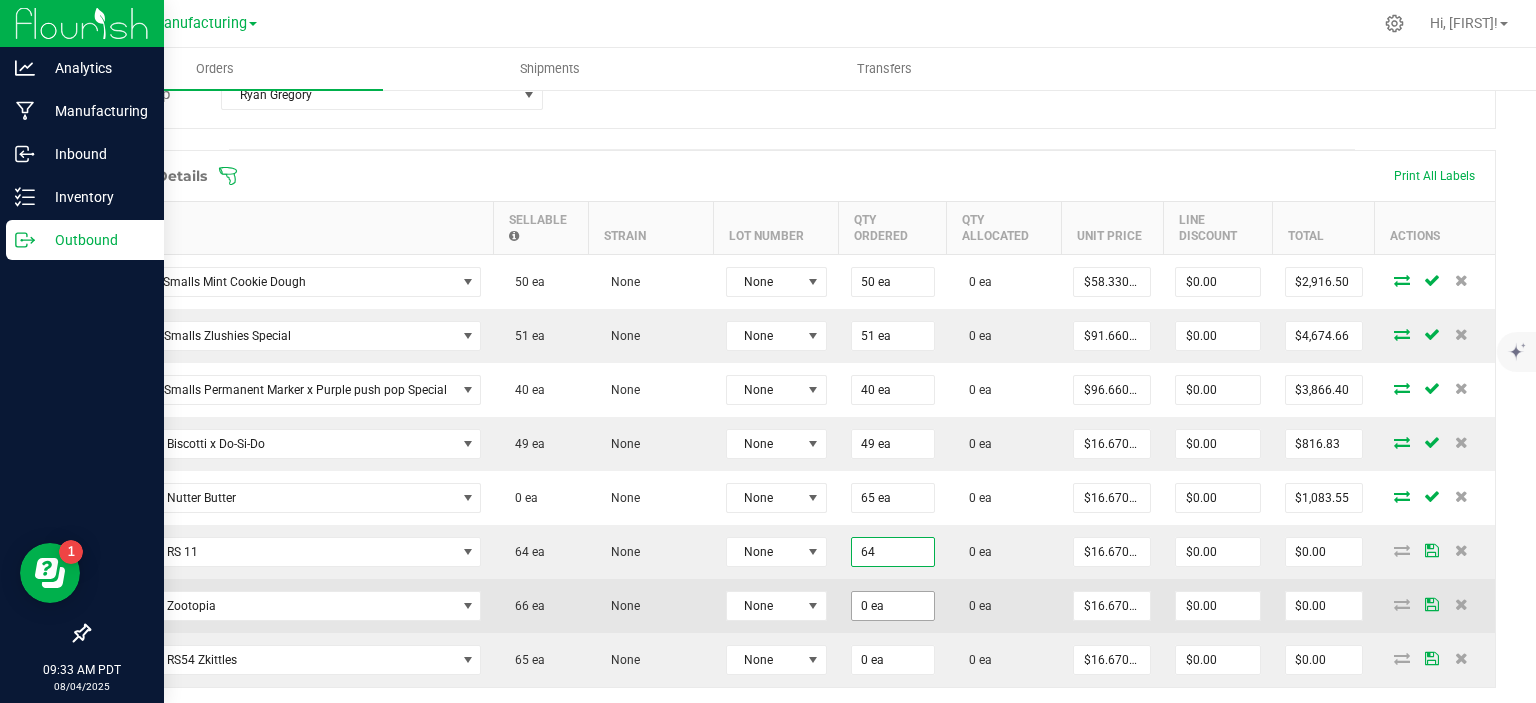 click on "0 ea" at bounding box center (893, 606) 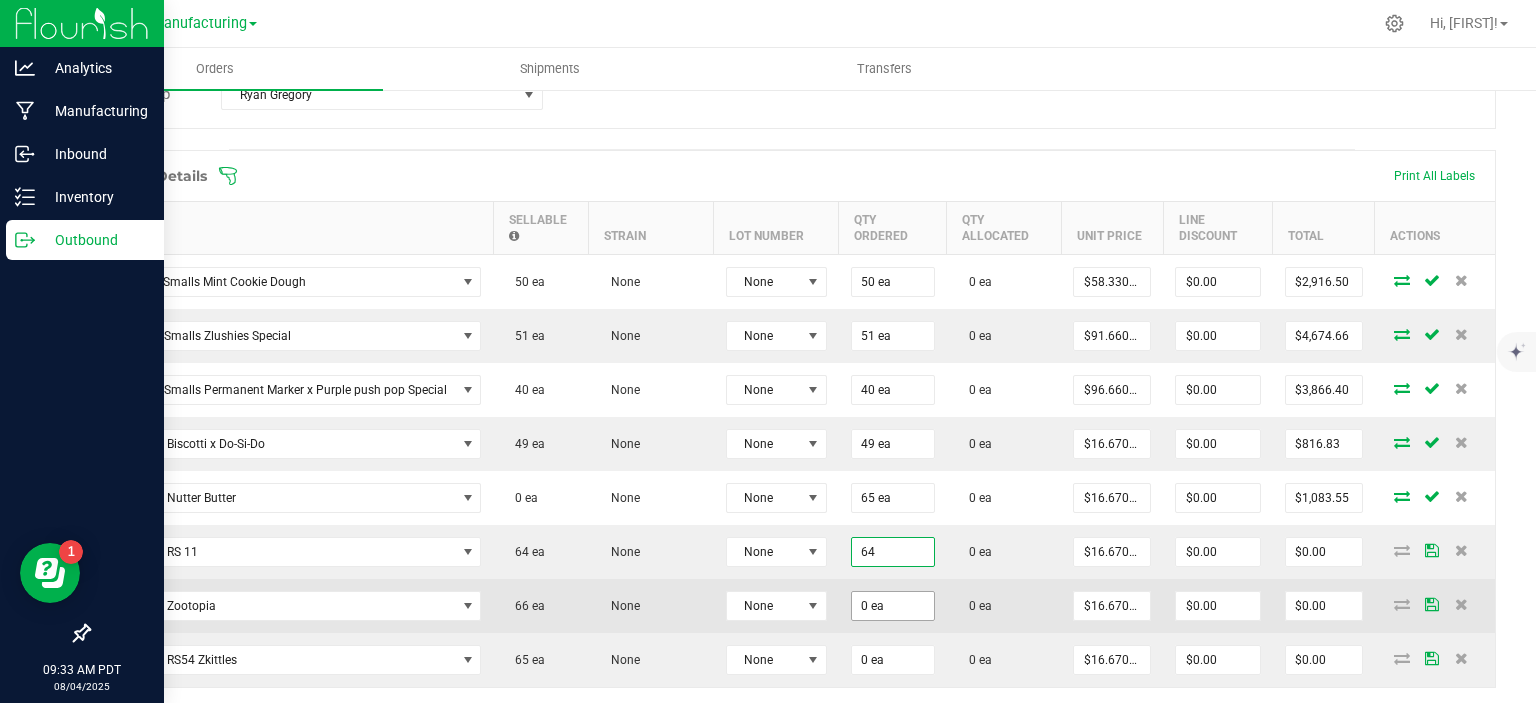 type on "64 ea" 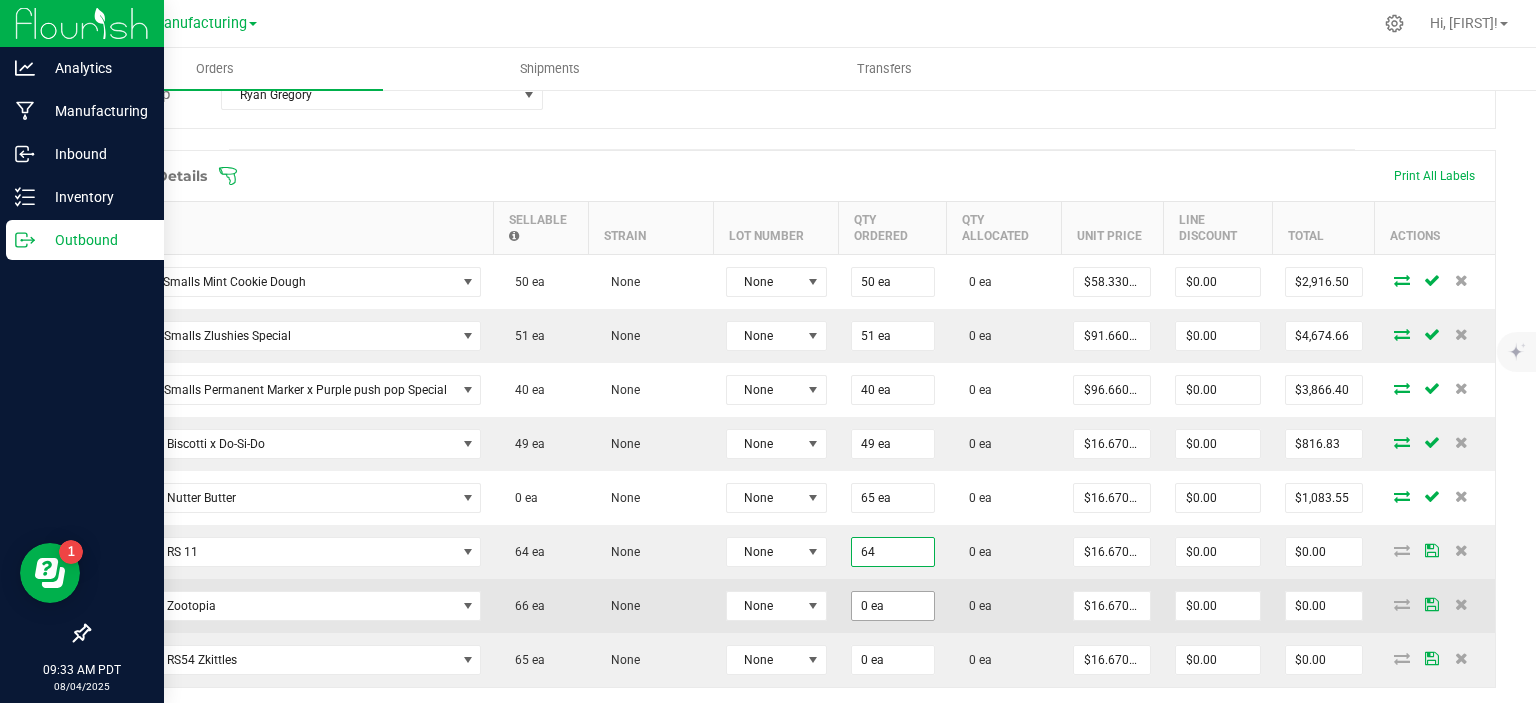 type on "$1,066.88" 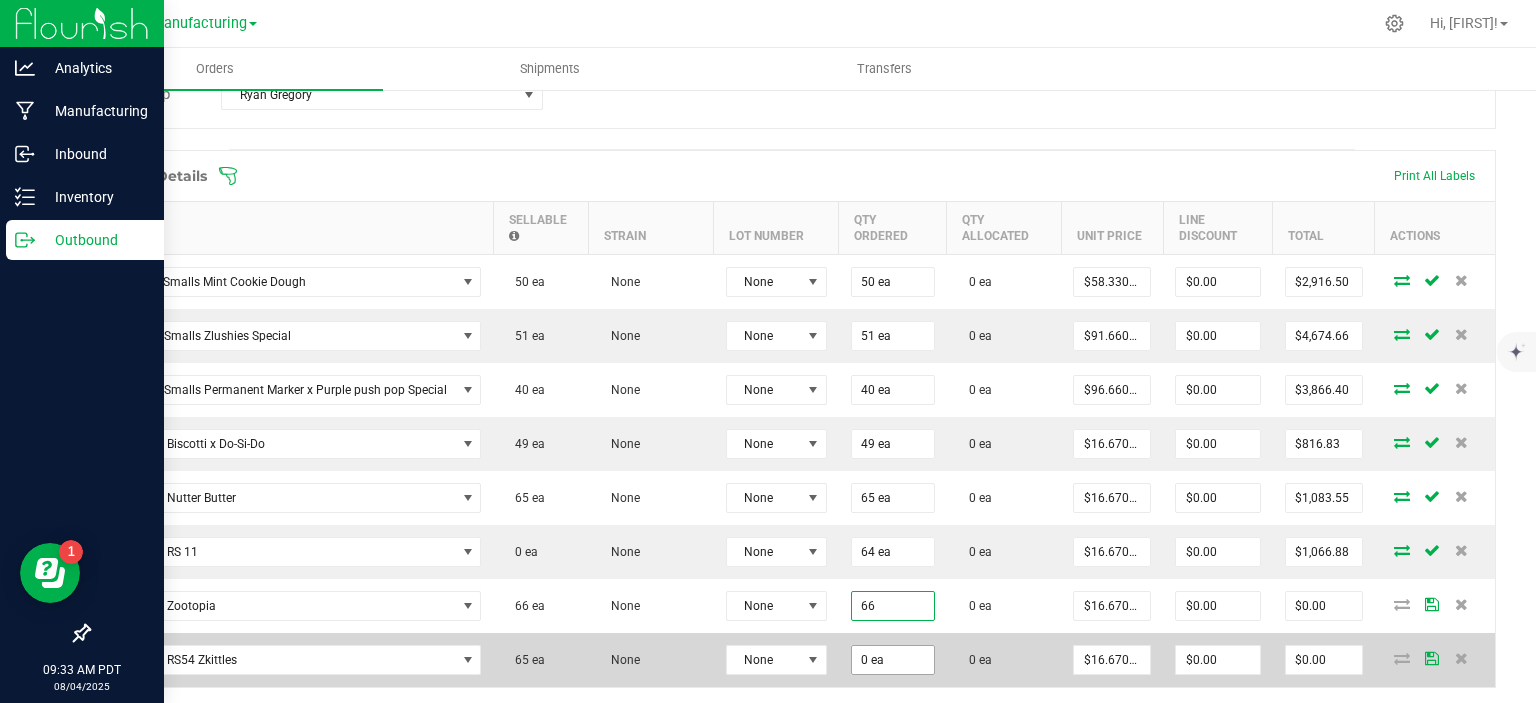 click on "0 ea" at bounding box center [893, 660] 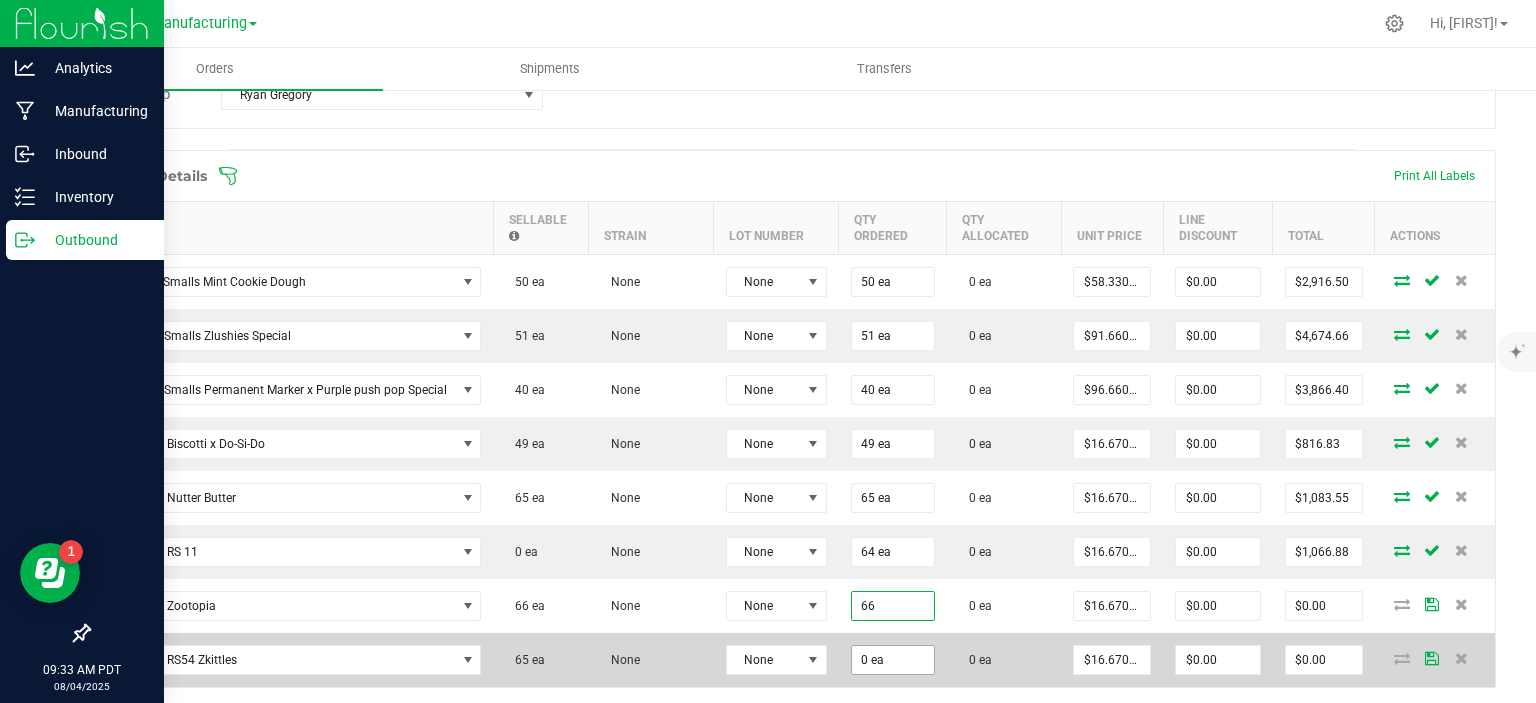 type on "66 ea" 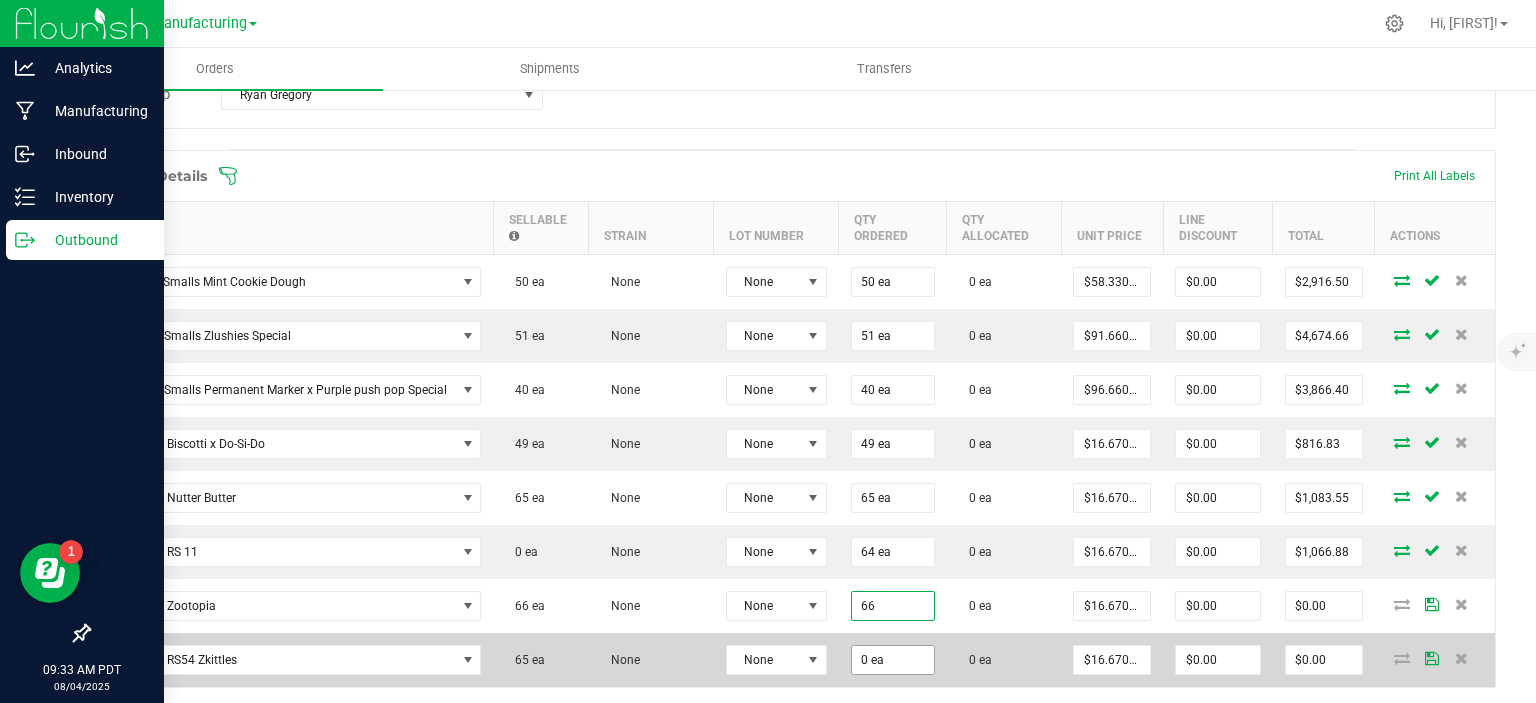 type on "$1,100.22" 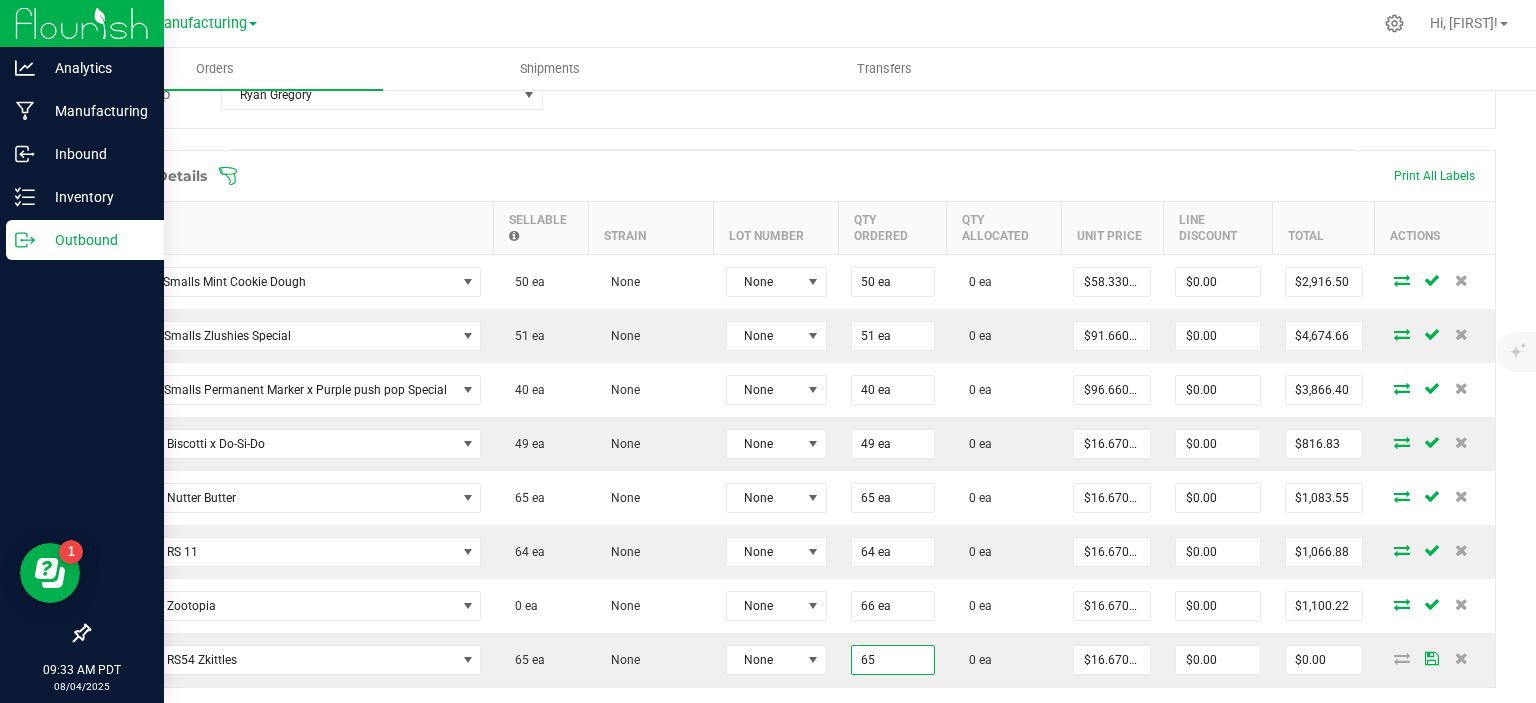 click on "Order details   Export PDF   Done Editing   Order #   00051028   Status   Created   Order Date   Aug 4, 2025 9:30 AM PDT   Payment Status   Awaiting Payment   Invoice Date  08/04/2025  Requested Delivery Date  08/05/2025  Payment Terms  None  Customer PO   Sales Rep  [FIRST] [LAST]  Destination DBA  Retail  Edit   Order Total   $15,525.04   License #      License Expiration   Address  Retail [NUMBER] [STREET] [CITY]  ,  CA 95966  Contact   Distributor  Select distributor  Ref Field 1   Ref Field 2   Ref Field 3
Order Details Print All Labels Item  Sellable  Strain  Lot Number  Qty Ordered Qty Allocated Unit Price Line Discount Total Actions DVJ Oz Smalls Mint Cookie Dough  50 ea   None  None 50 ea  0 ea  $58.33000 $0.00 $2,916.50 DVJ OZ Smalls Zlushies Special  51 ea   None  None 51 ea  0 ea  $91.66000 $0.00 $4,674.66  40 ea   None  None 40 ea  0 ea  $96.66000 $0.00 65" at bounding box center (792, 376) 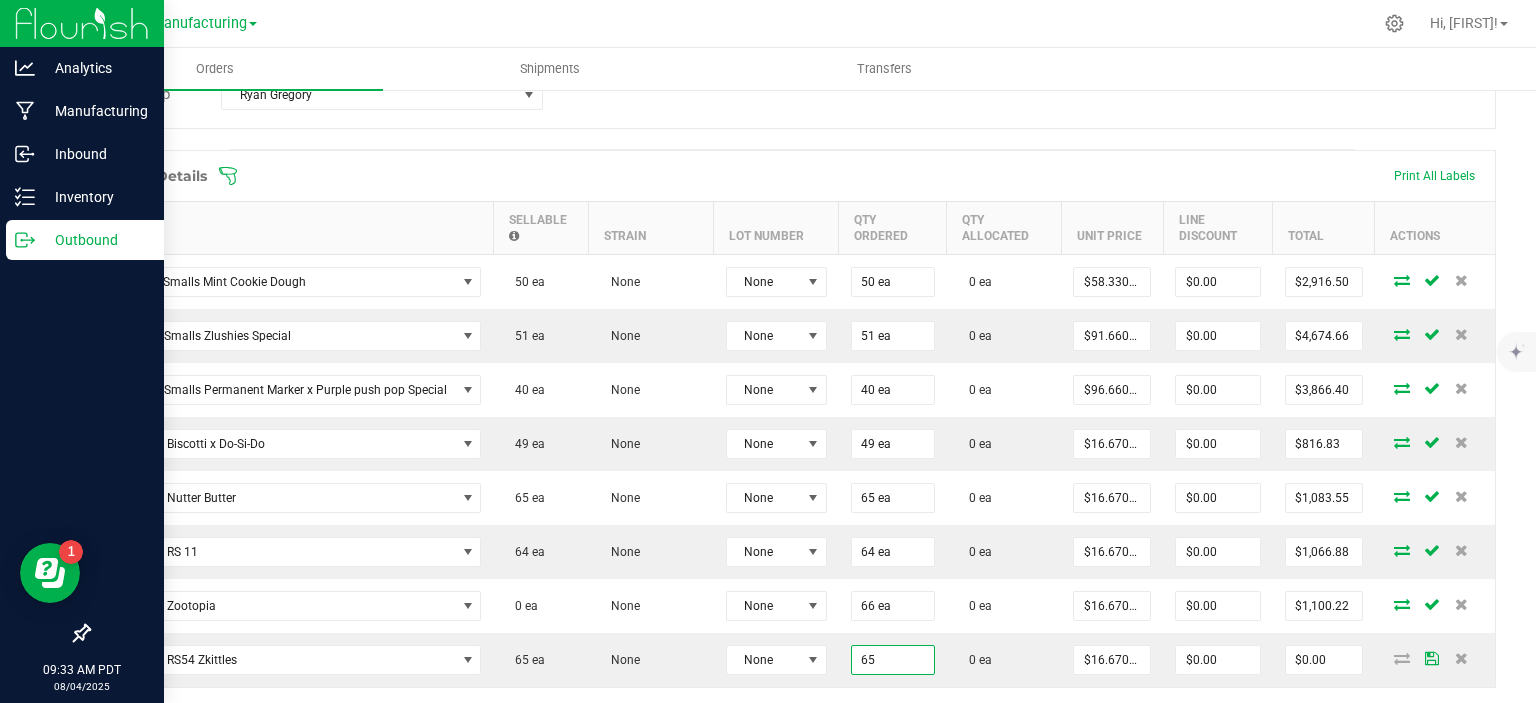 type on "65 ea" 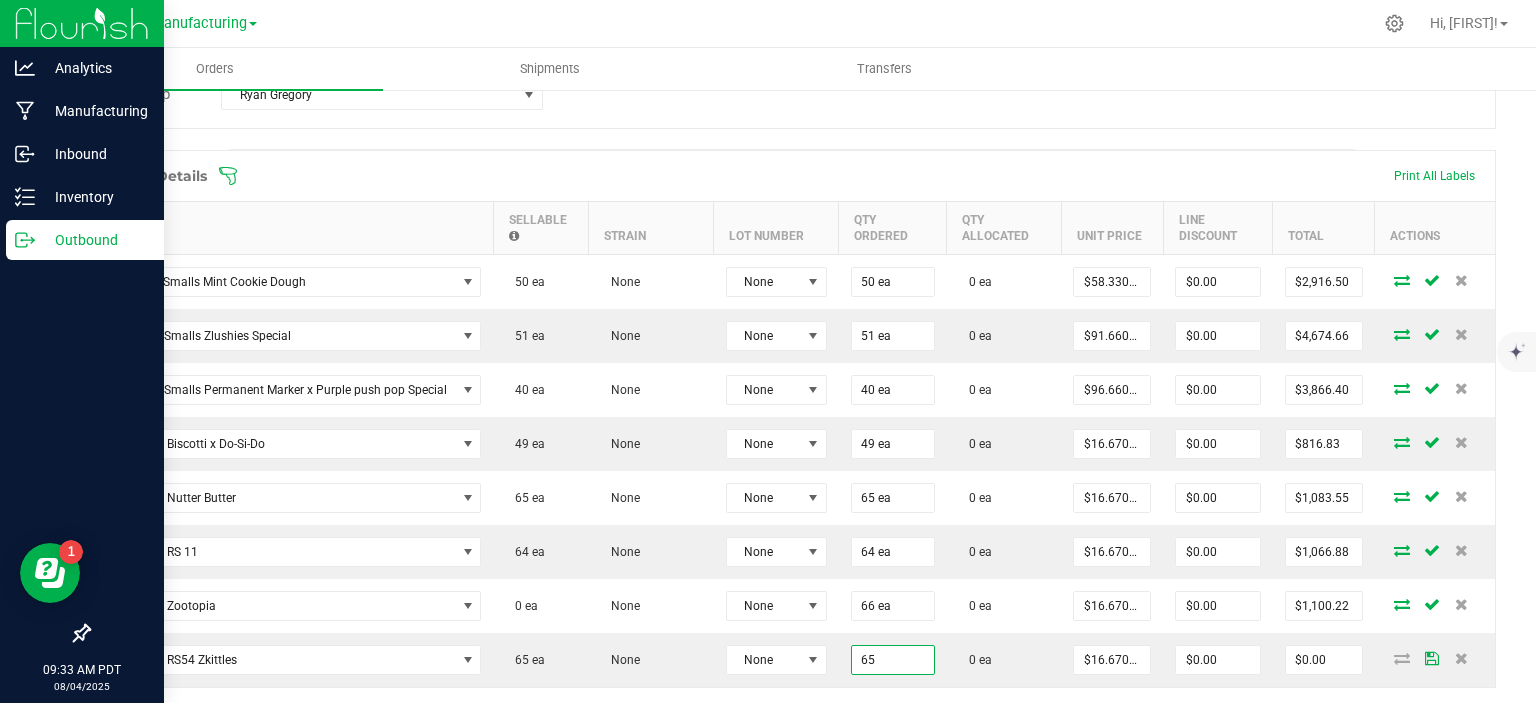 type on "$1,083.55" 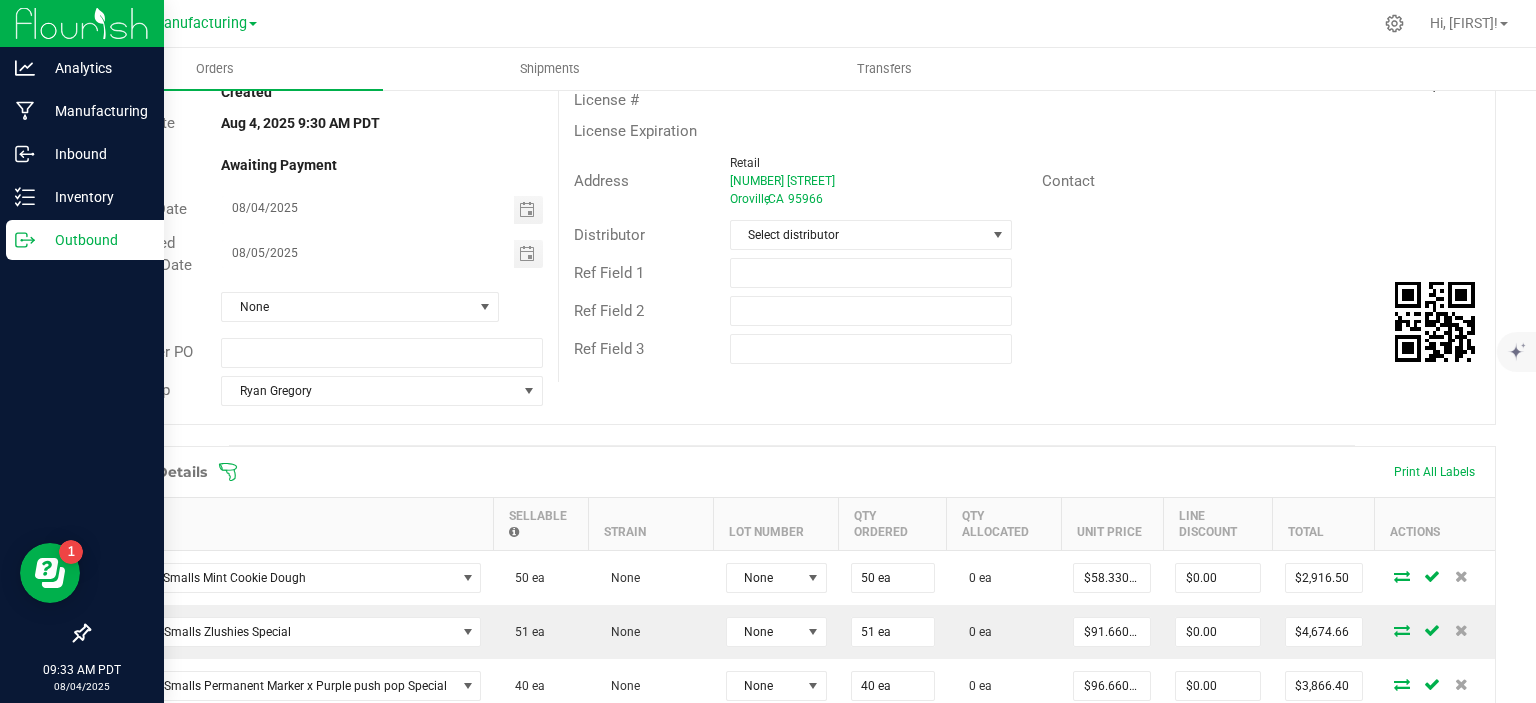 scroll, scrollTop: 30, scrollLeft: 0, axis: vertical 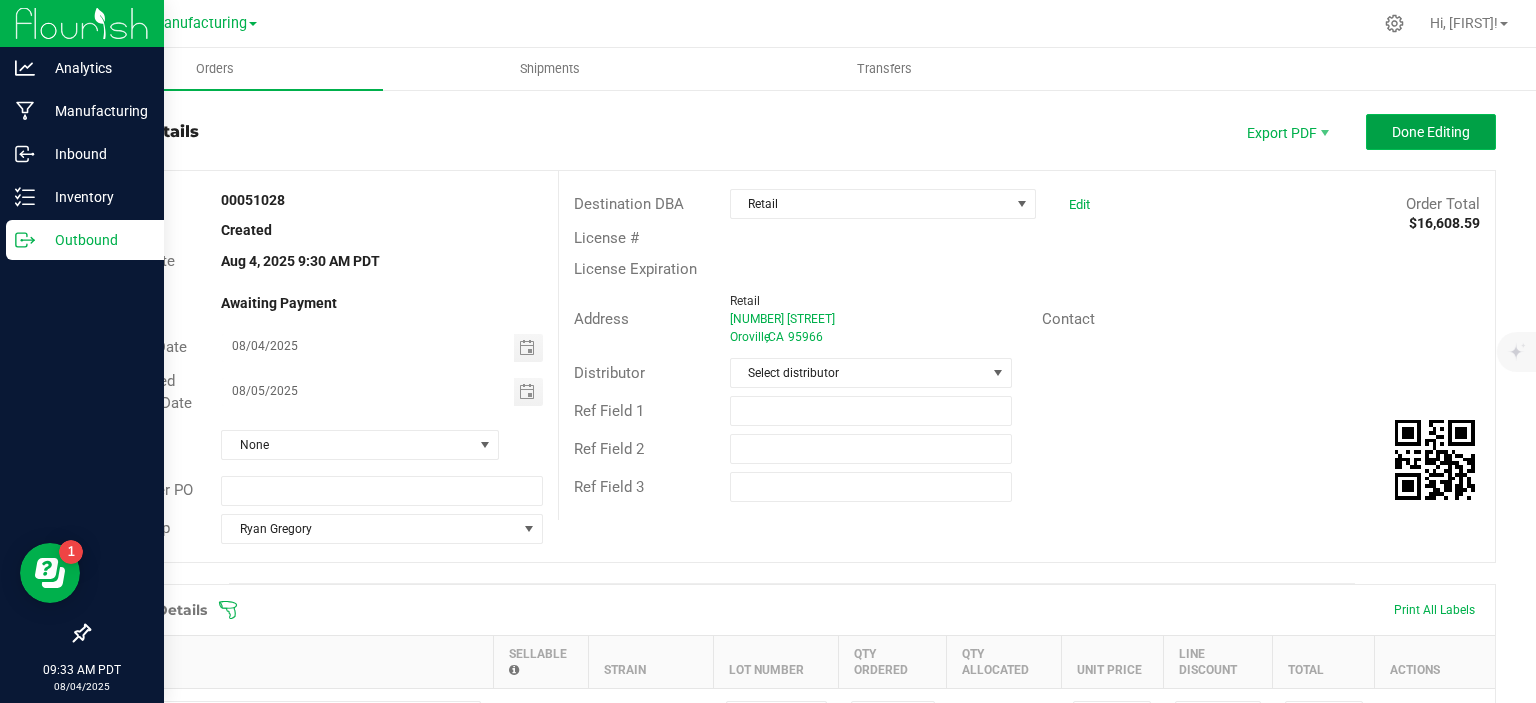 click on "Done Editing" at bounding box center (1431, 132) 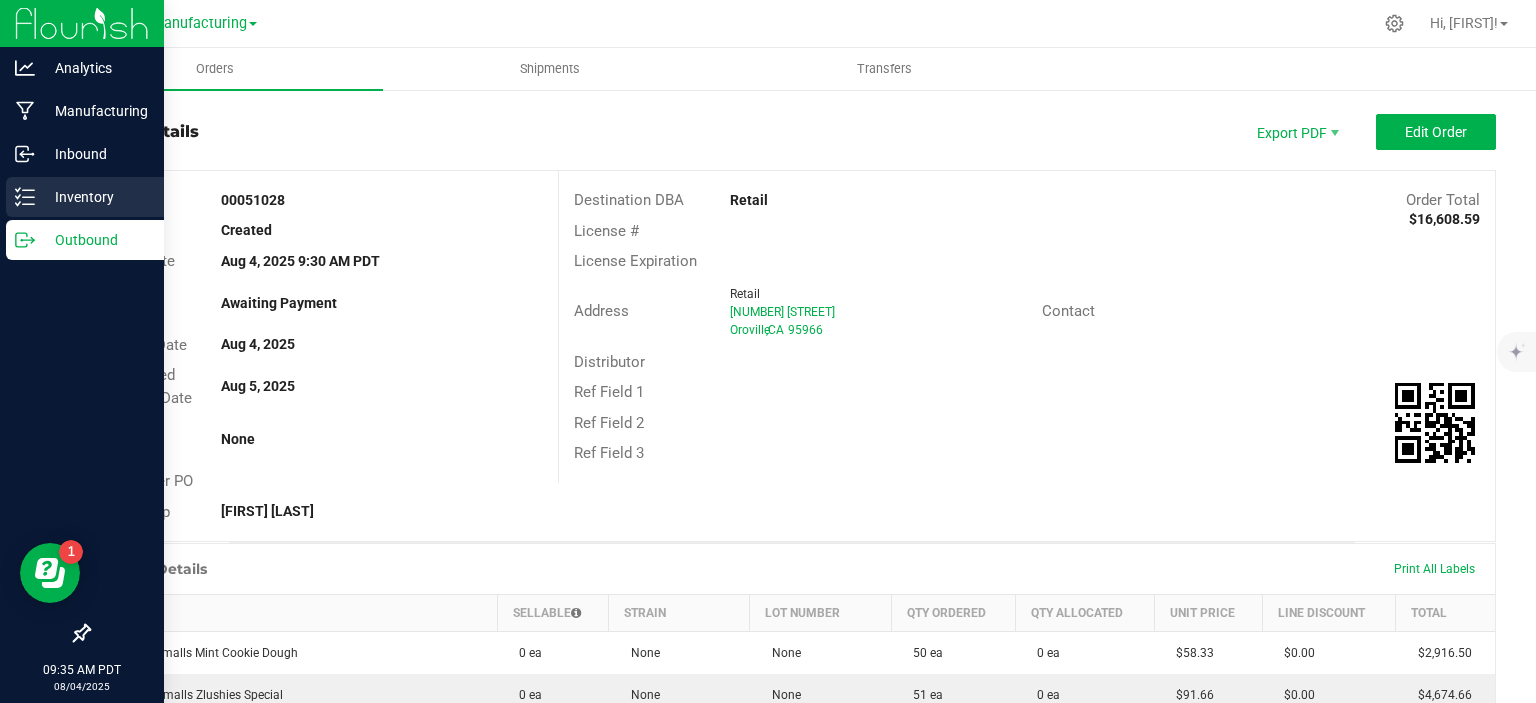 click on "Inventory" at bounding box center (95, 197) 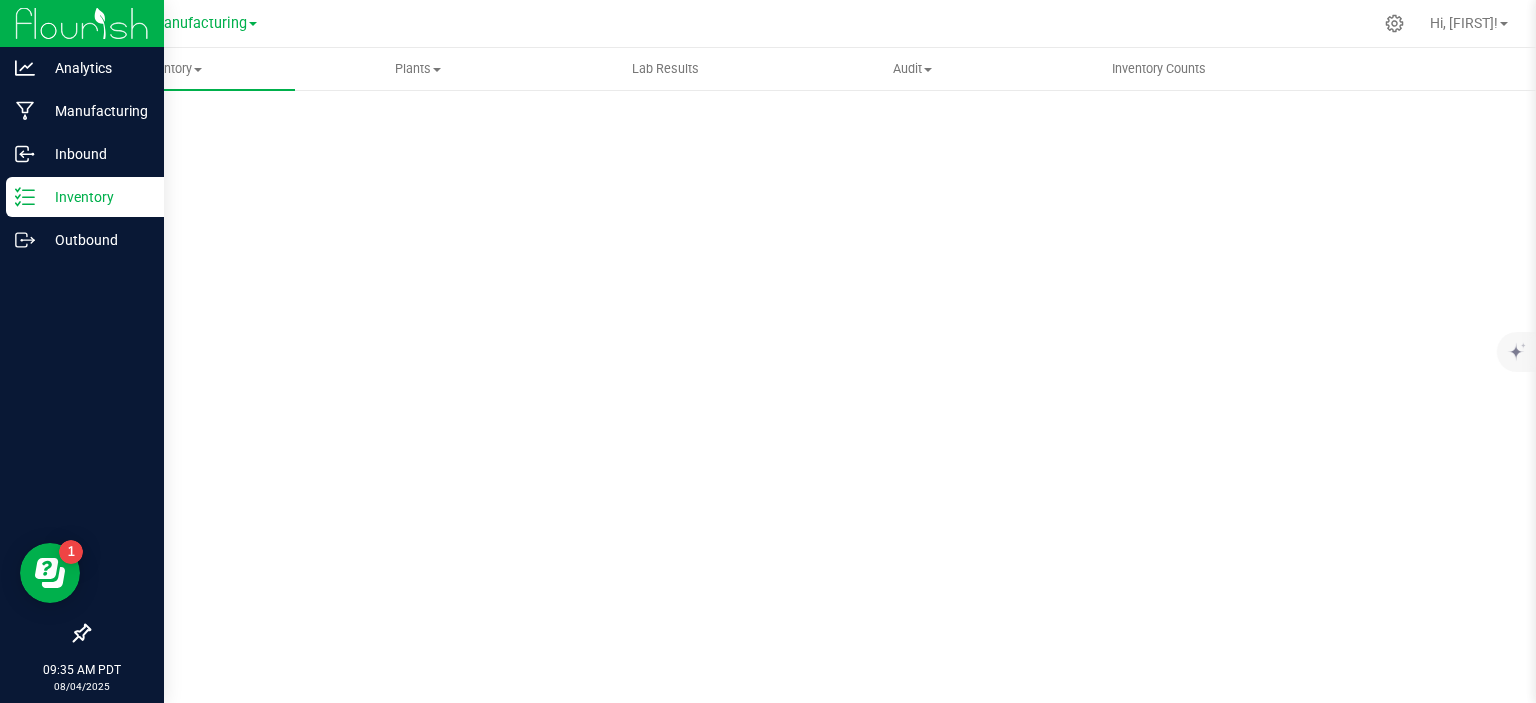 scroll, scrollTop: 0, scrollLeft: 0, axis: both 